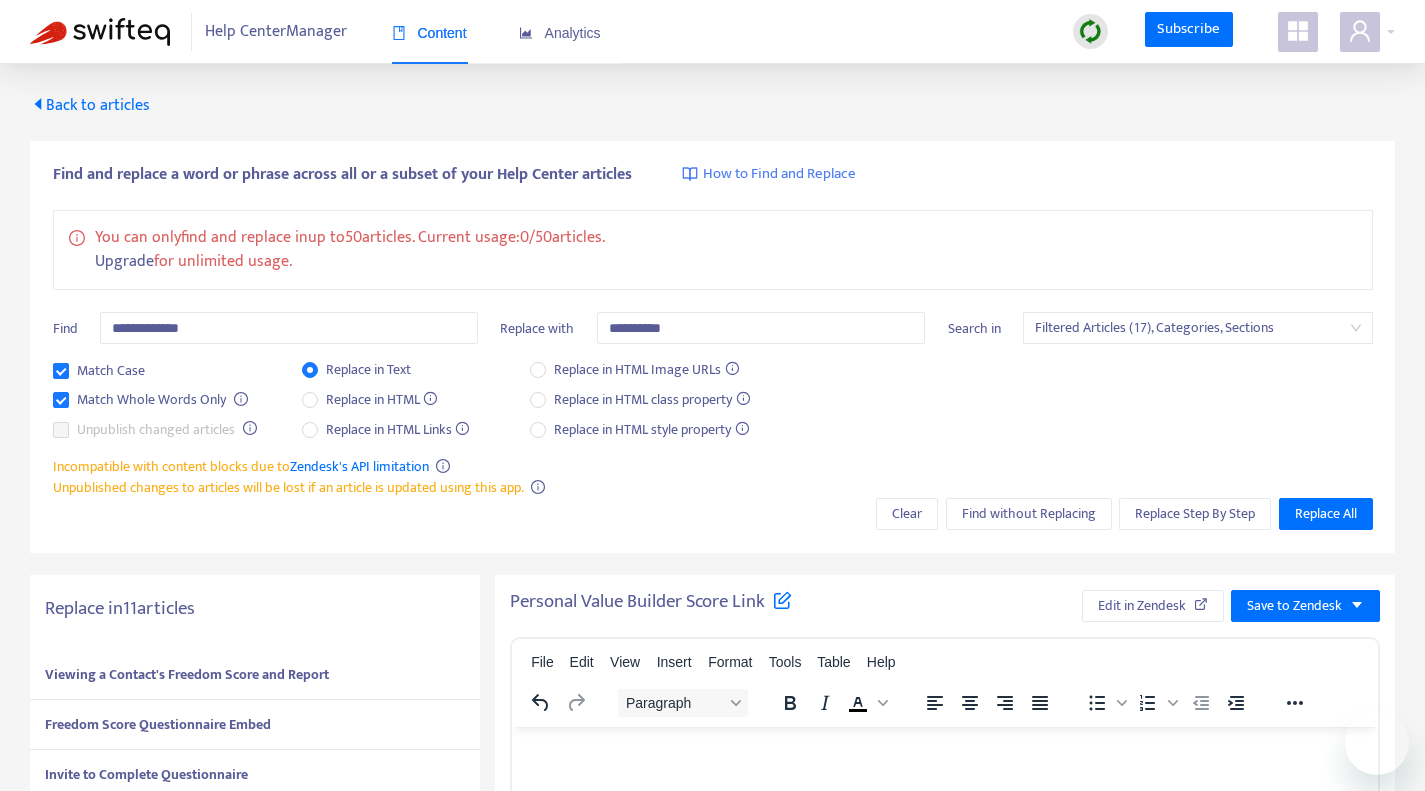 scroll, scrollTop: 387, scrollLeft: 0, axis: vertical 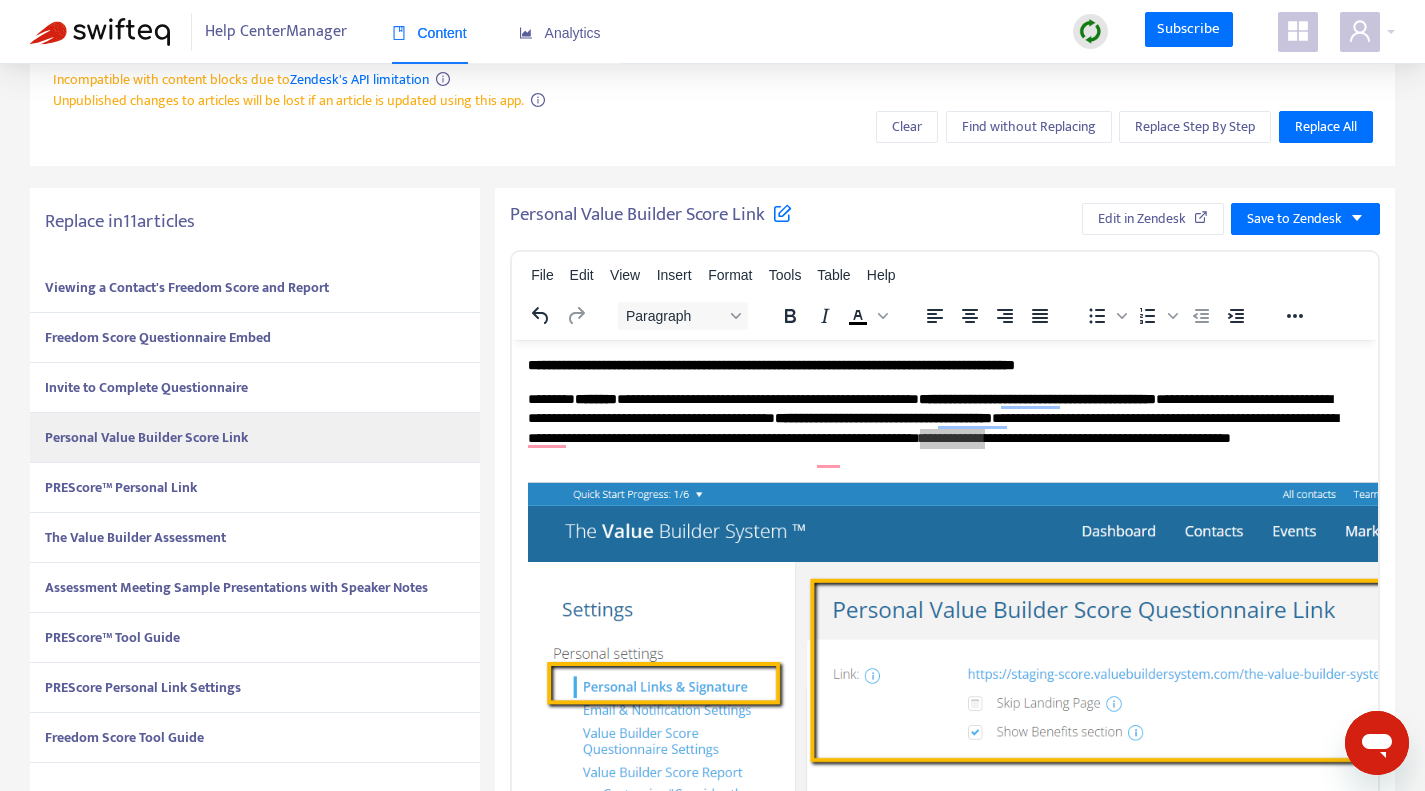 click on "PREScore™ Personal Link" at bounding box center [255, 488] 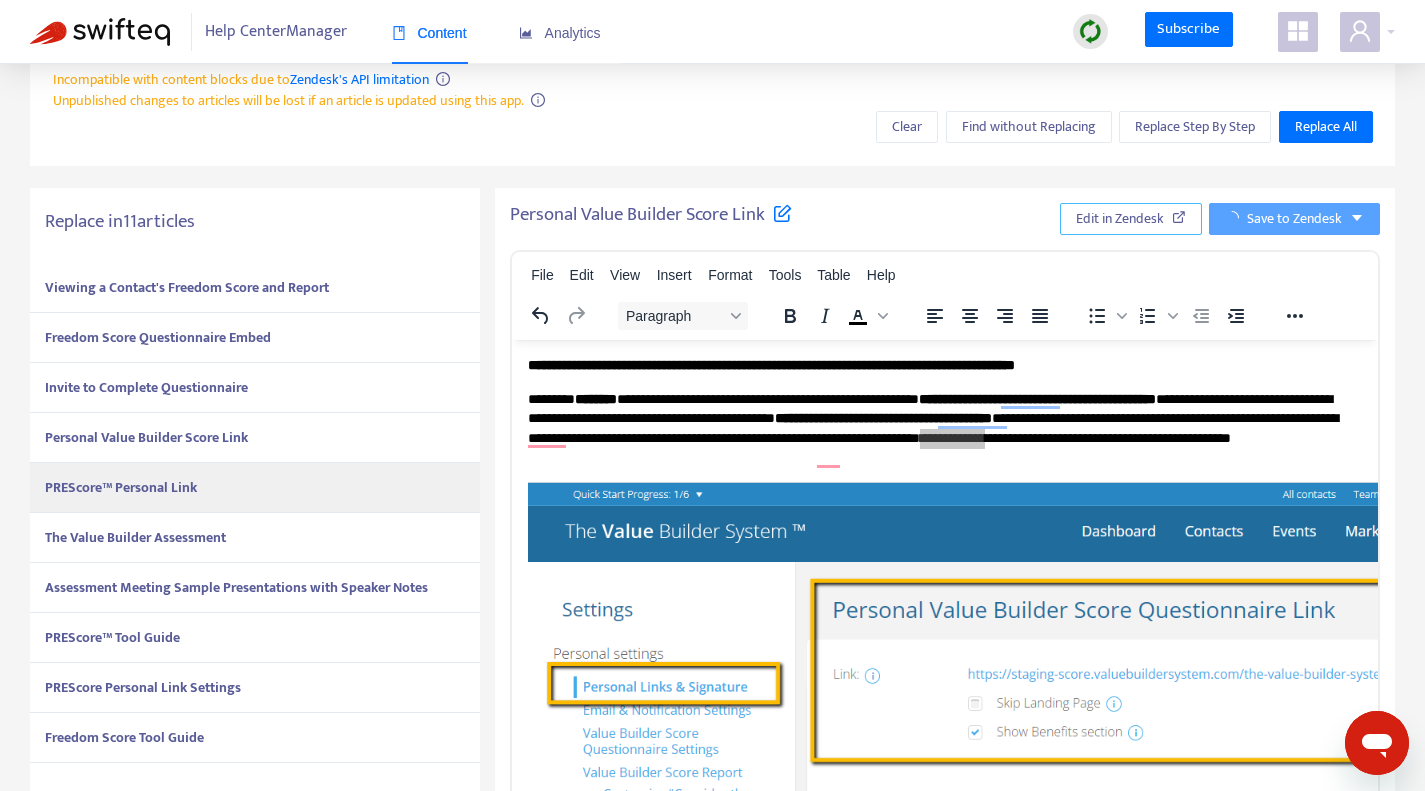 click on "Edit in Zendesk" at bounding box center [1120, 219] 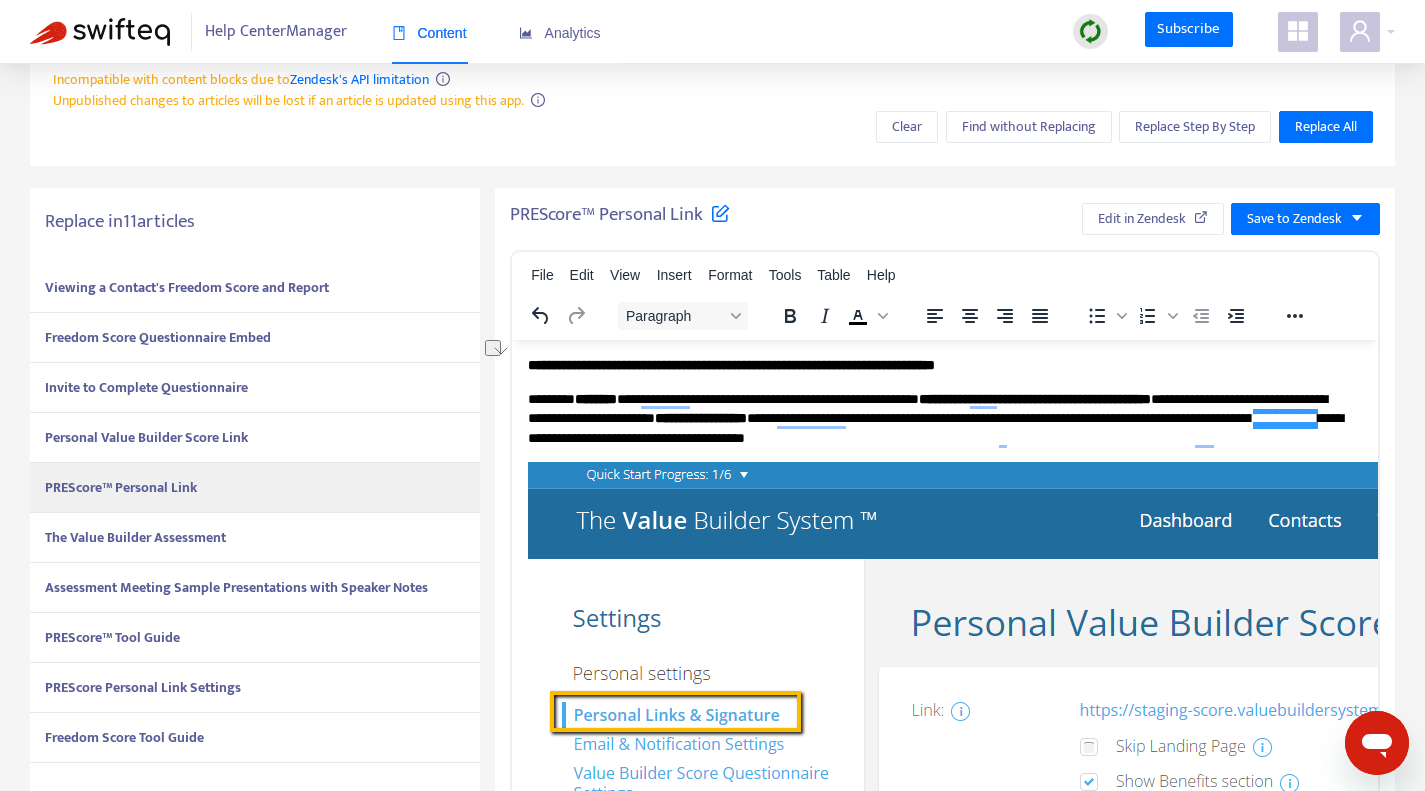 click on "The Value Builder Assessment" at bounding box center (255, 538) 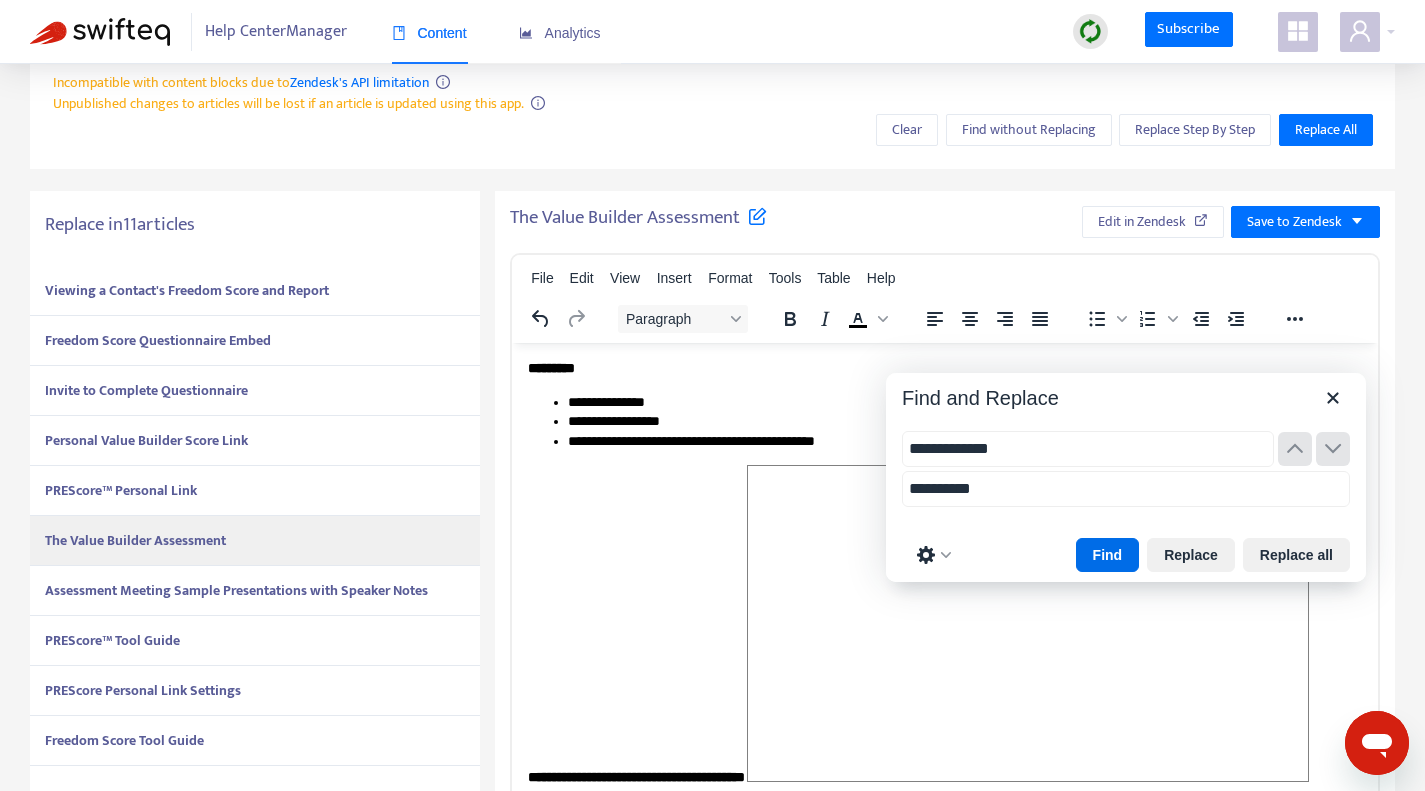scroll, scrollTop: 100, scrollLeft: 0, axis: vertical 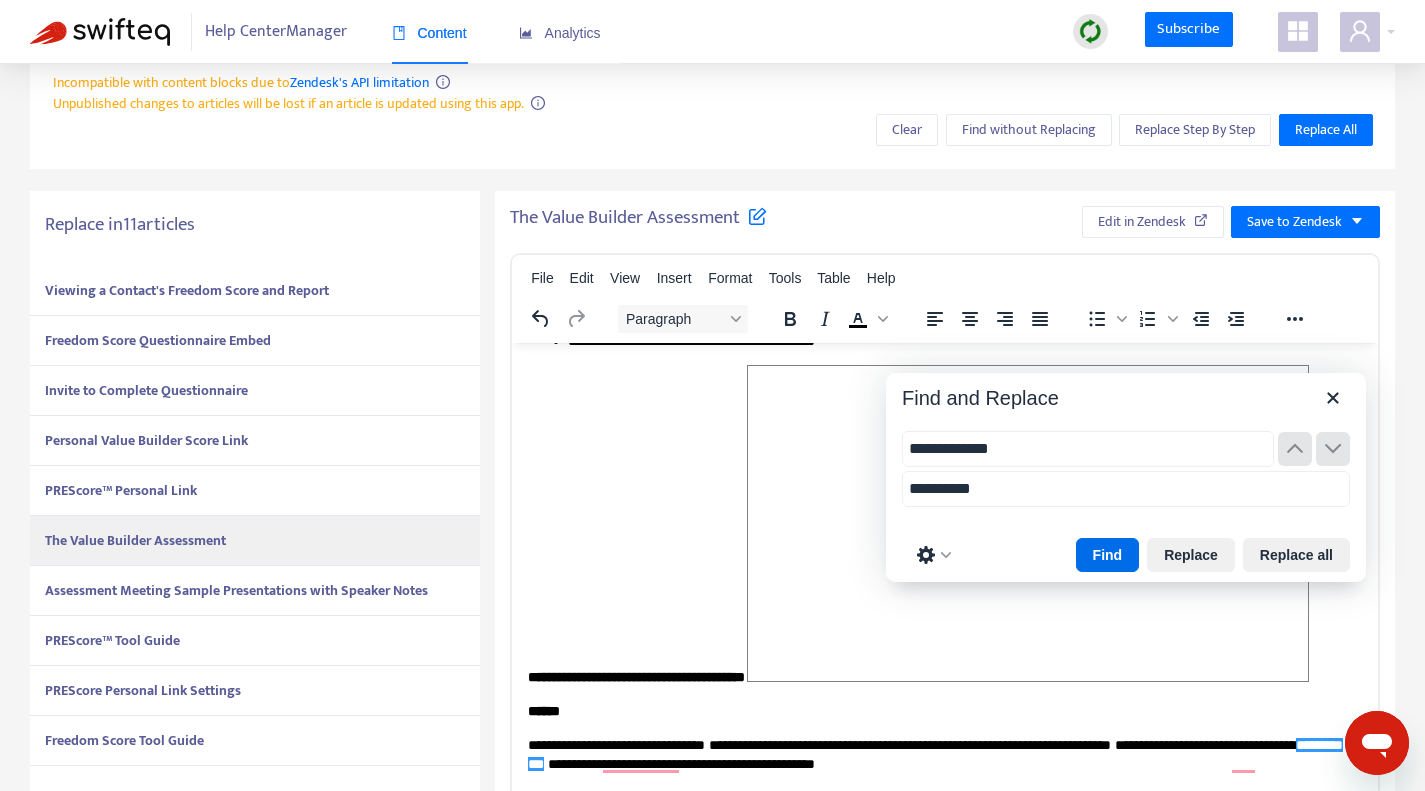 click on "Find" at bounding box center (1108, 555) 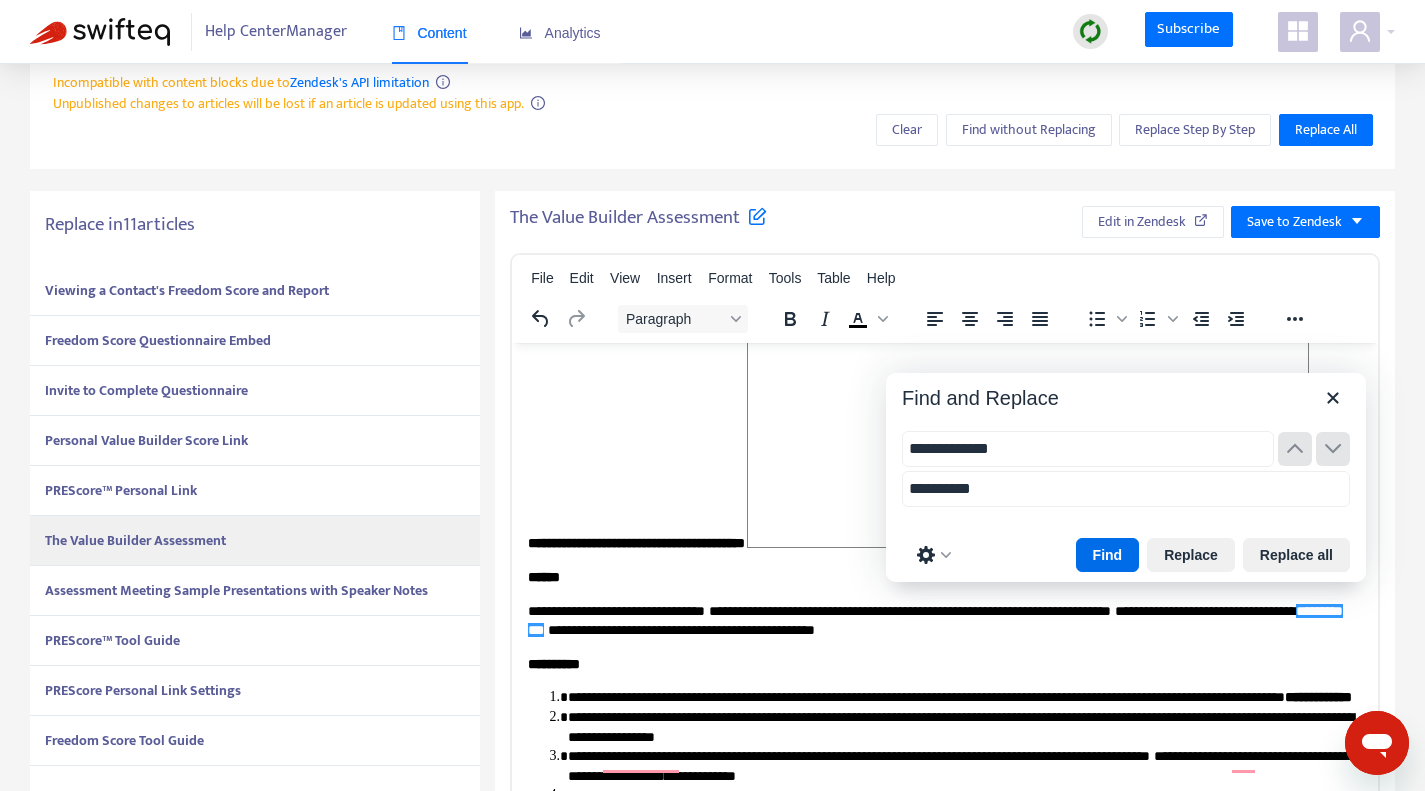 scroll, scrollTop: 276, scrollLeft: 0, axis: vertical 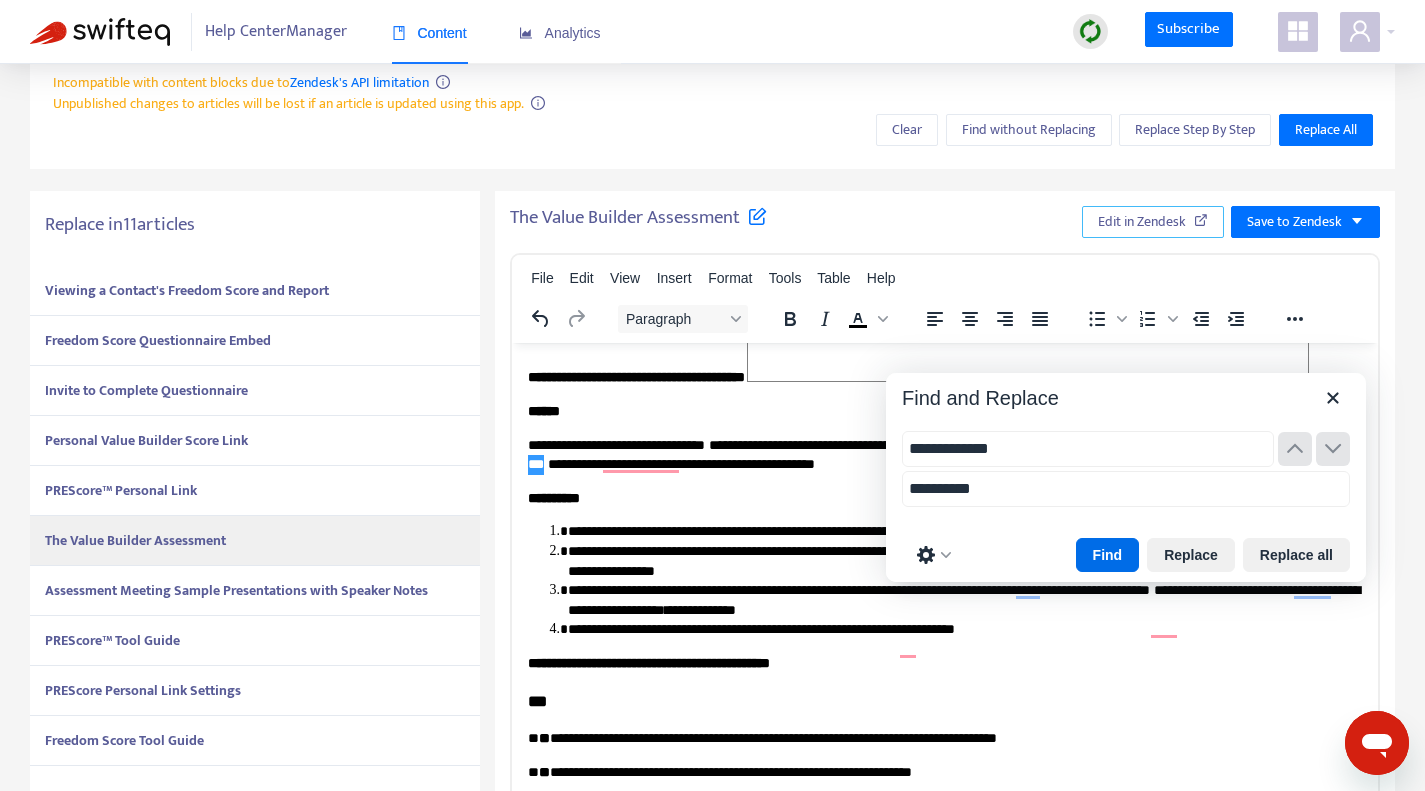 click at bounding box center (1201, 220) 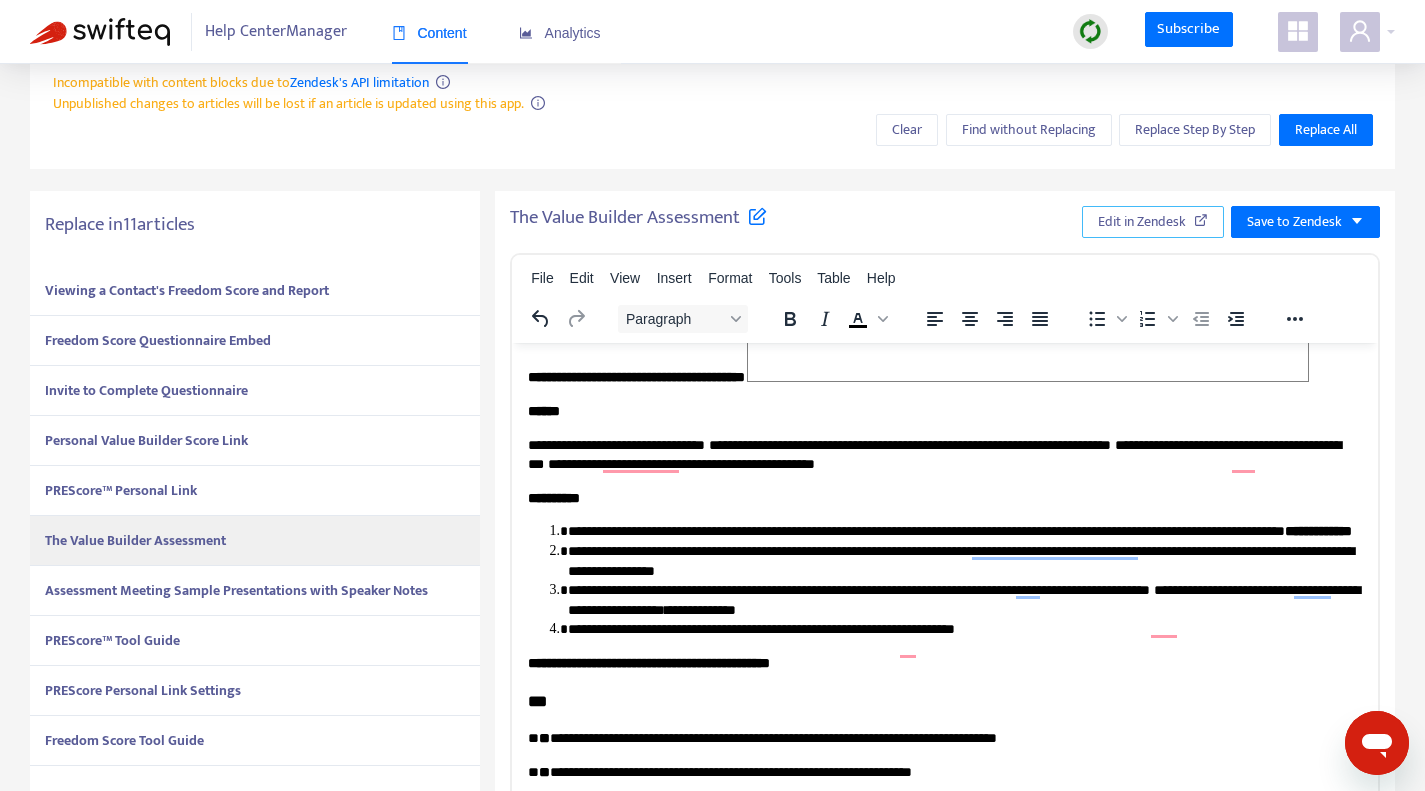 scroll, scrollTop: 400, scrollLeft: 0, axis: vertical 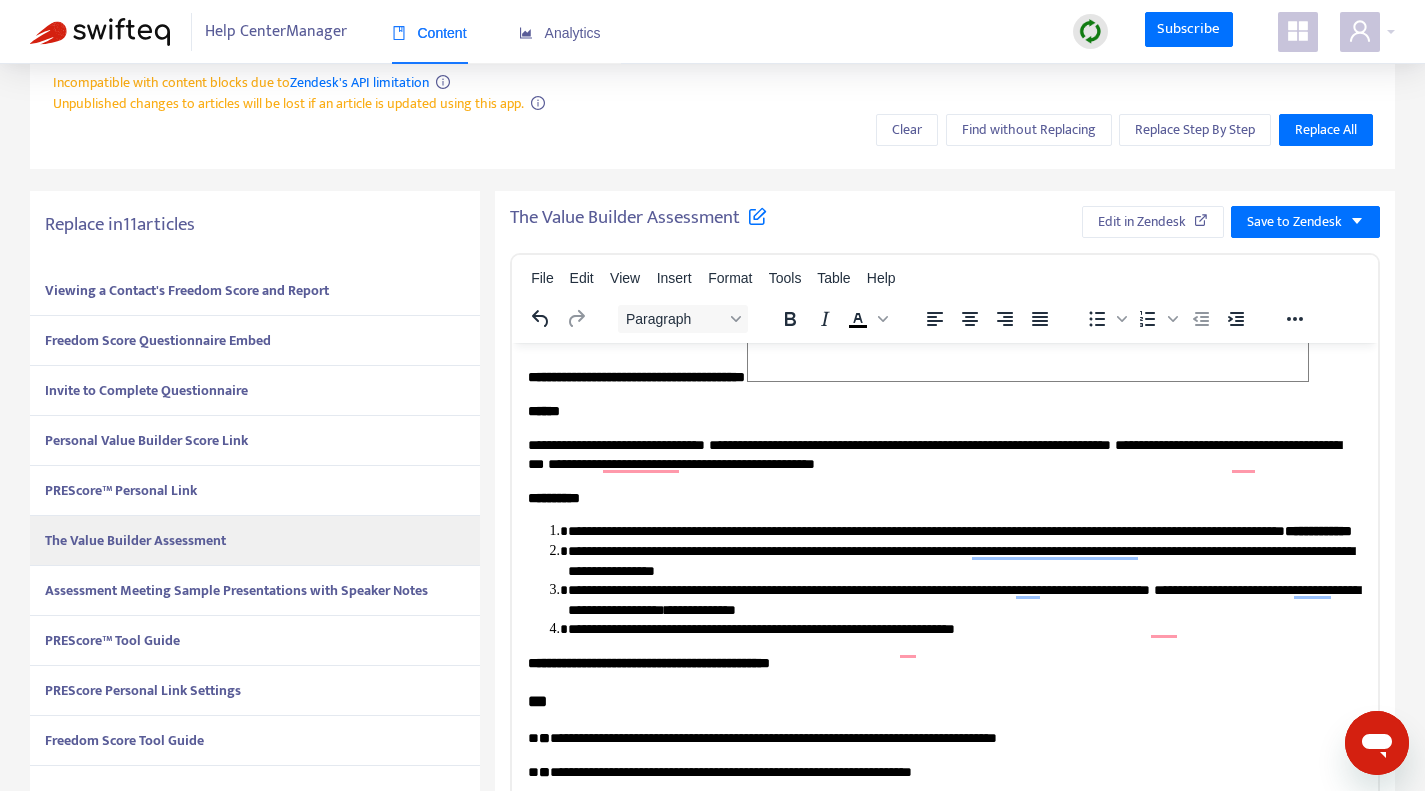 click on "Assessment Meeting Sample Presentations with Speaker Notes" at bounding box center [236, 590] 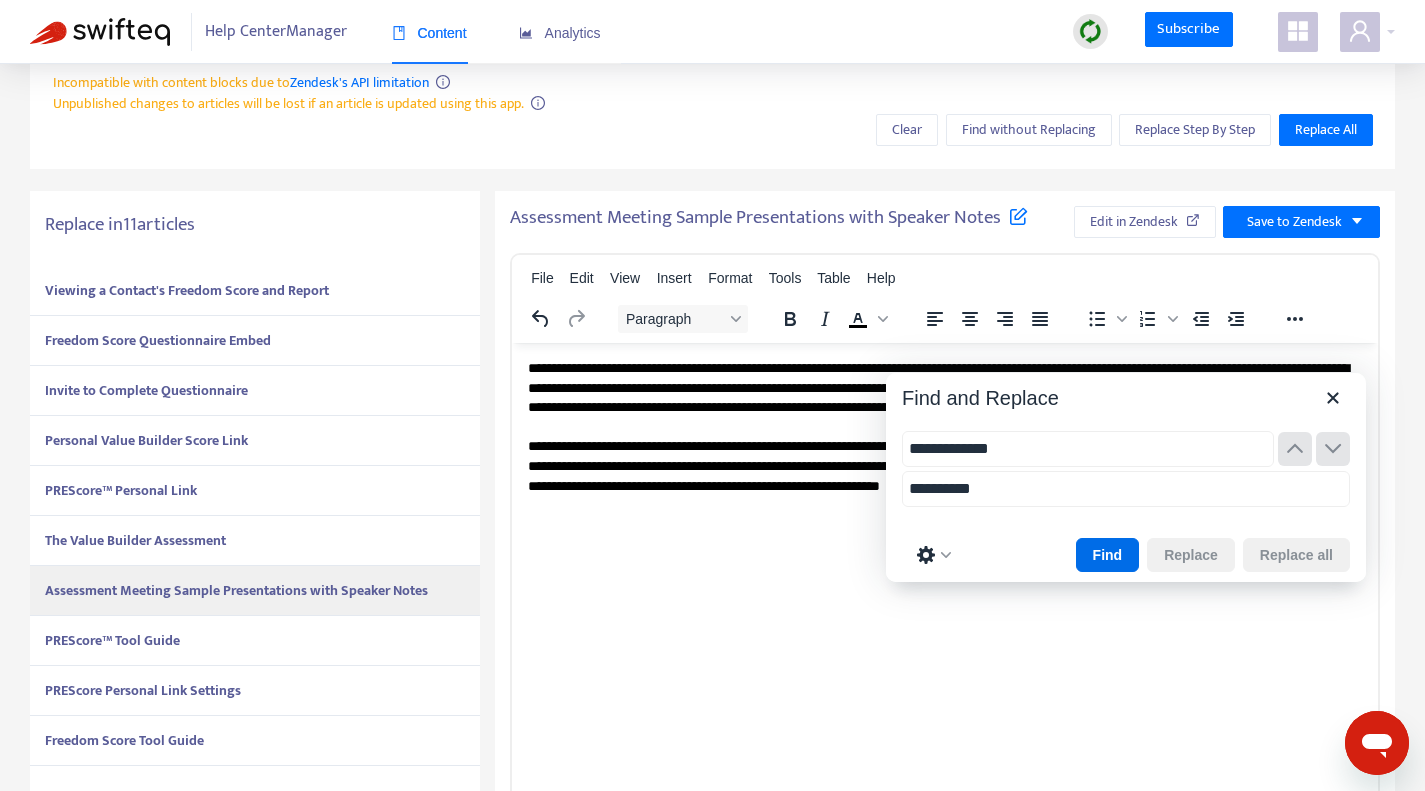 scroll, scrollTop: 0, scrollLeft: 0, axis: both 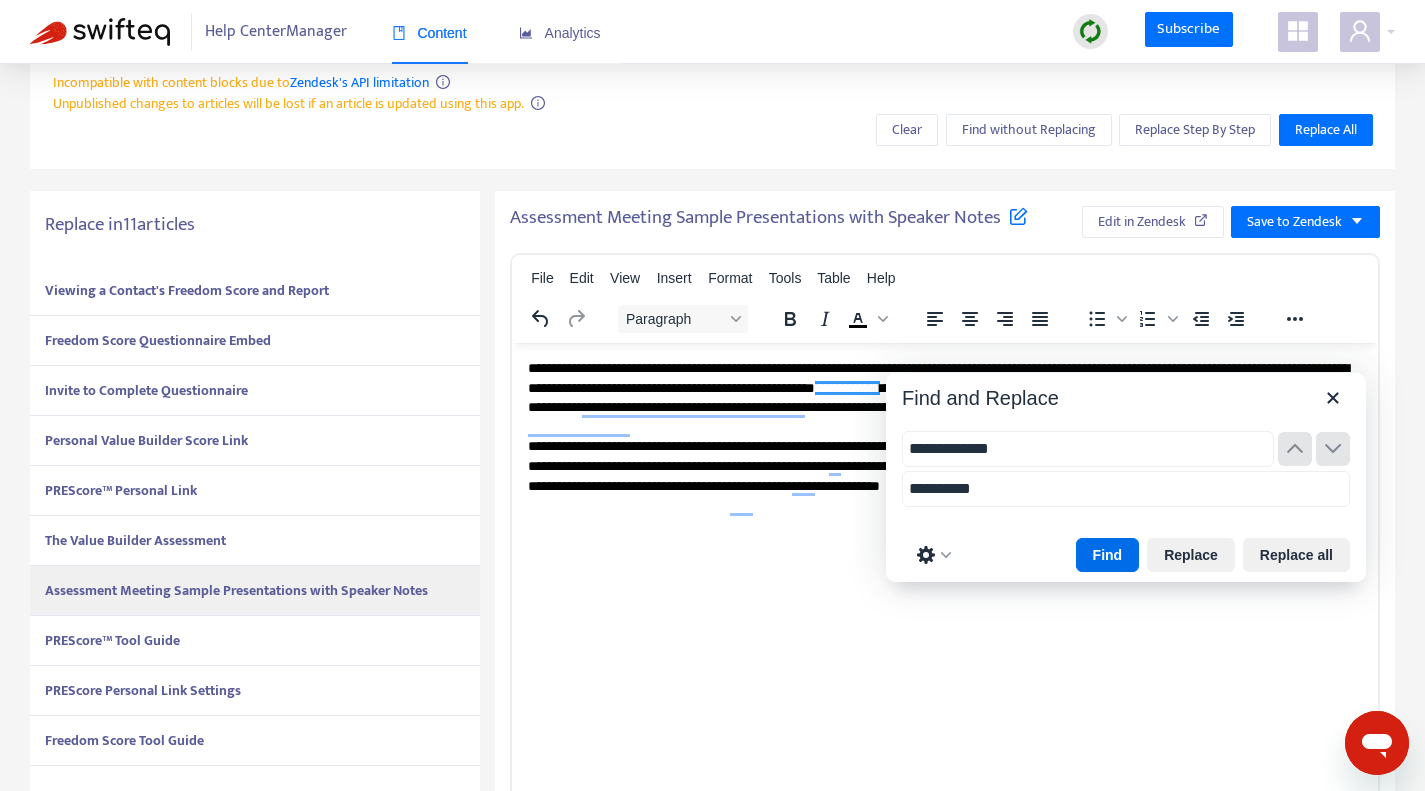 click on "Find" at bounding box center (1108, 555) 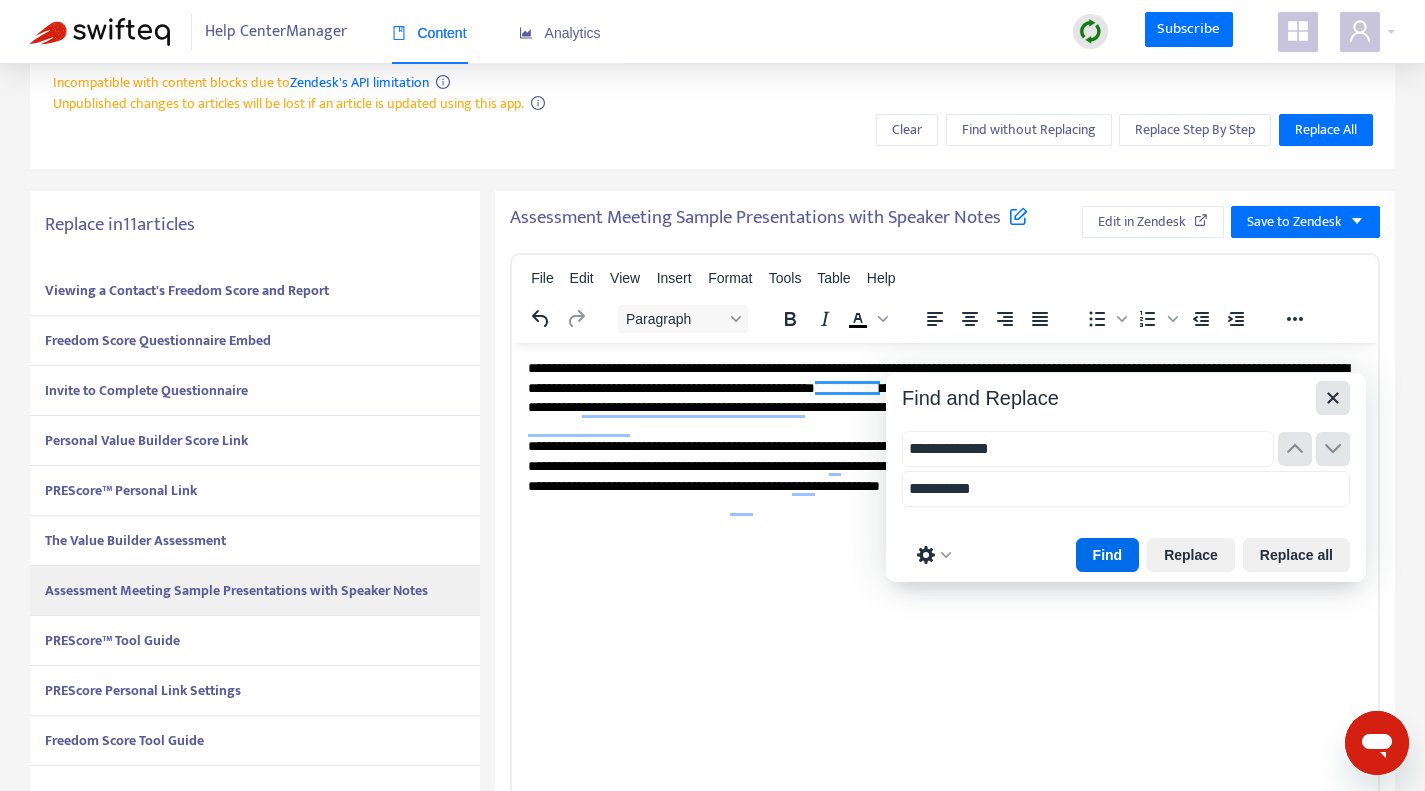 click 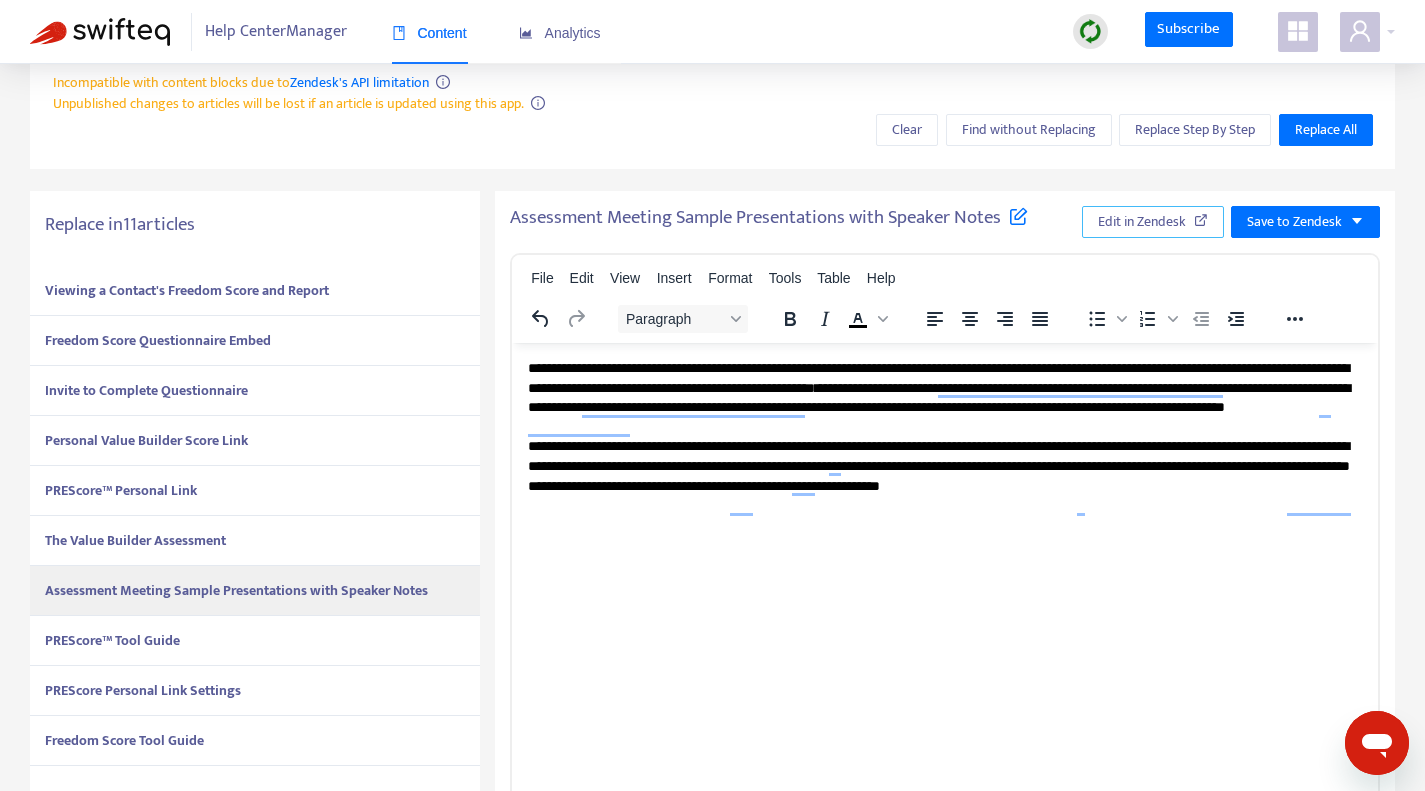 click on "Edit in Zendesk" at bounding box center (1142, 222) 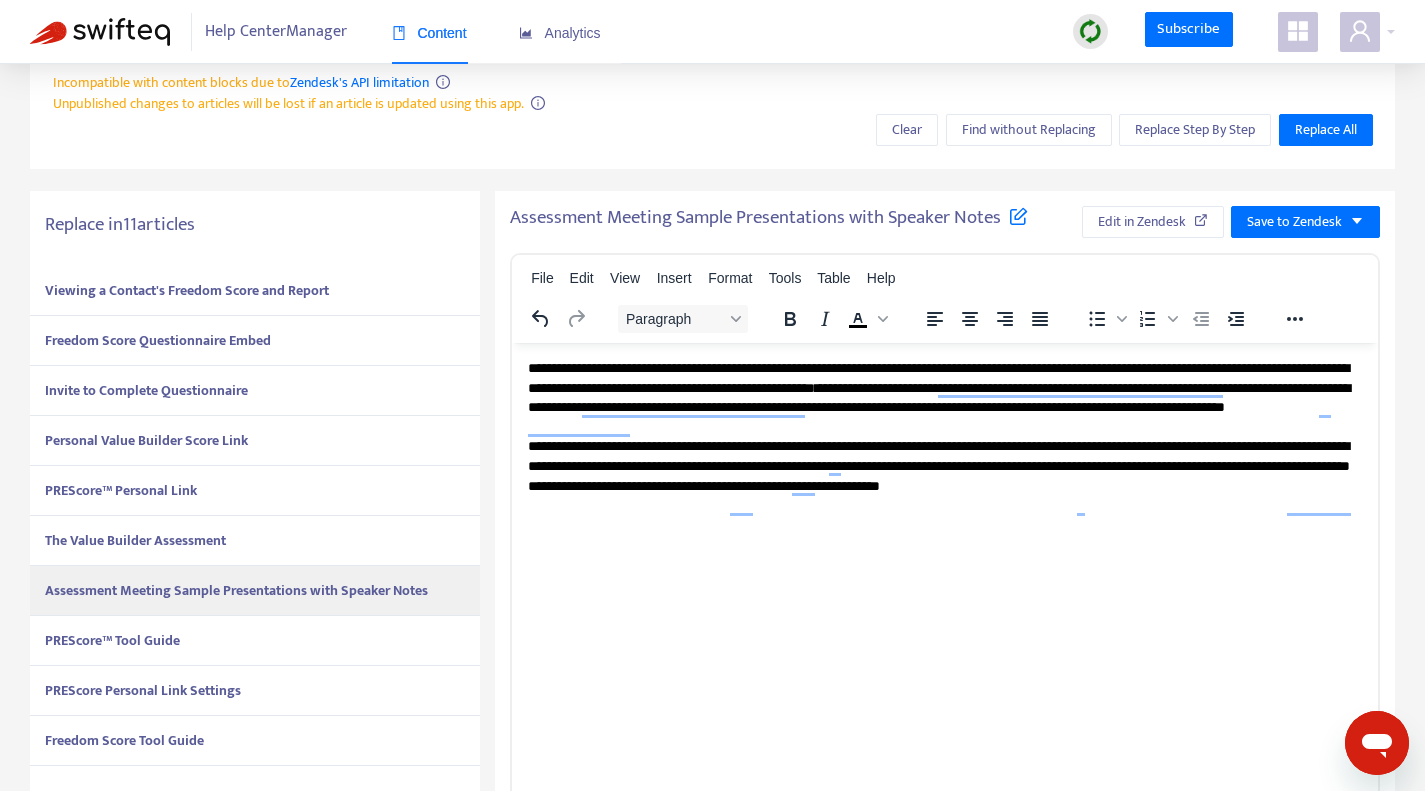 click on "PREScore™ Tool Guide" at bounding box center (255, 641) 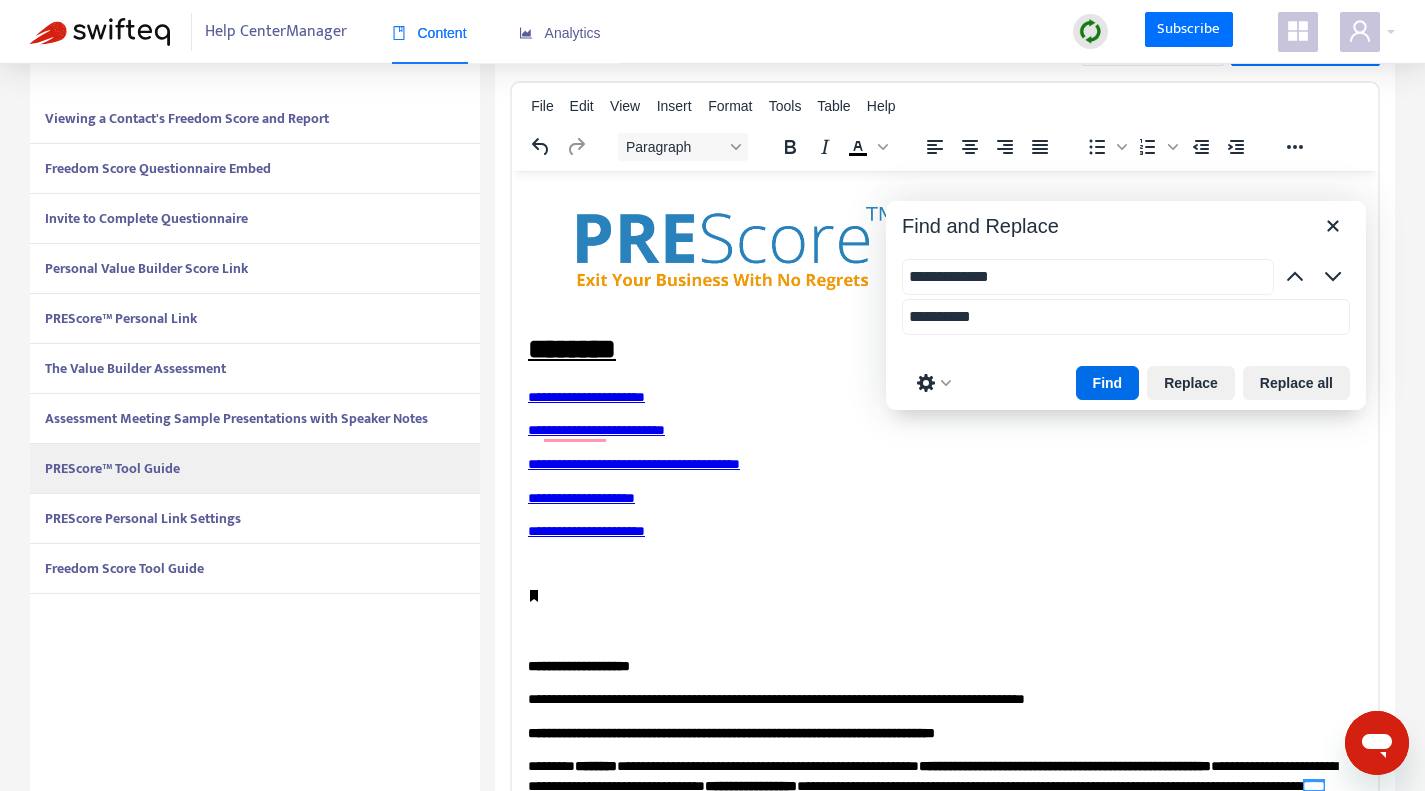 scroll, scrollTop: 580, scrollLeft: 0, axis: vertical 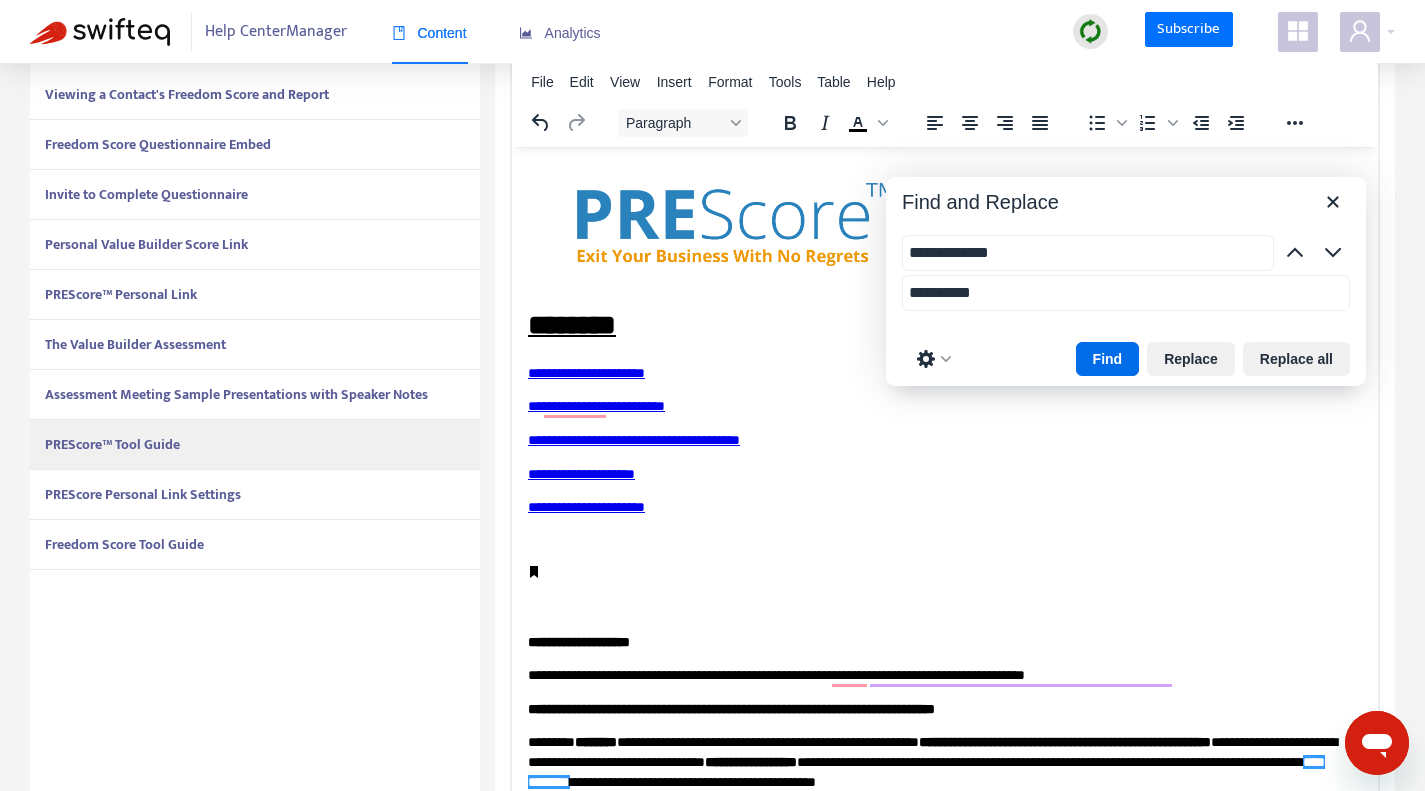 click on "Find" at bounding box center [1108, 359] 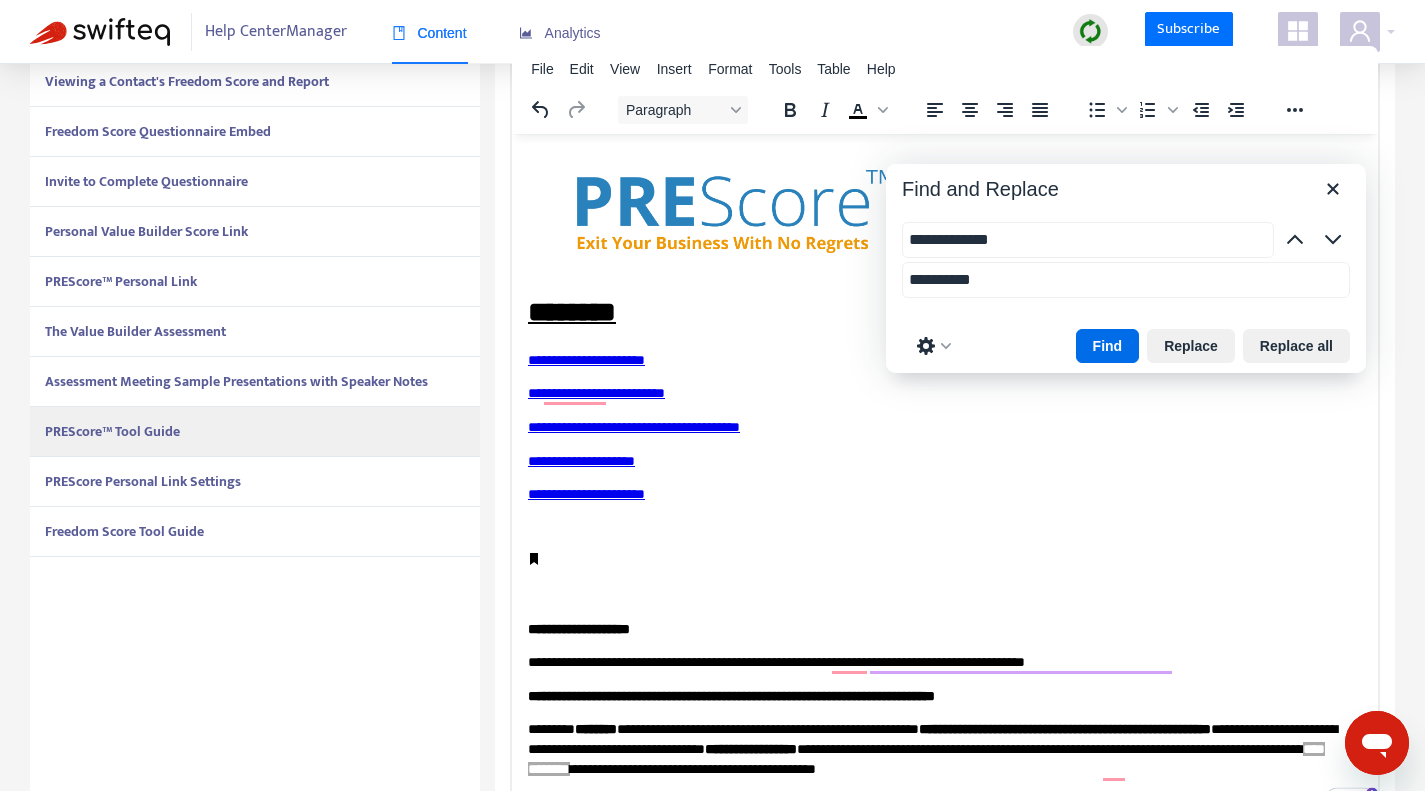 scroll, scrollTop: 720, scrollLeft: 0, axis: vertical 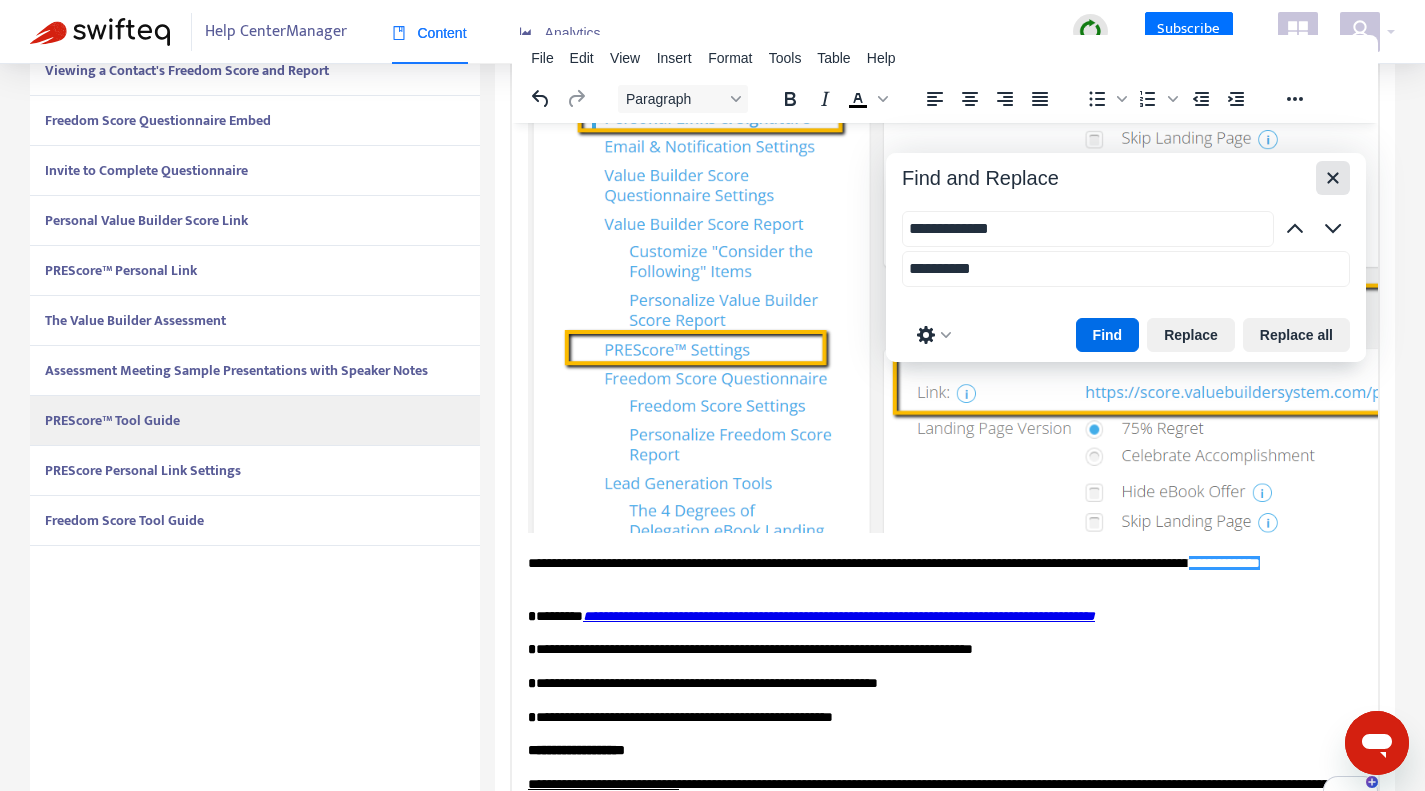 click 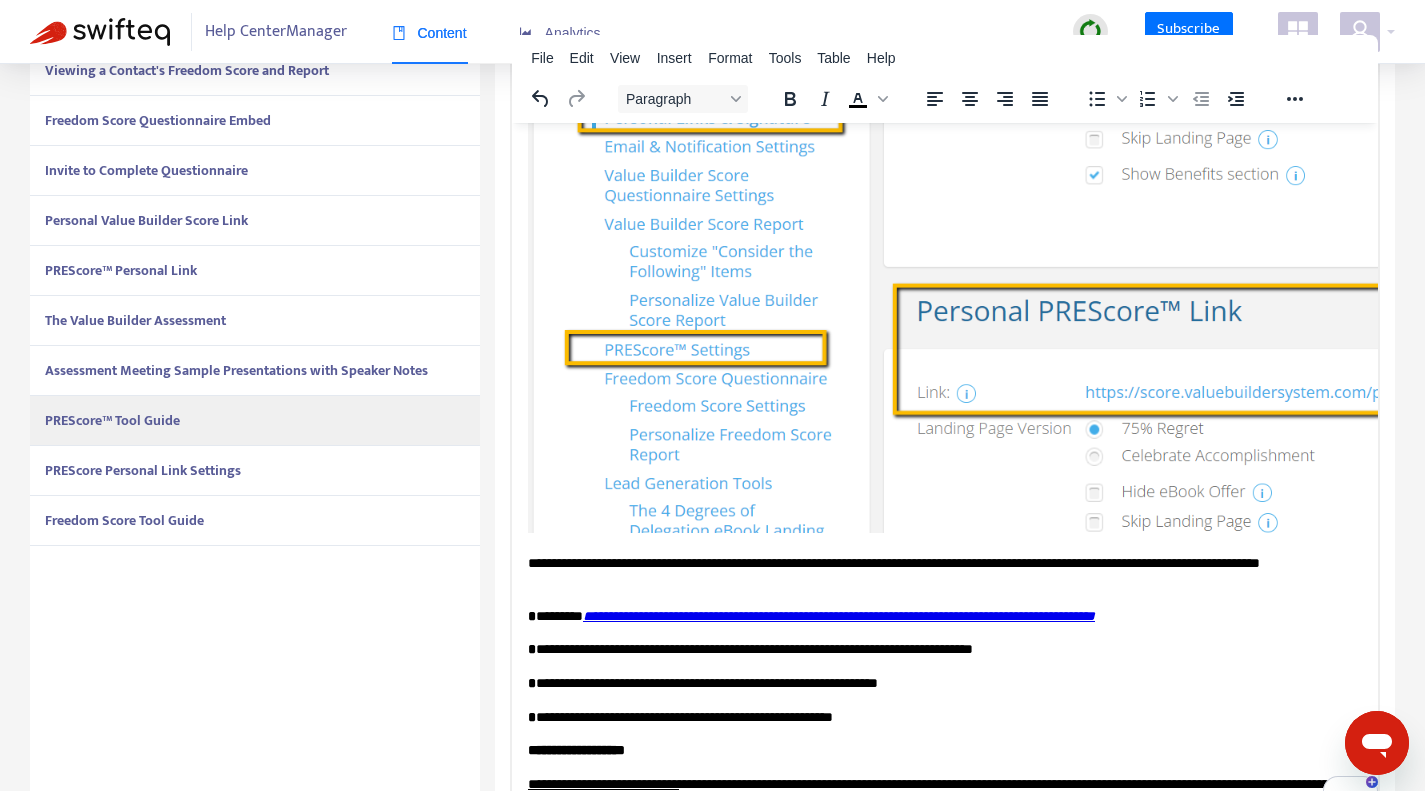 scroll, scrollTop: 320, scrollLeft: 0, axis: vertical 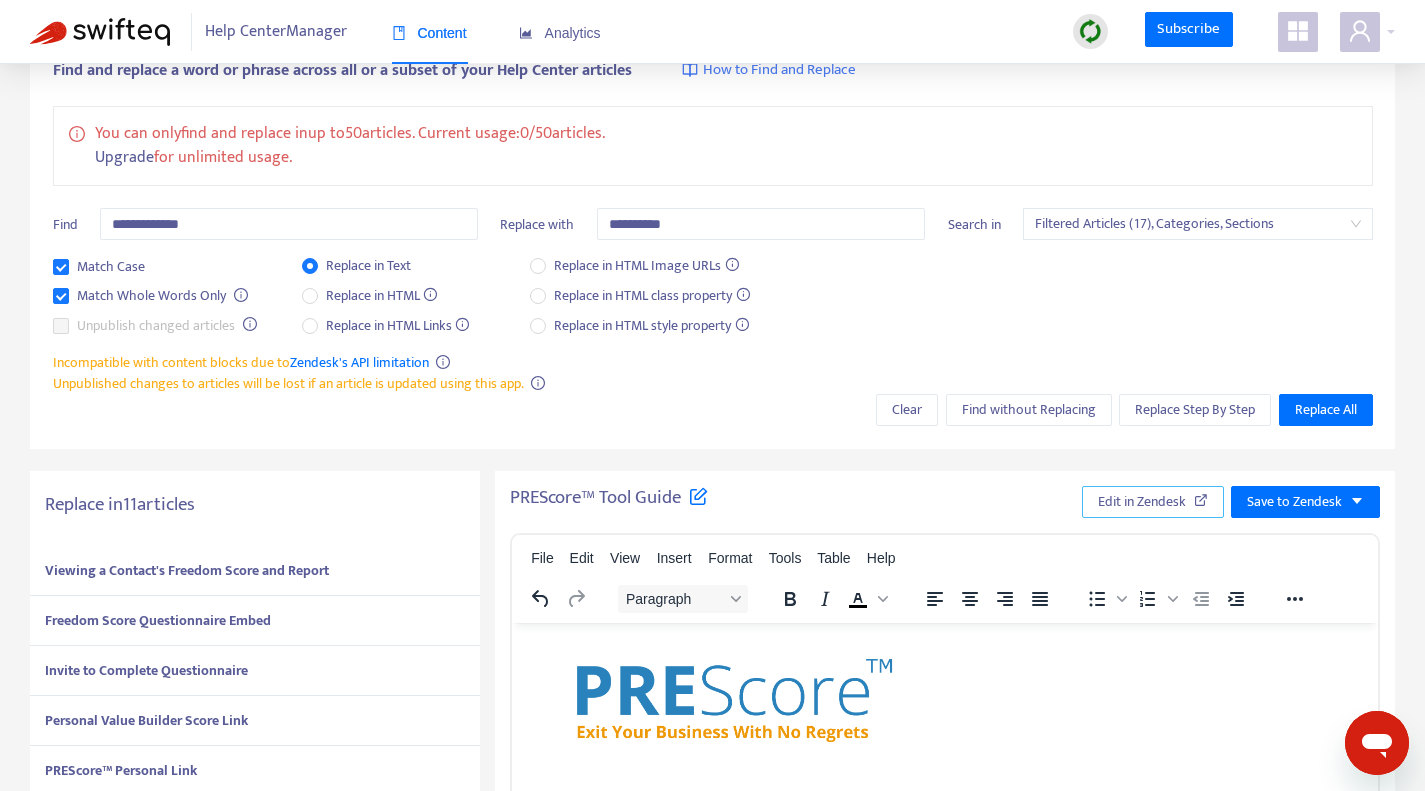 click on "Edit in Zendesk" at bounding box center (1153, 502) 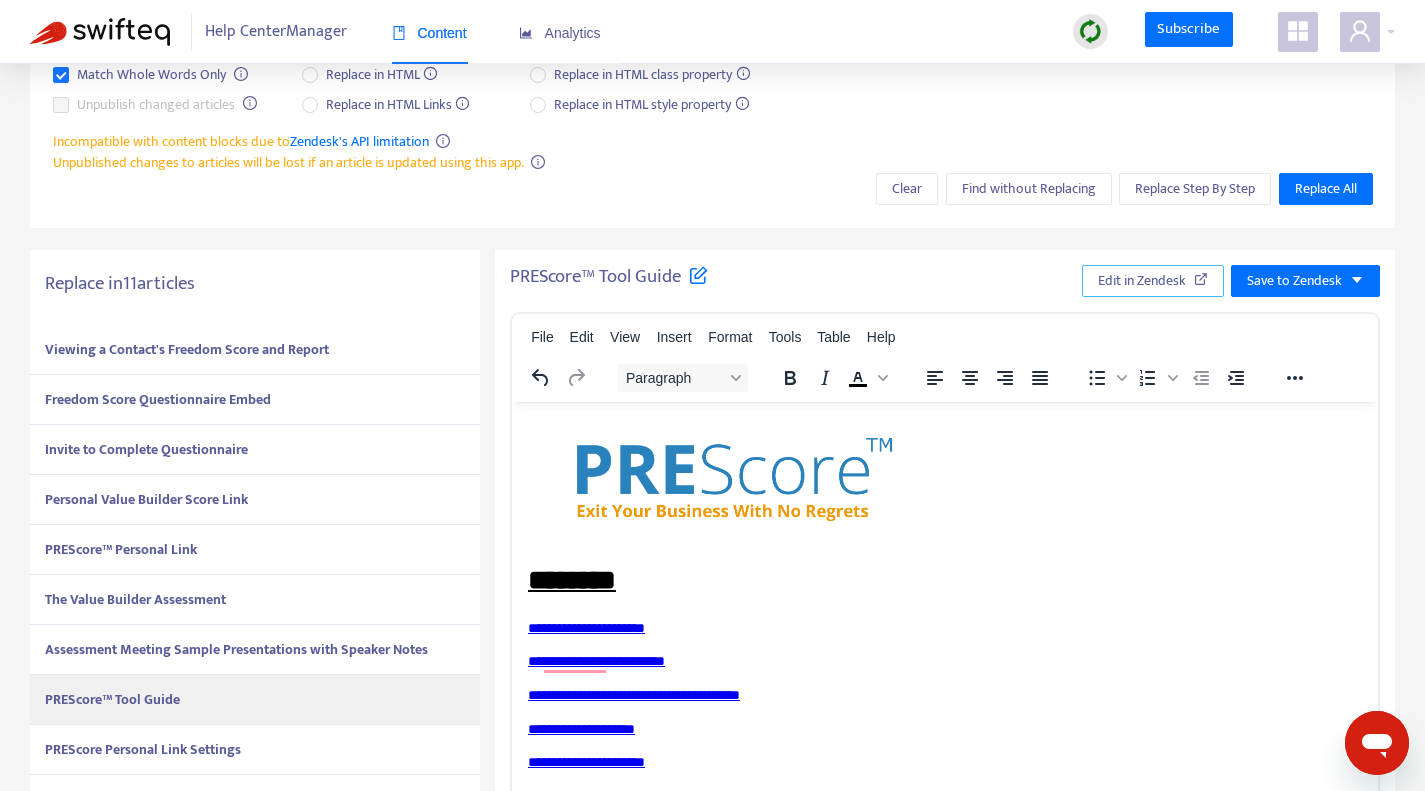 scroll, scrollTop: 504, scrollLeft: 0, axis: vertical 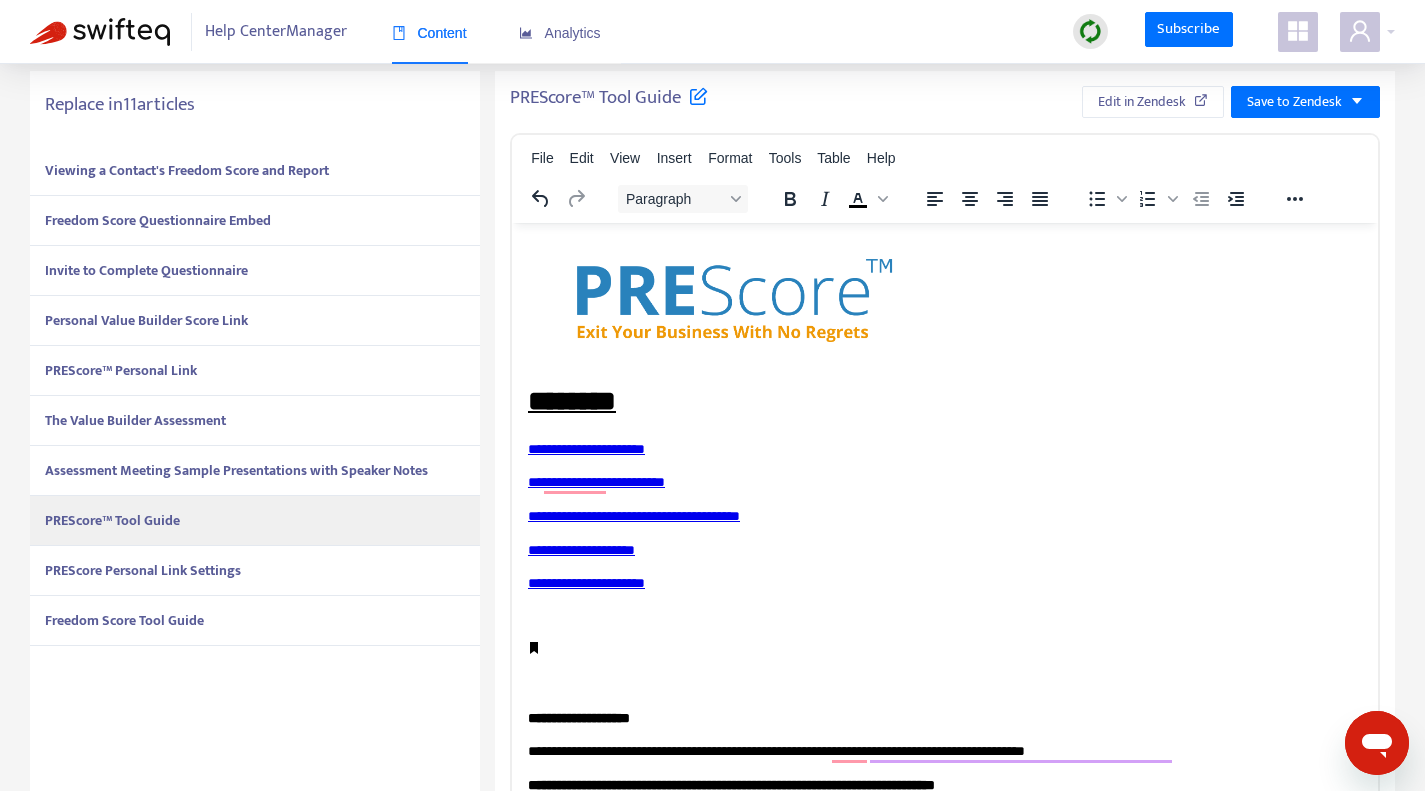 click on "PREScore Personal Link Settings" at bounding box center (255, 571) 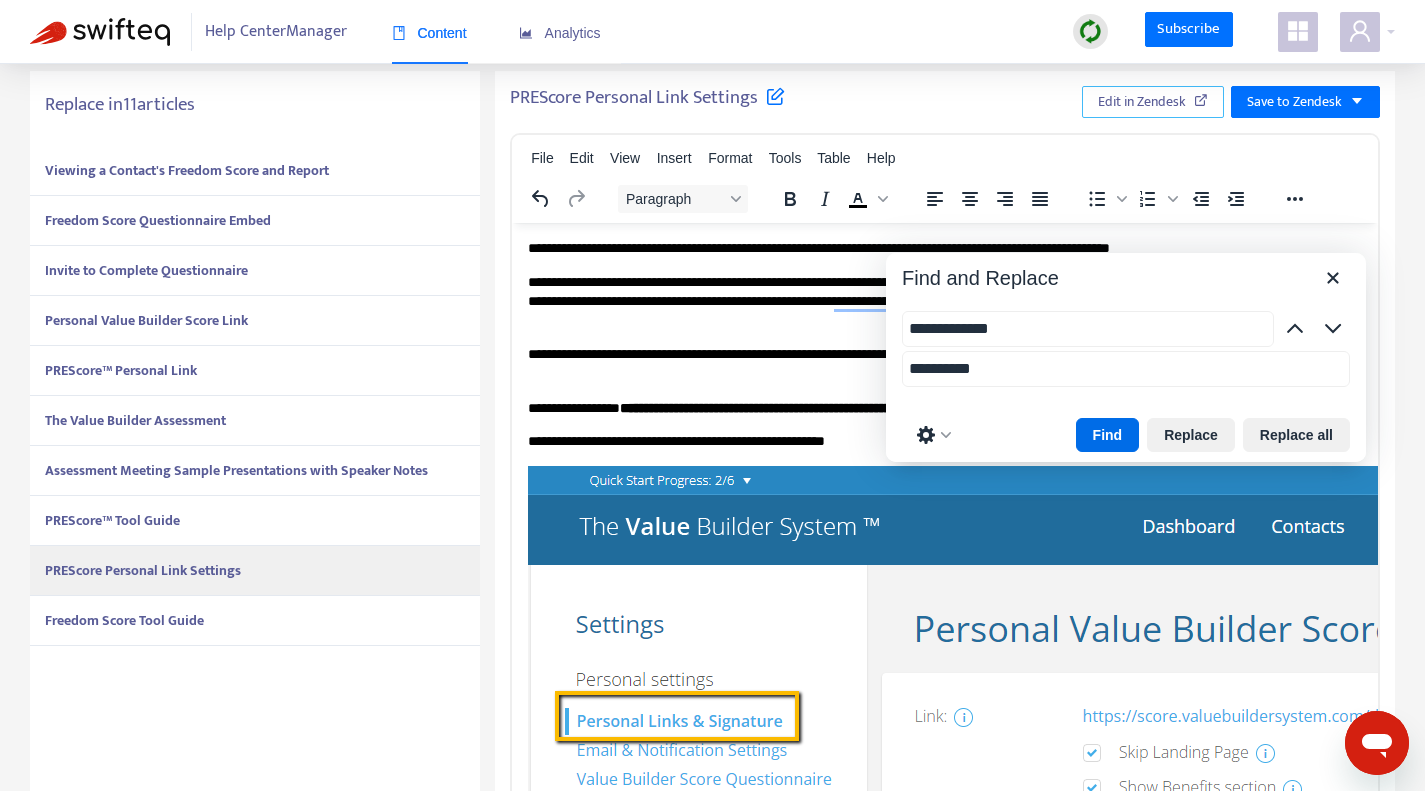 click on "Edit in Zendesk" at bounding box center (1142, 102) 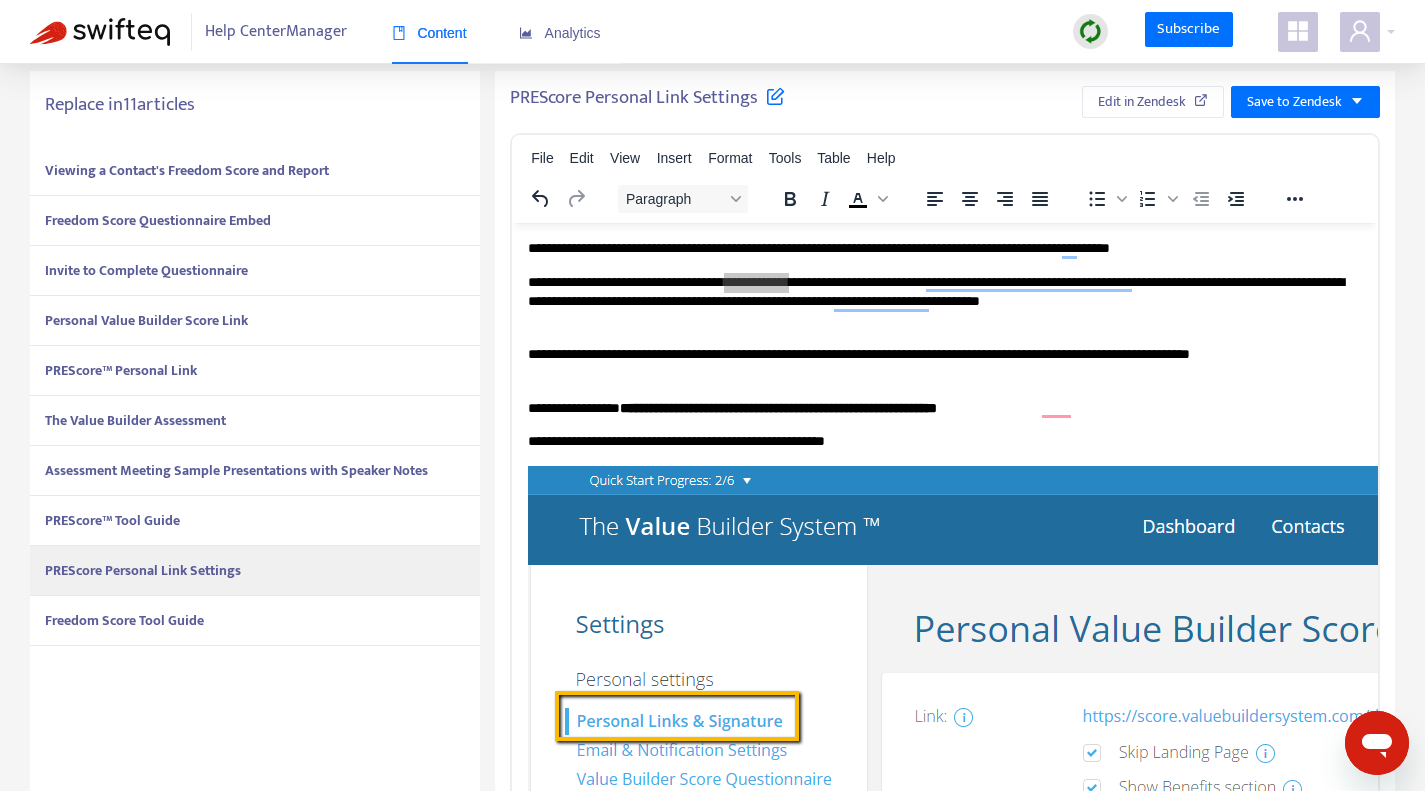 click on "Freedom Score Tool Guide" at bounding box center (255, 621) 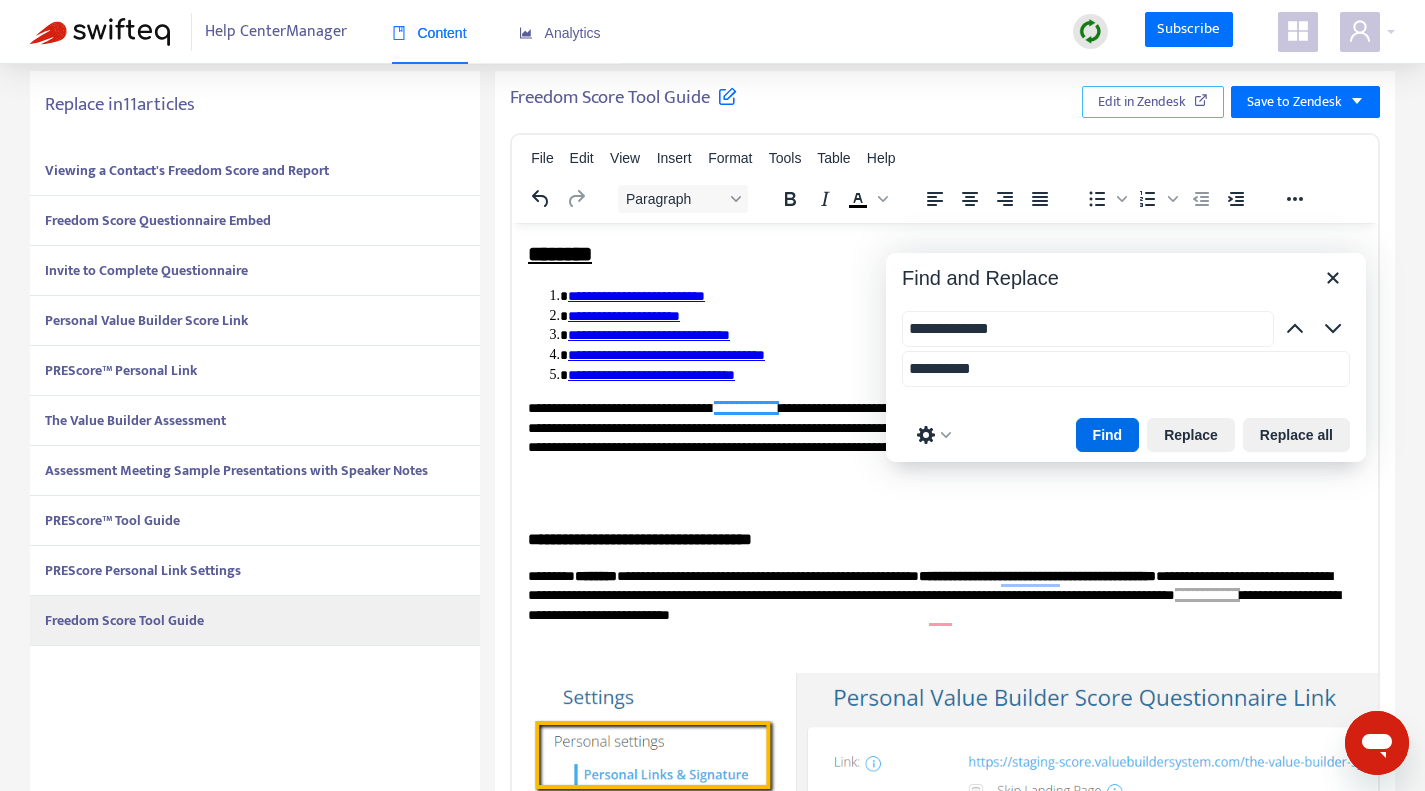 click on "Edit in Zendesk" at bounding box center [1142, 102] 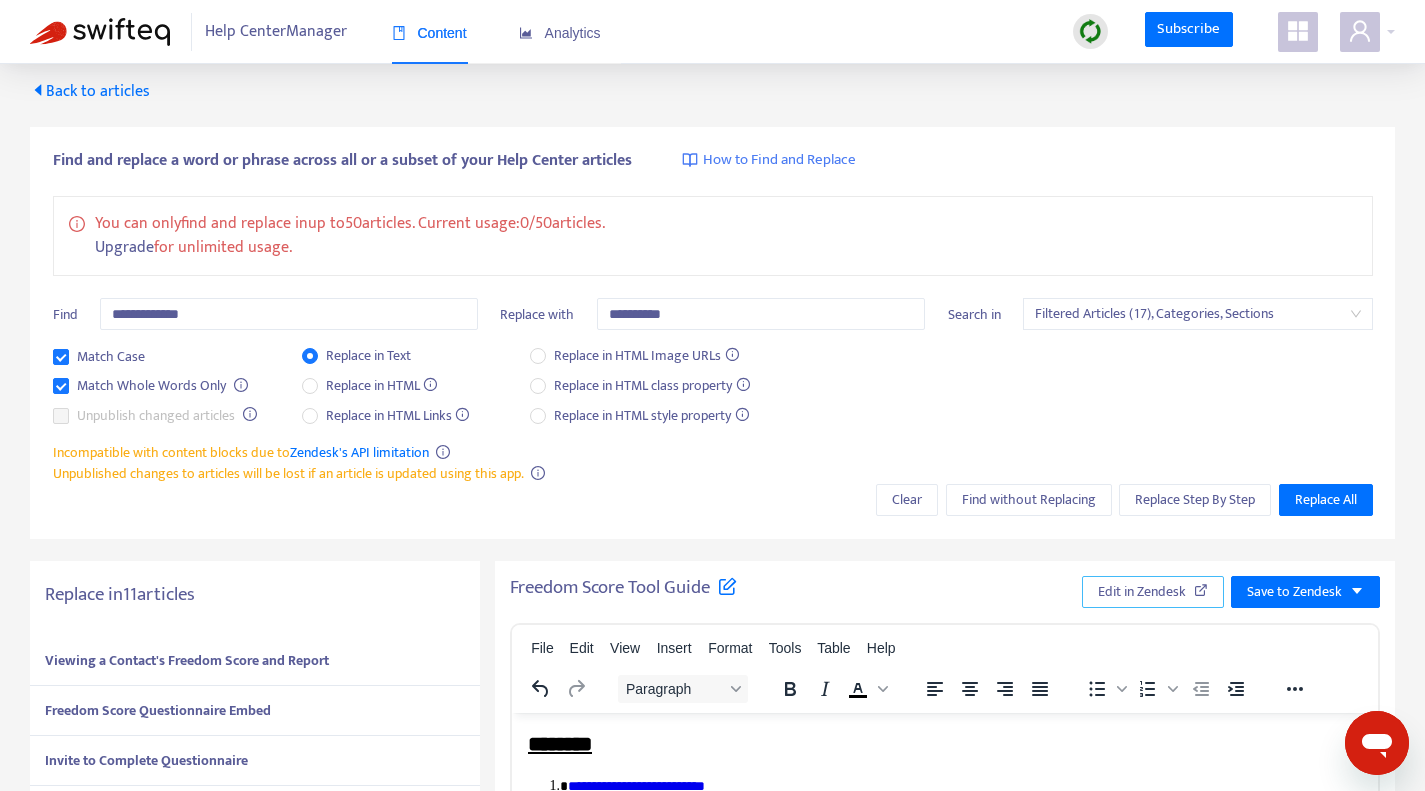 scroll, scrollTop: 0, scrollLeft: 0, axis: both 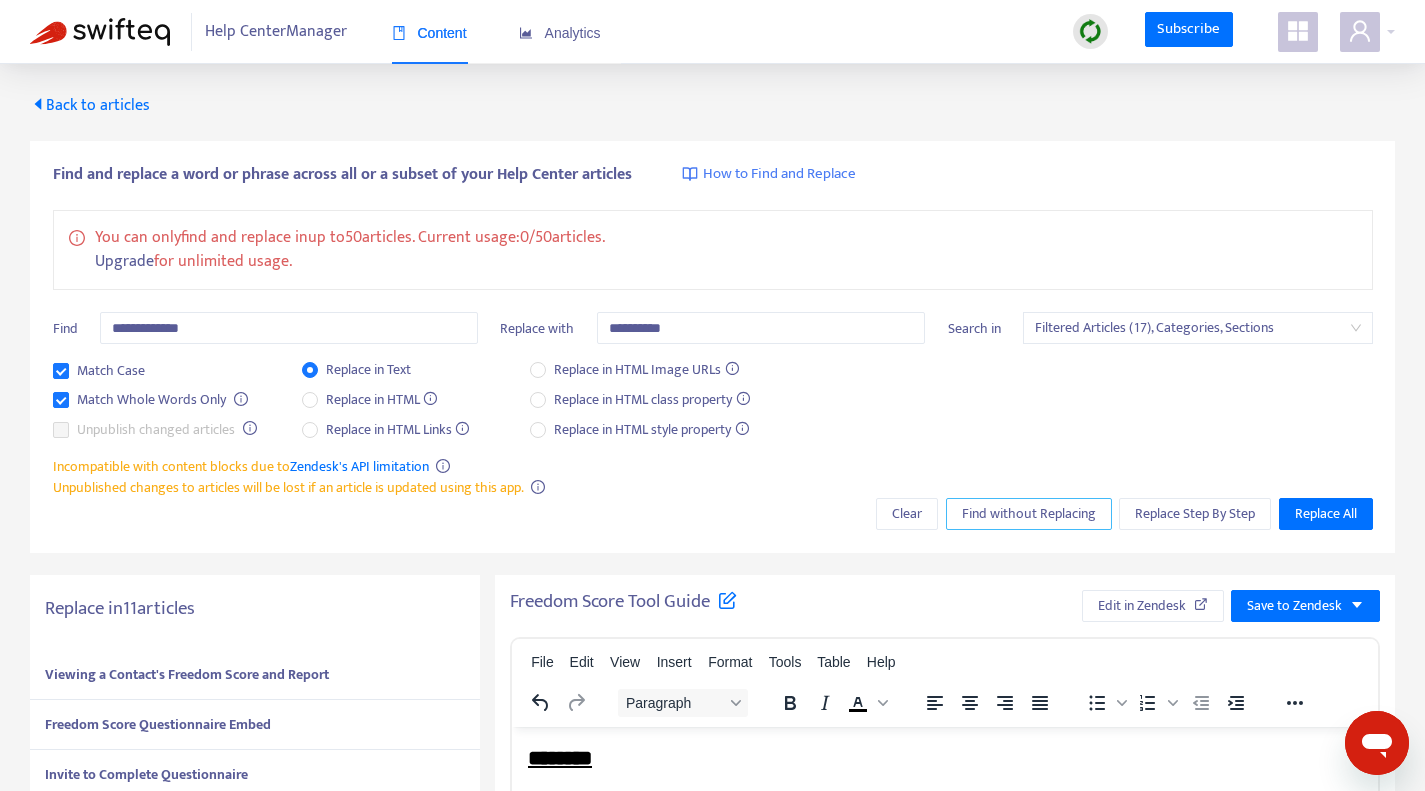 click on "Find without Replacing" at bounding box center (1029, 514) 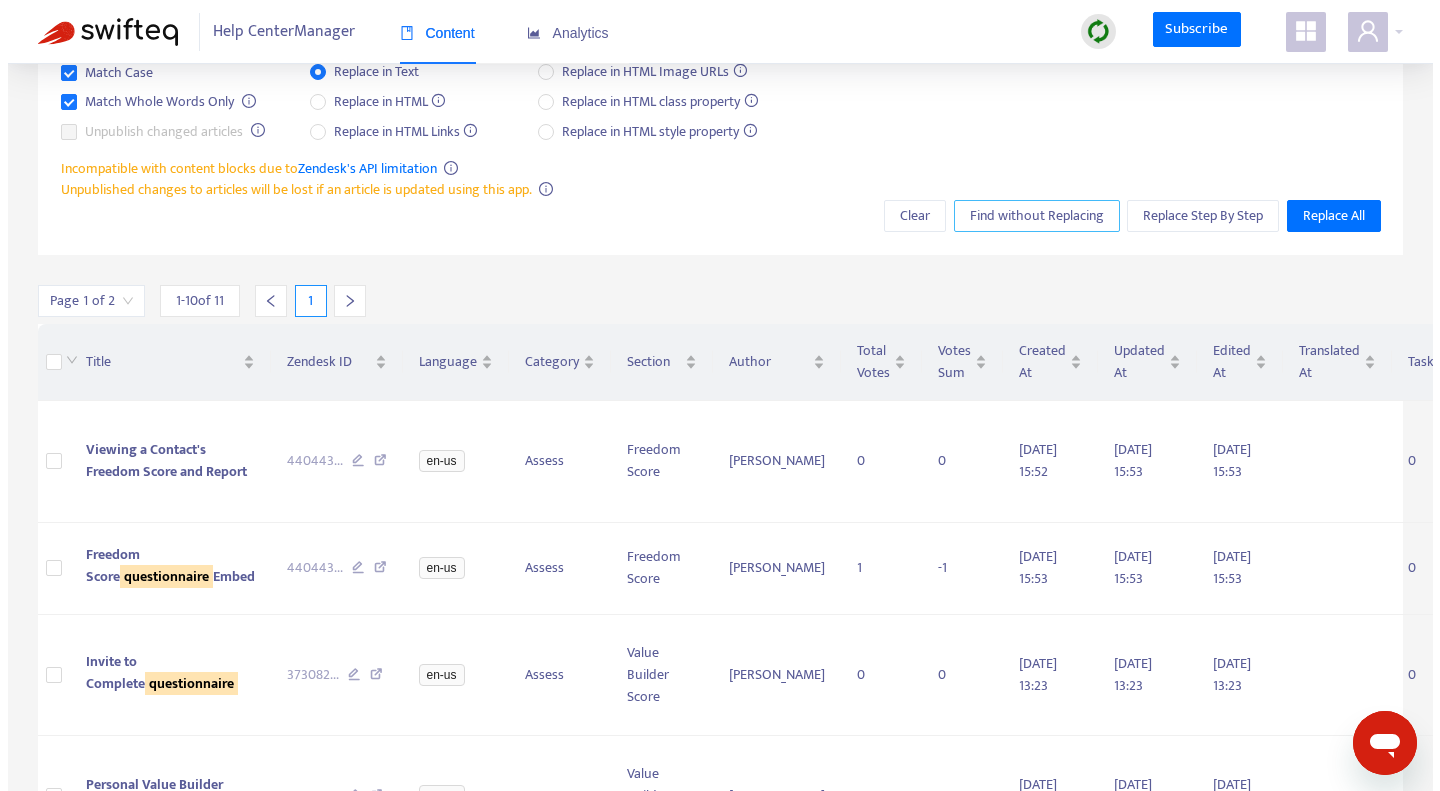 scroll, scrollTop: 300, scrollLeft: 0, axis: vertical 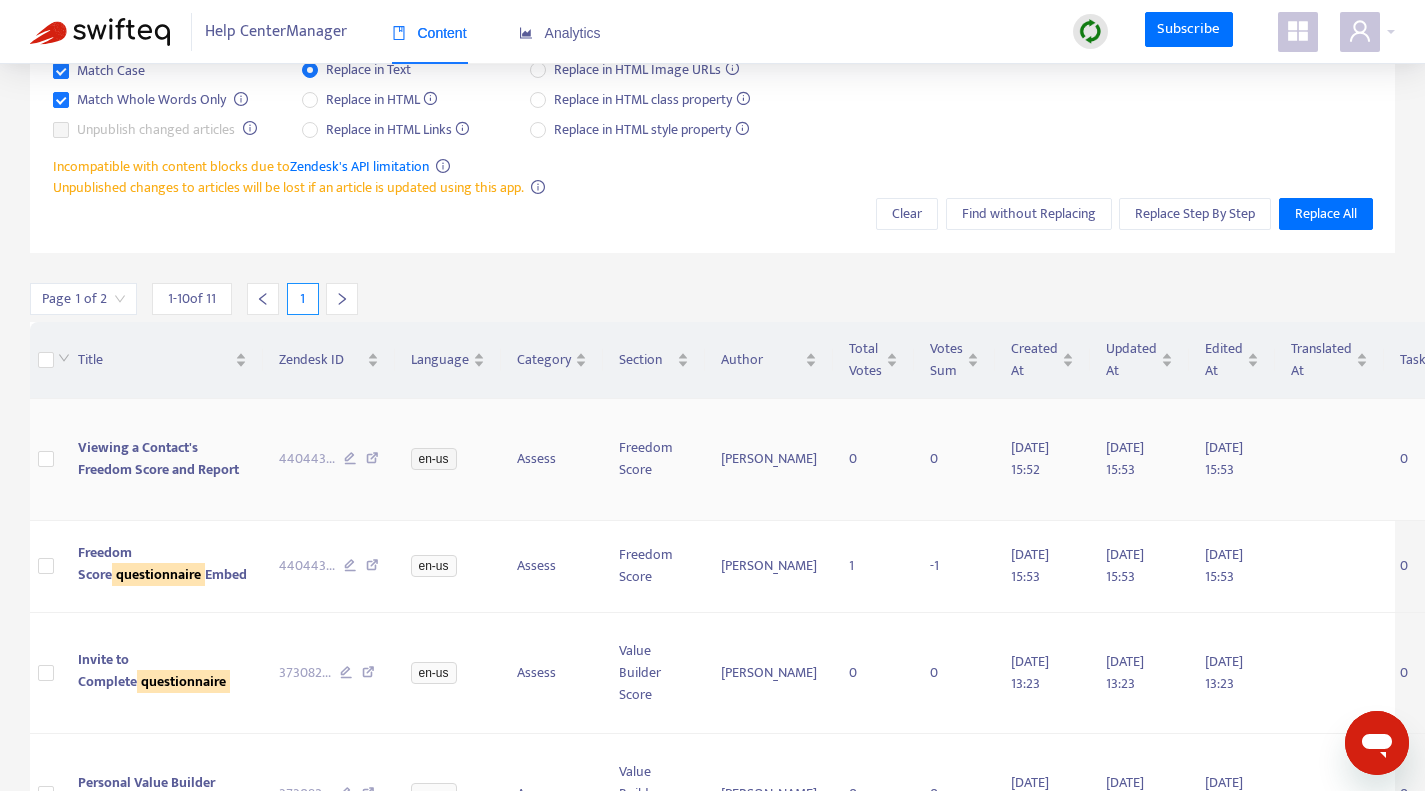 click on "Viewing a Contact's Freedom Score and Report" at bounding box center (158, 458) 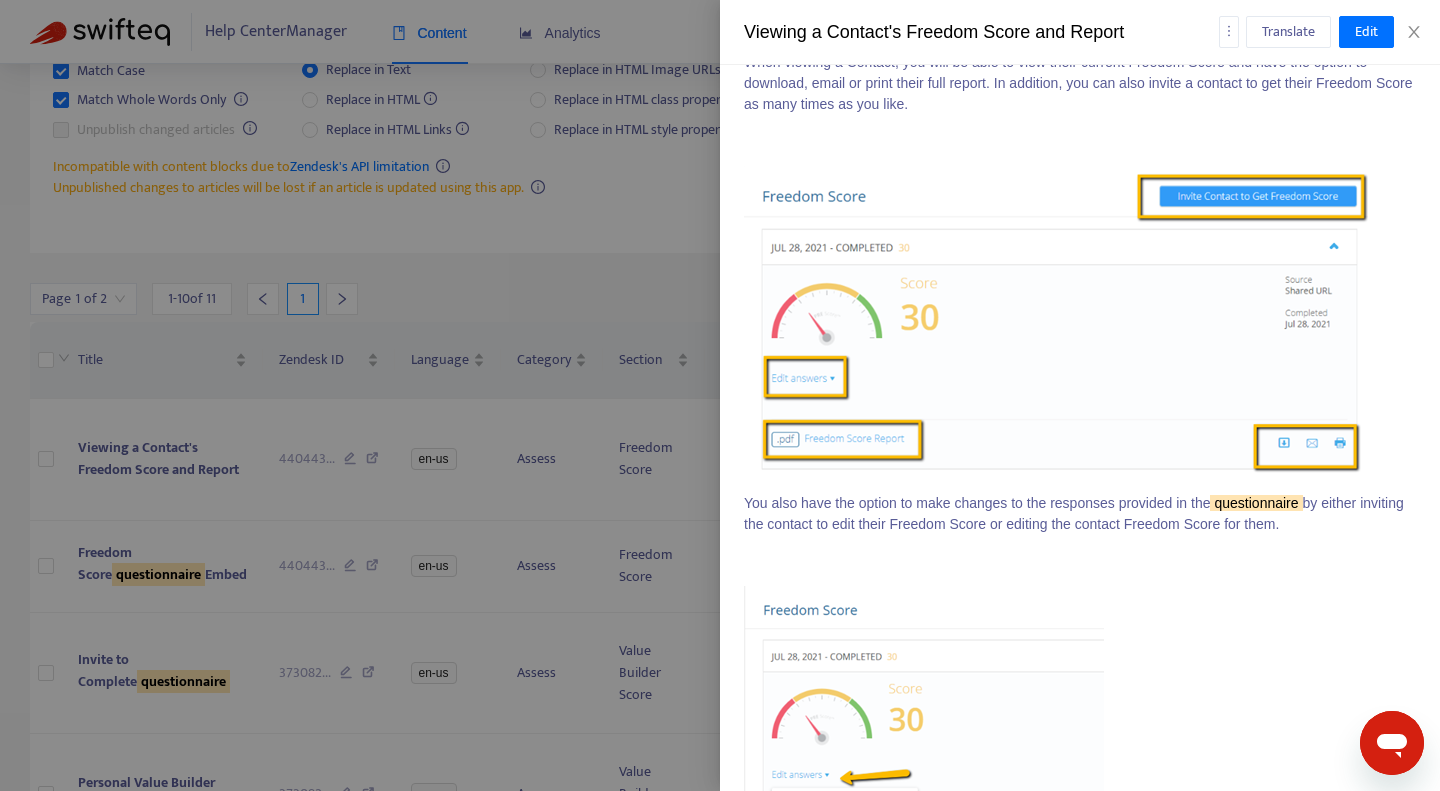 scroll, scrollTop: 300, scrollLeft: 0, axis: vertical 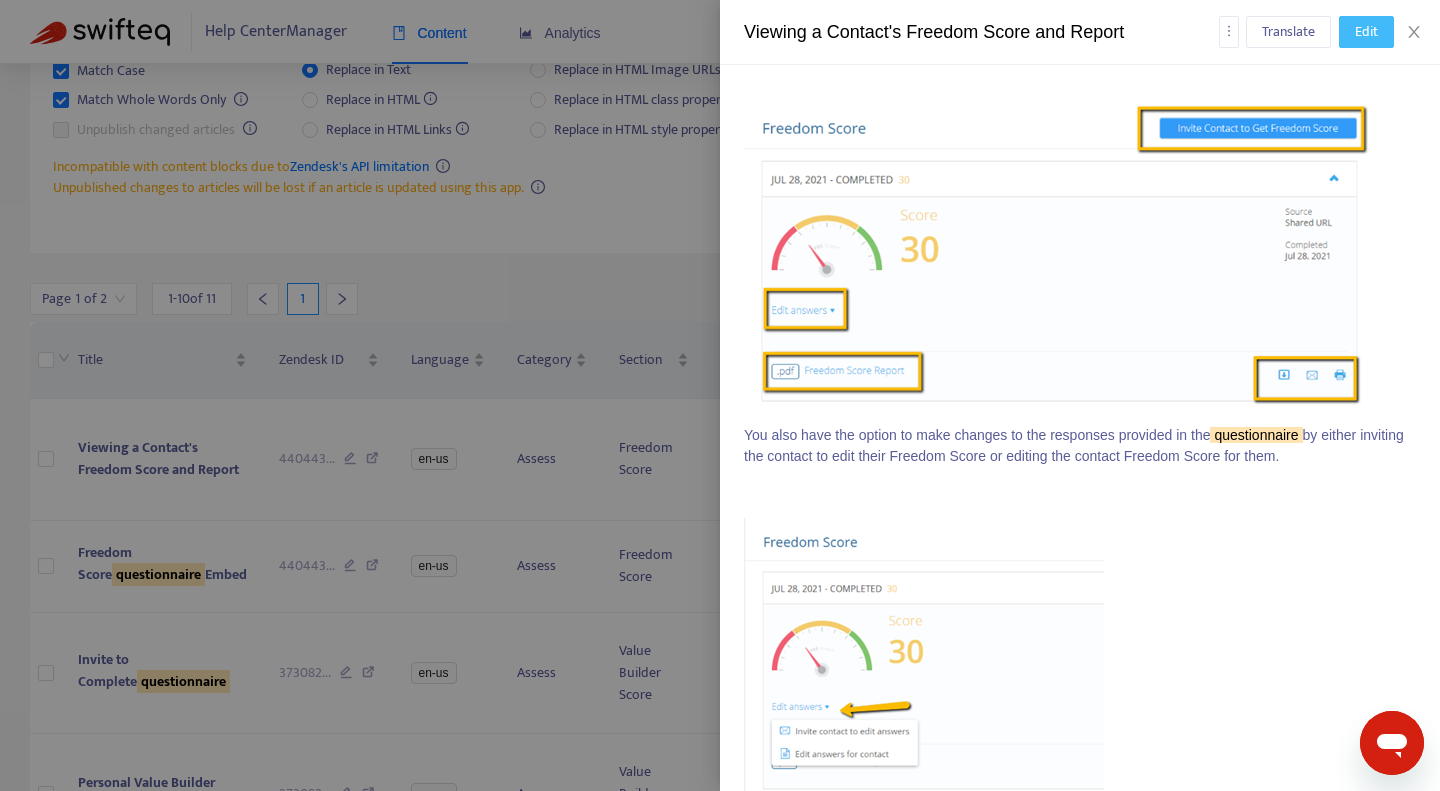 click on "Edit" at bounding box center [1366, 32] 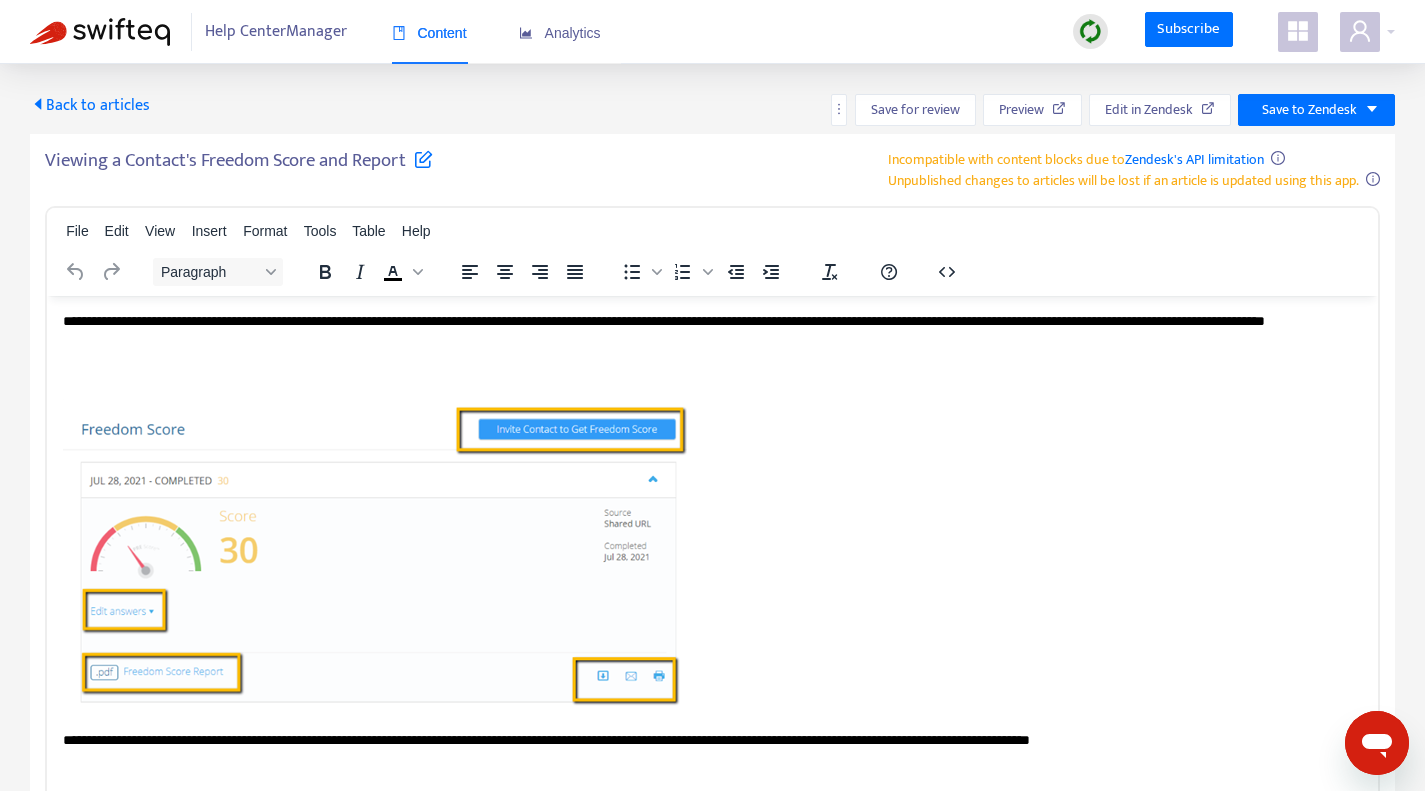 scroll, scrollTop: 122, scrollLeft: 0, axis: vertical 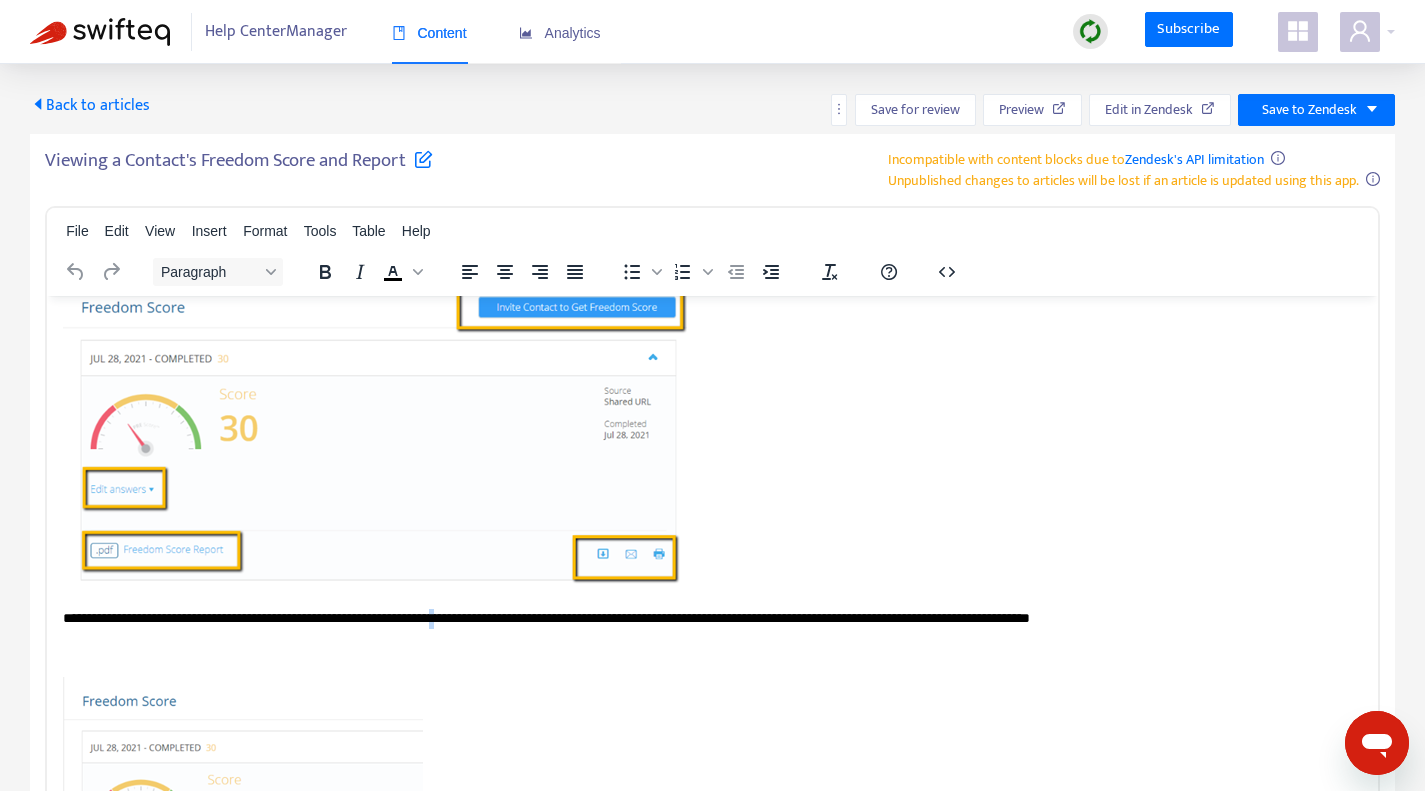click on "**********" at bounding box center (705, 618) 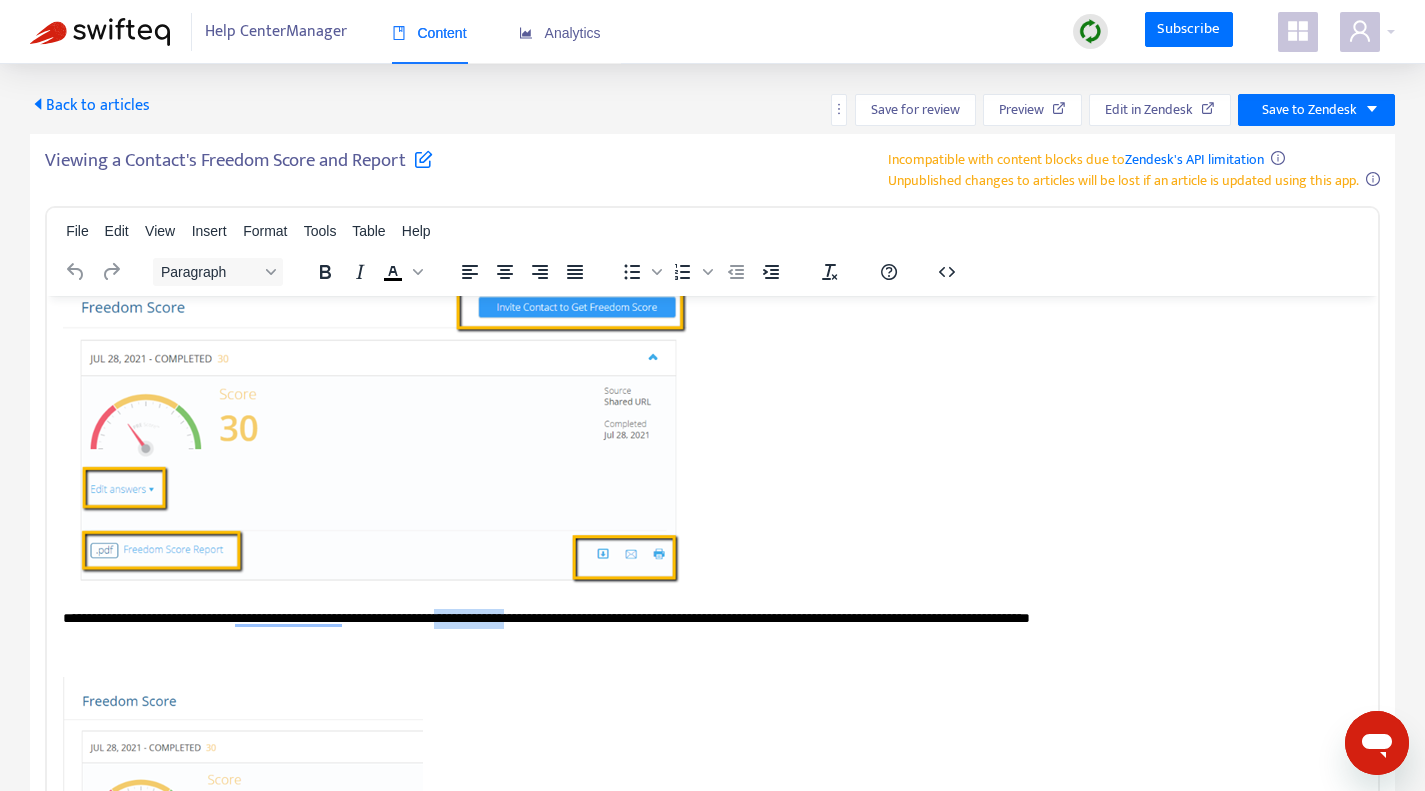 drag, startPoint x: 533, startPoint y: 616, endPoint x: 621, endPoint y: 616, distance: 88 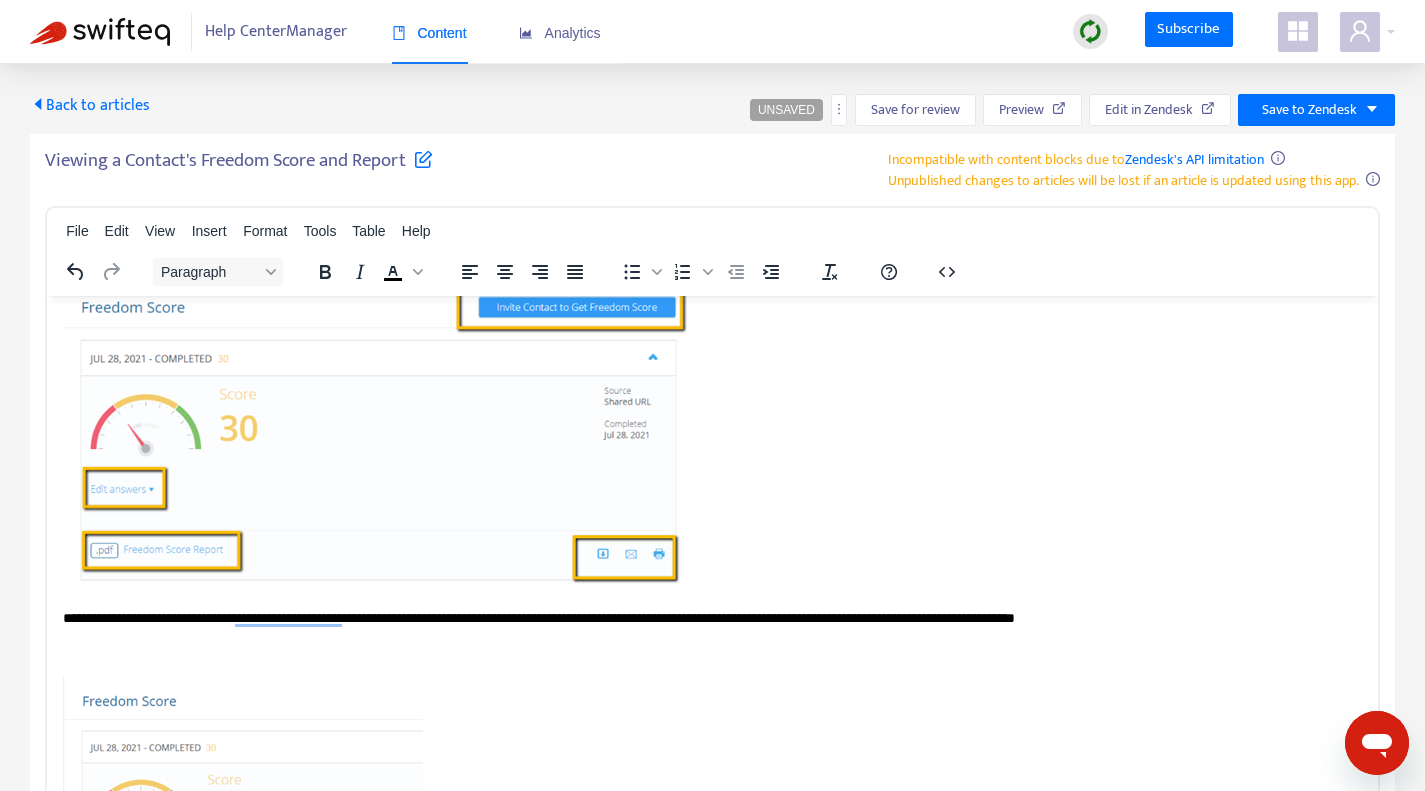 scroll, scrollTop: 0, scrollLeft: 0, axis: both 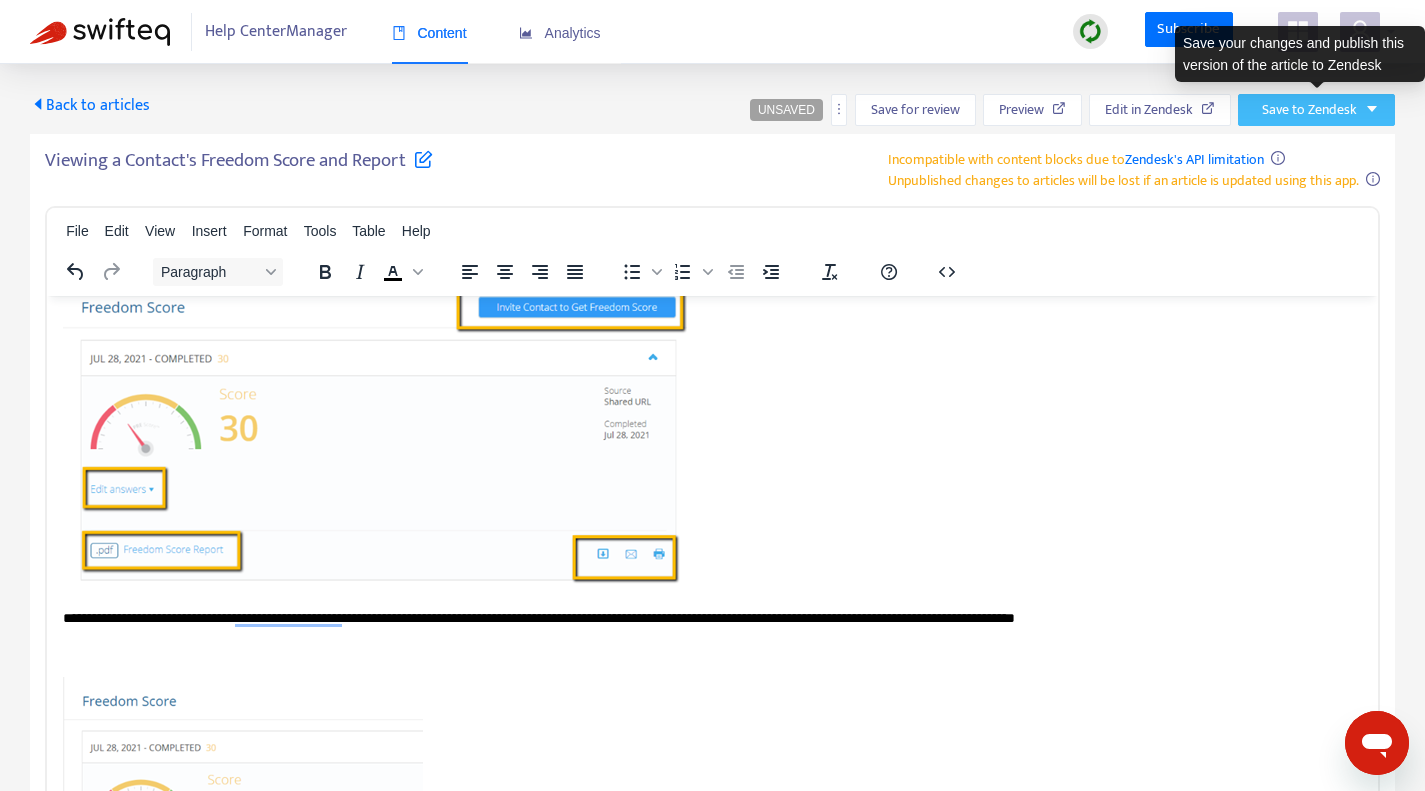 click on "Save to Zendesk" at bounding box center [1309, 110] 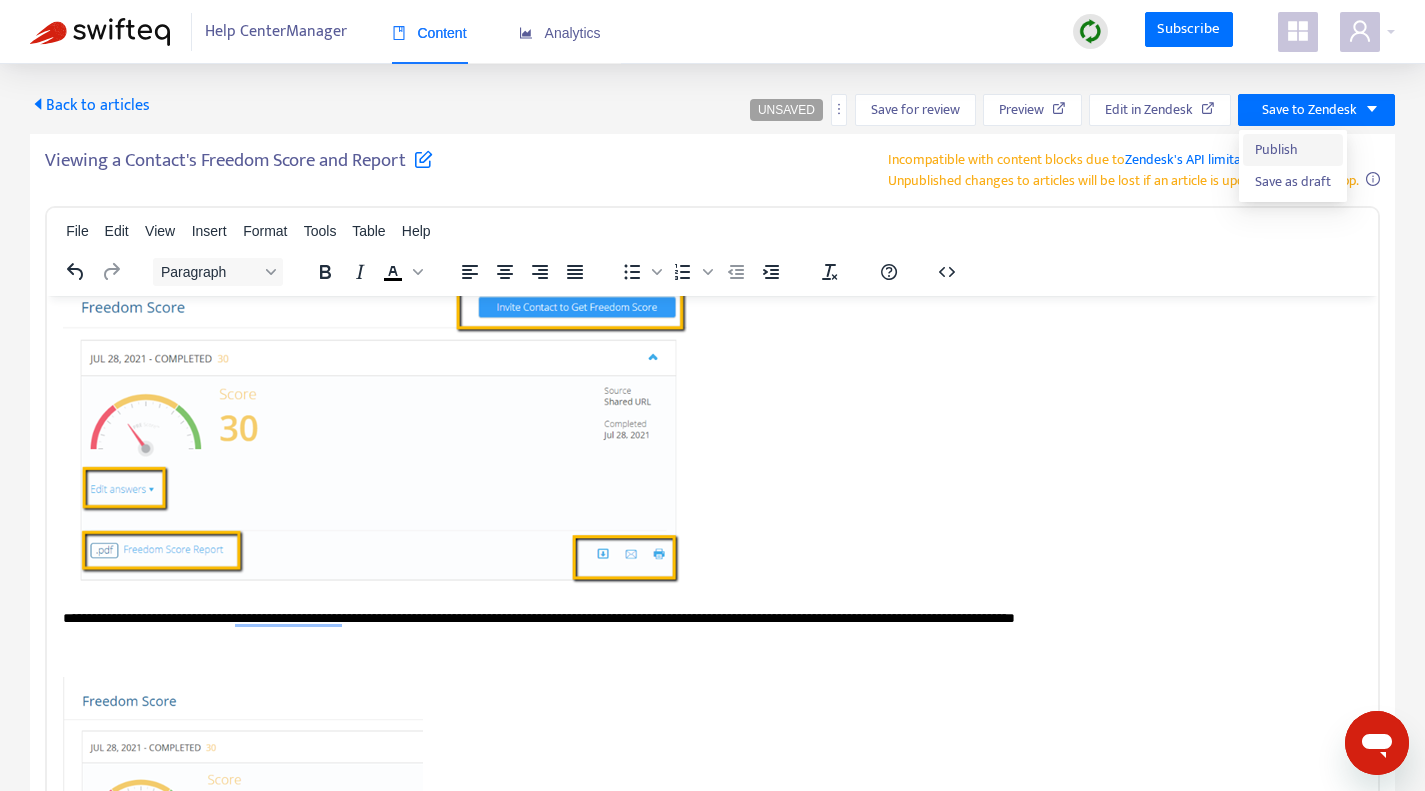 click on "Publish" at bounding box center [1293, 150] 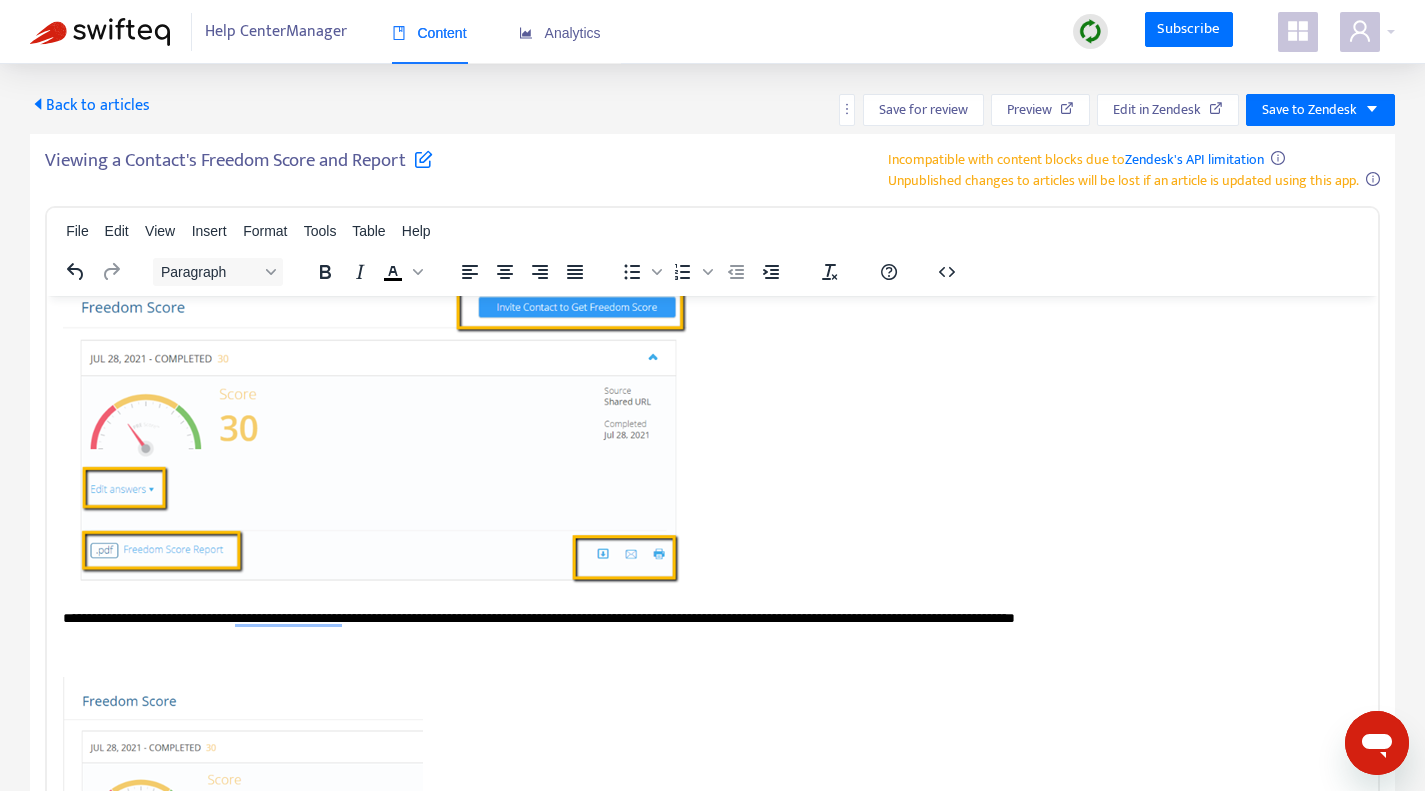 click on "Back to articles" at bounding box center [90, 105] 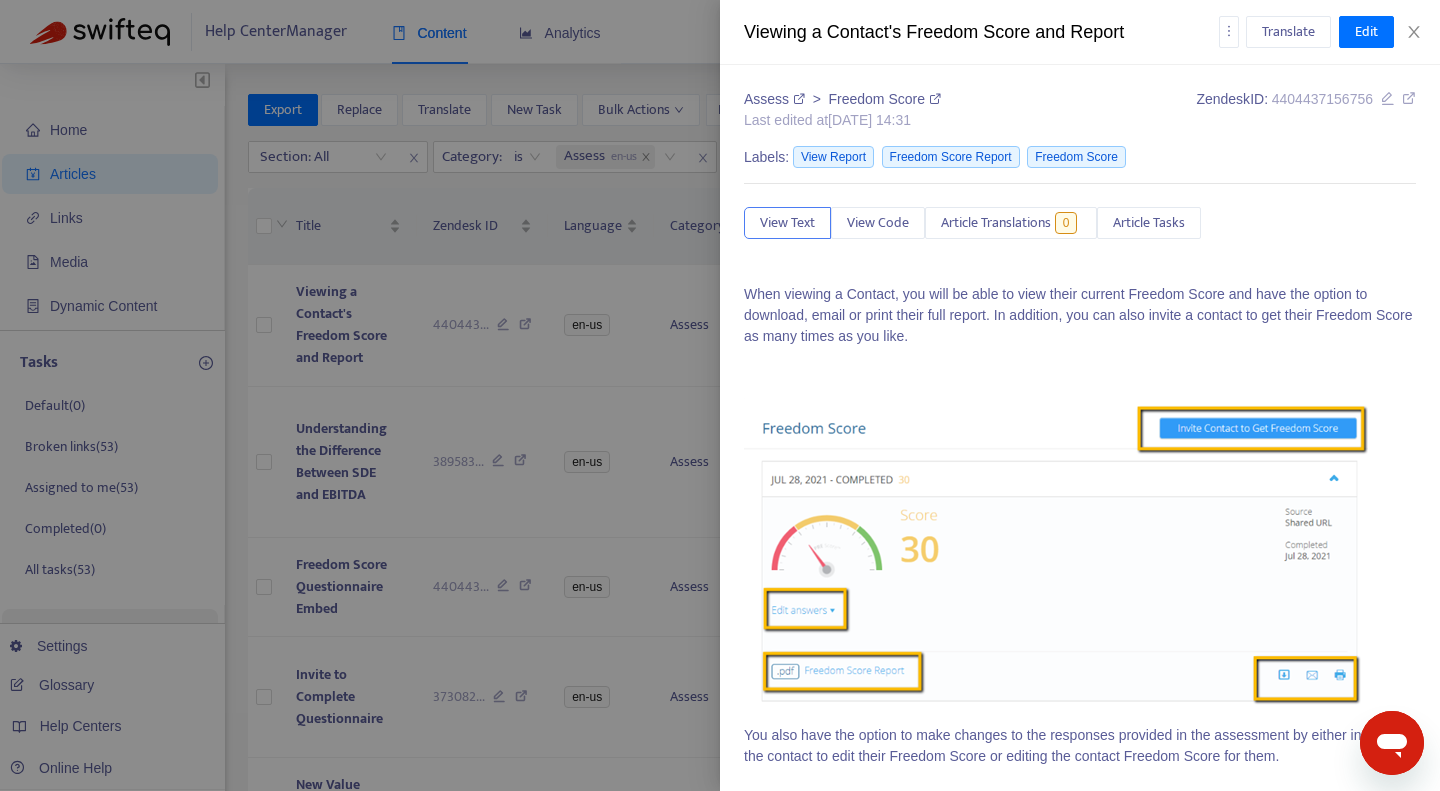 type on "**********" 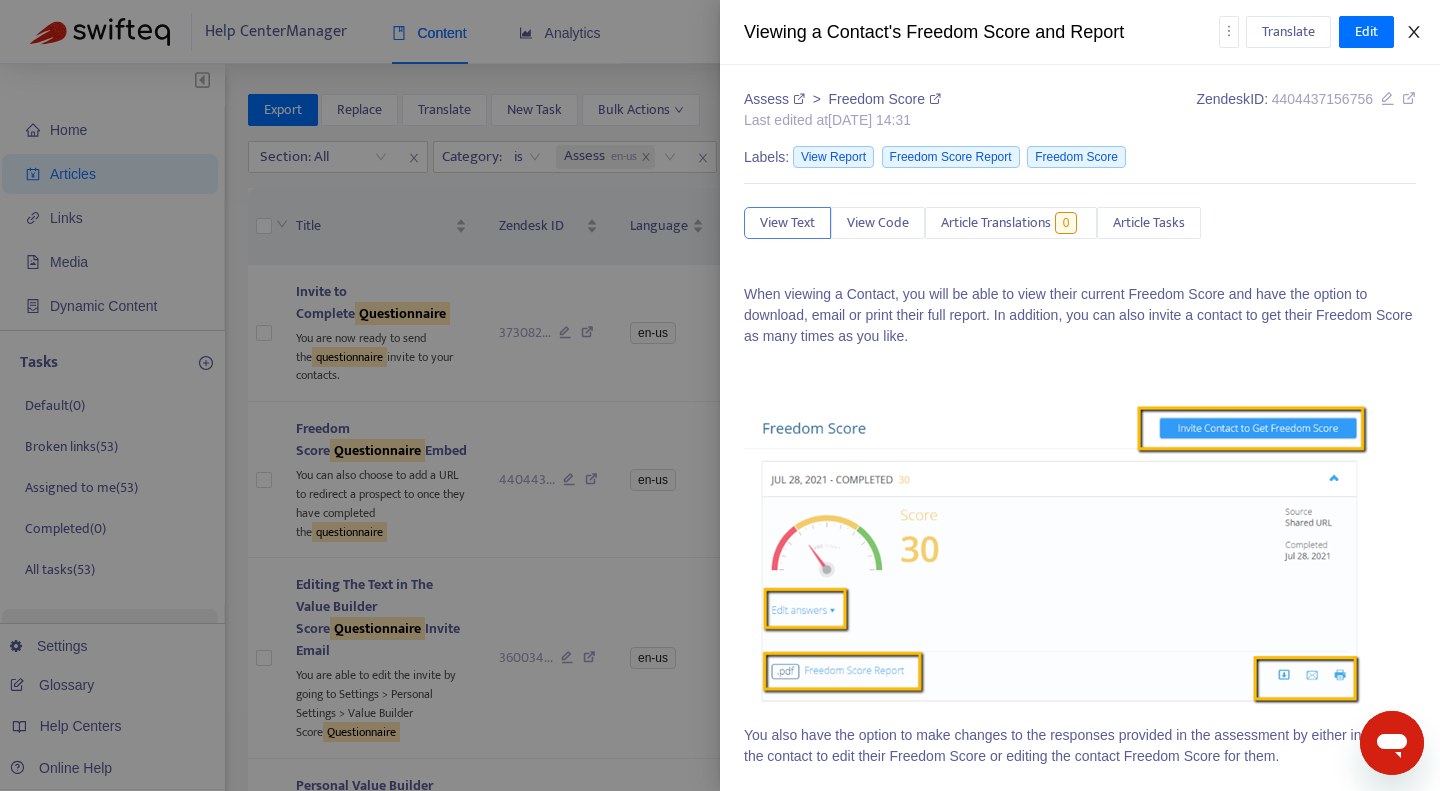click 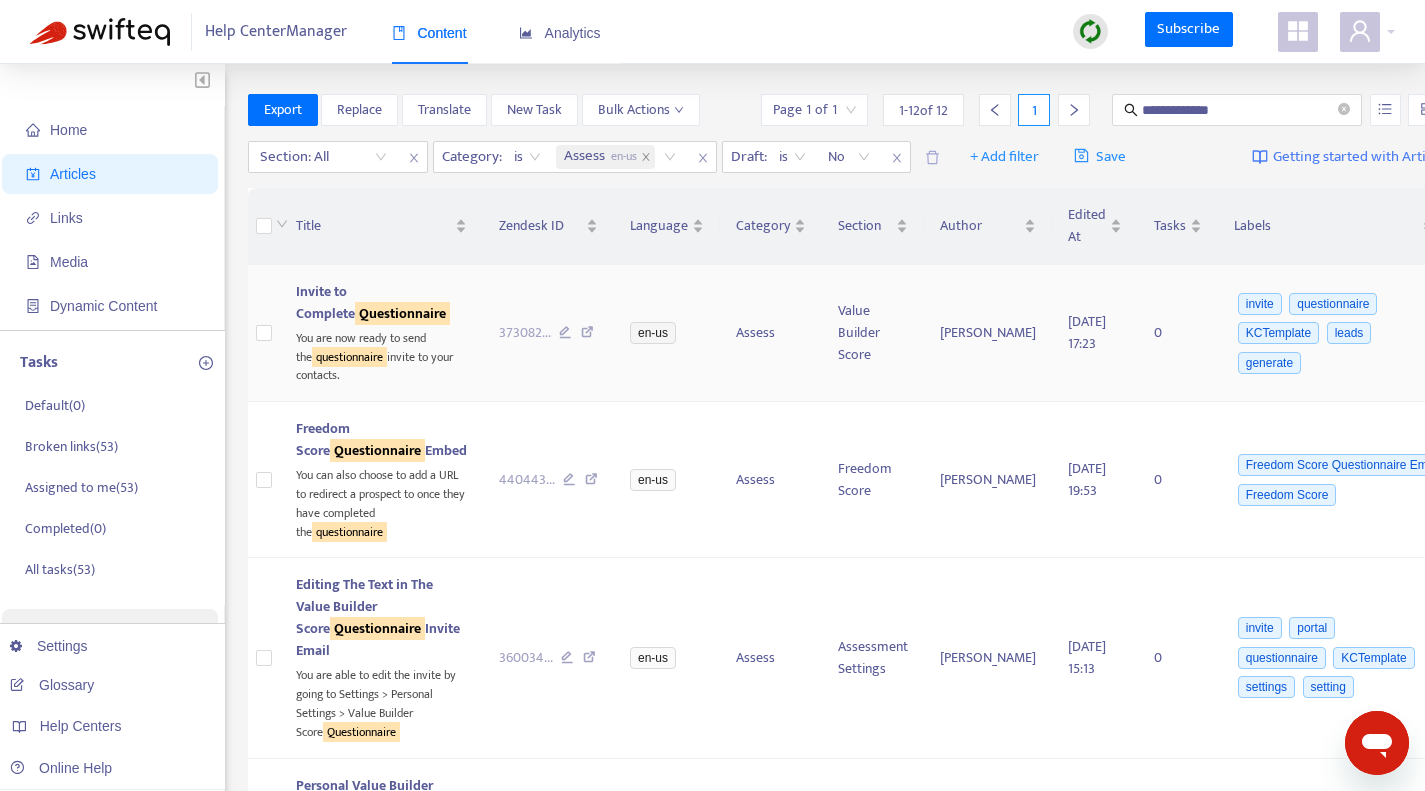 click on "You are now ready to send the  questionnaire  invite to your contacts." at bounding box center (381, 355) 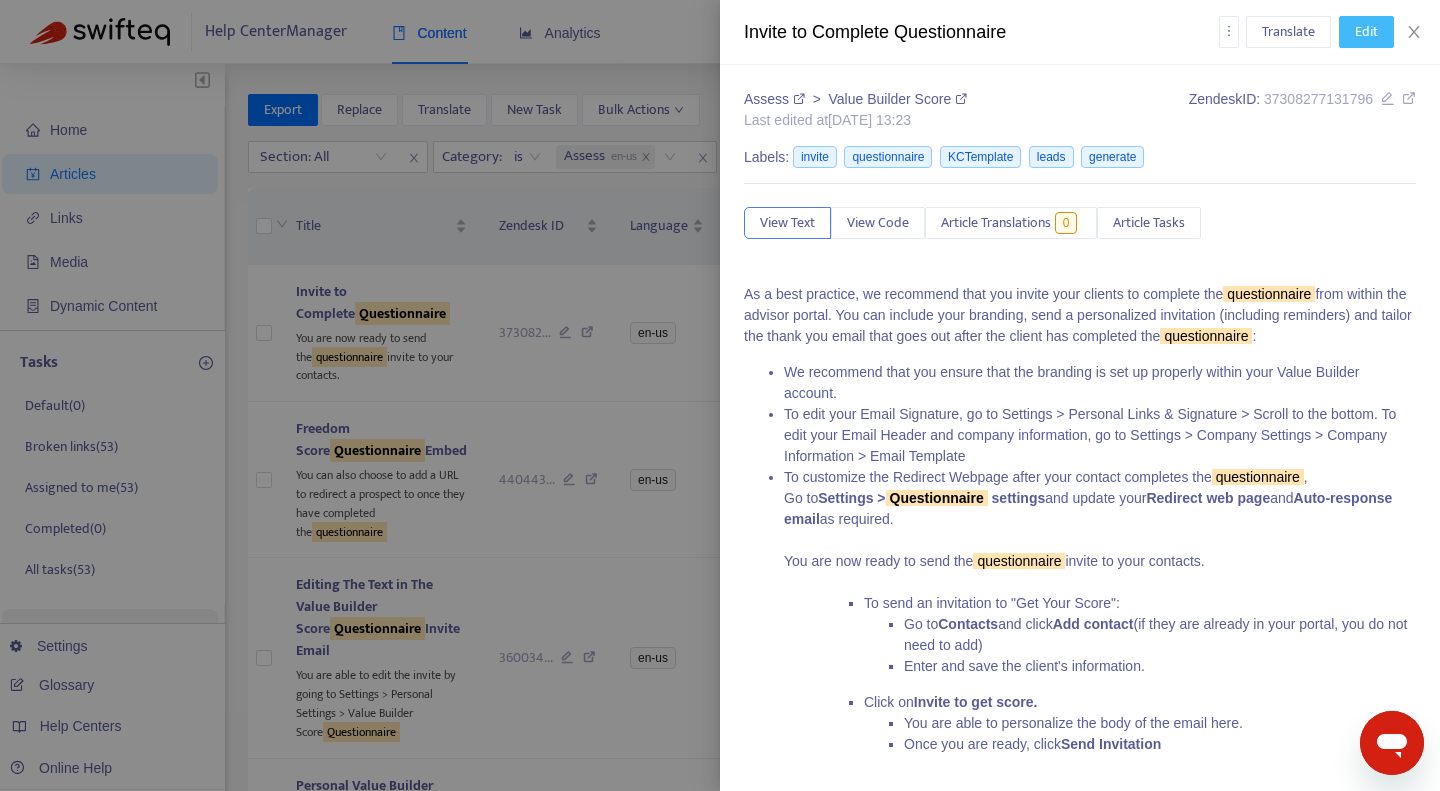 click on "Edit" at bounding box center (1366, 32) 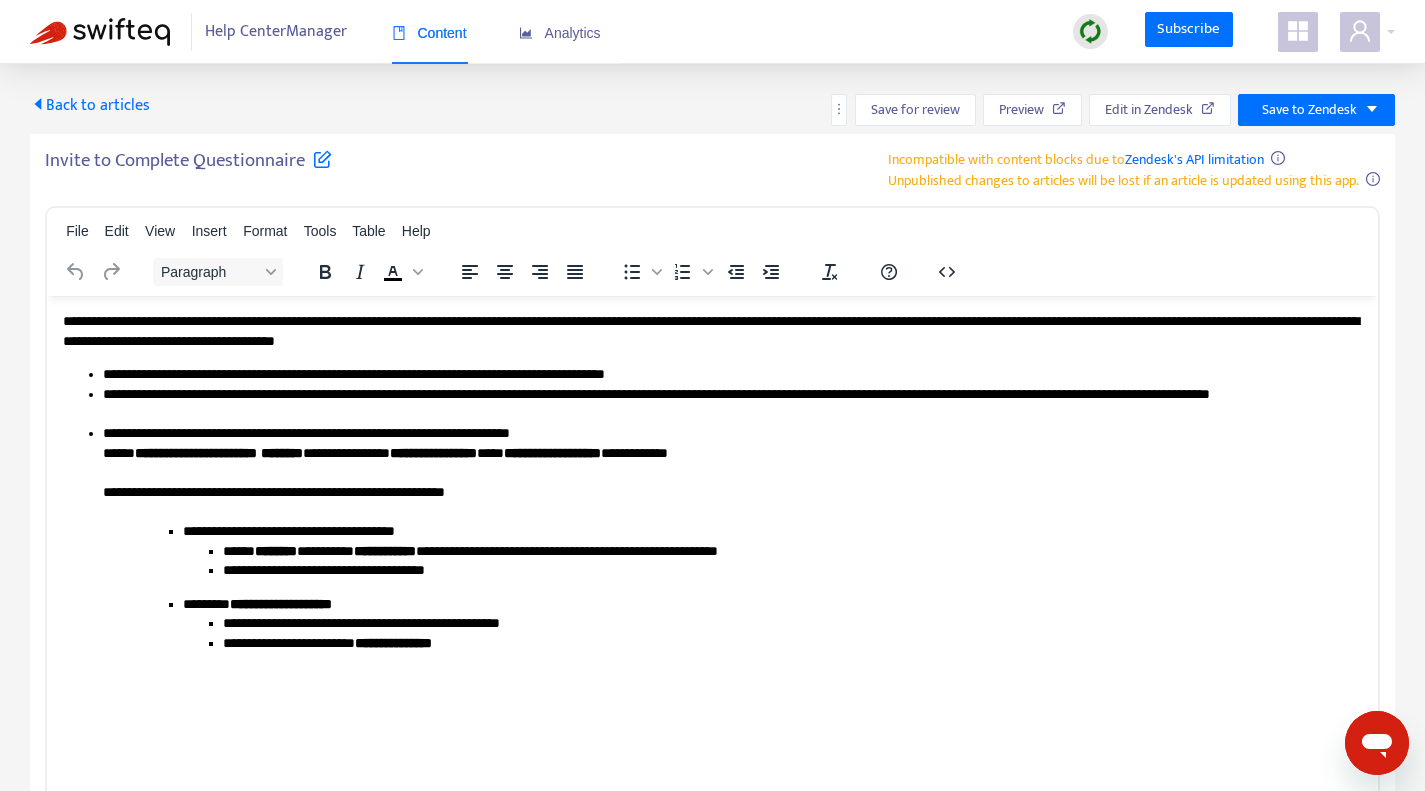 scroll, scrollTop: 0, scrollLeft: 0, axis: both 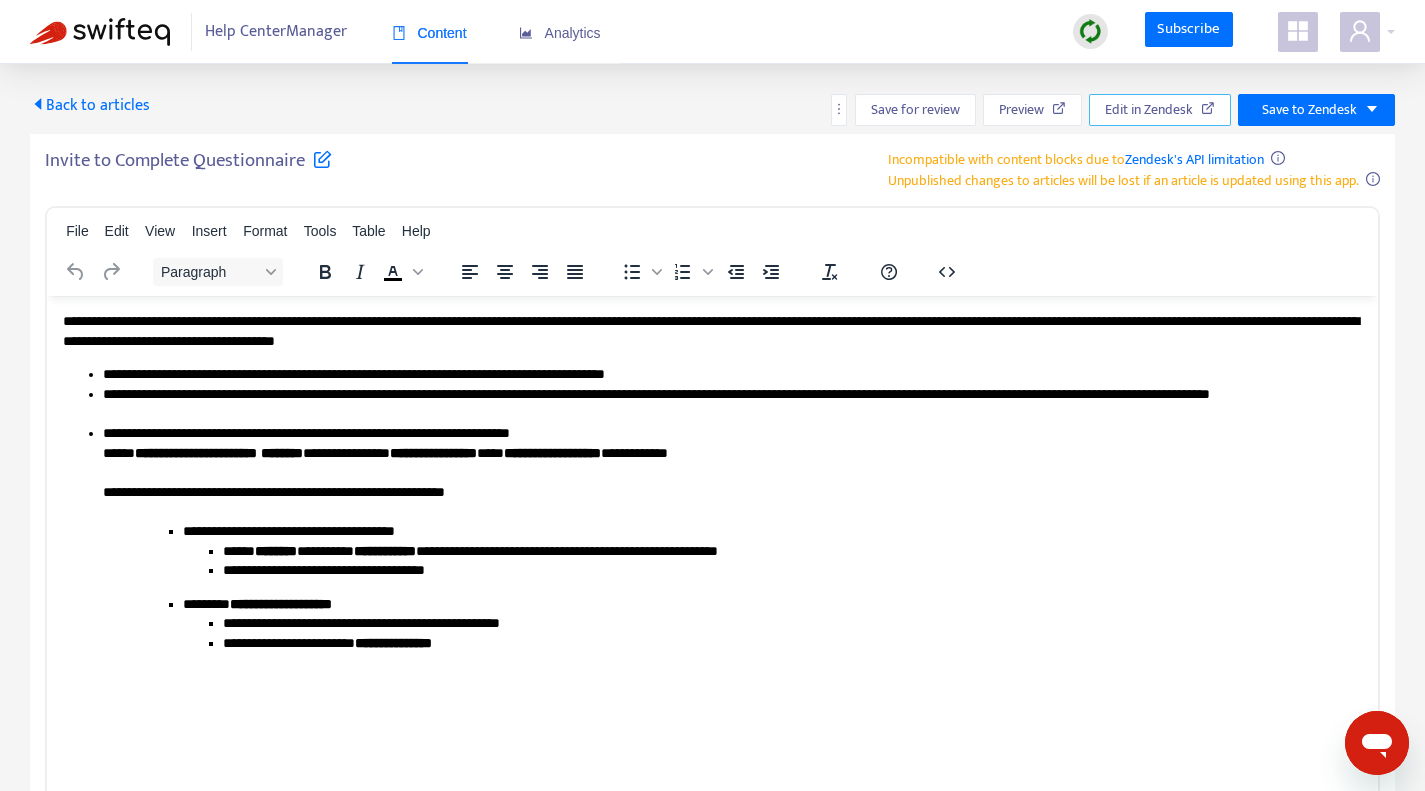 click on "Edit in Zendesk" at bounding box center (1149, 110) 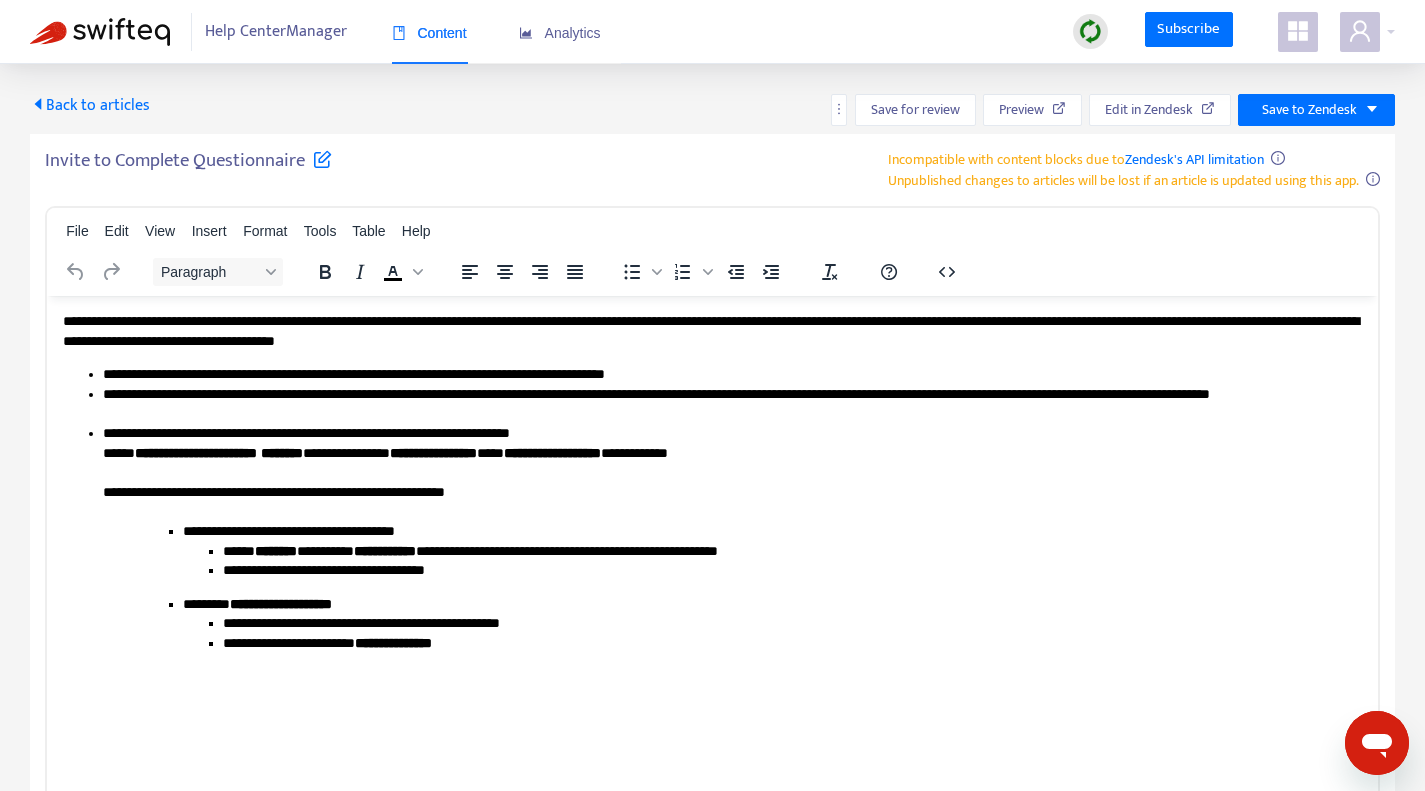 click on "Back to articles" at bounding box center (90, 105) 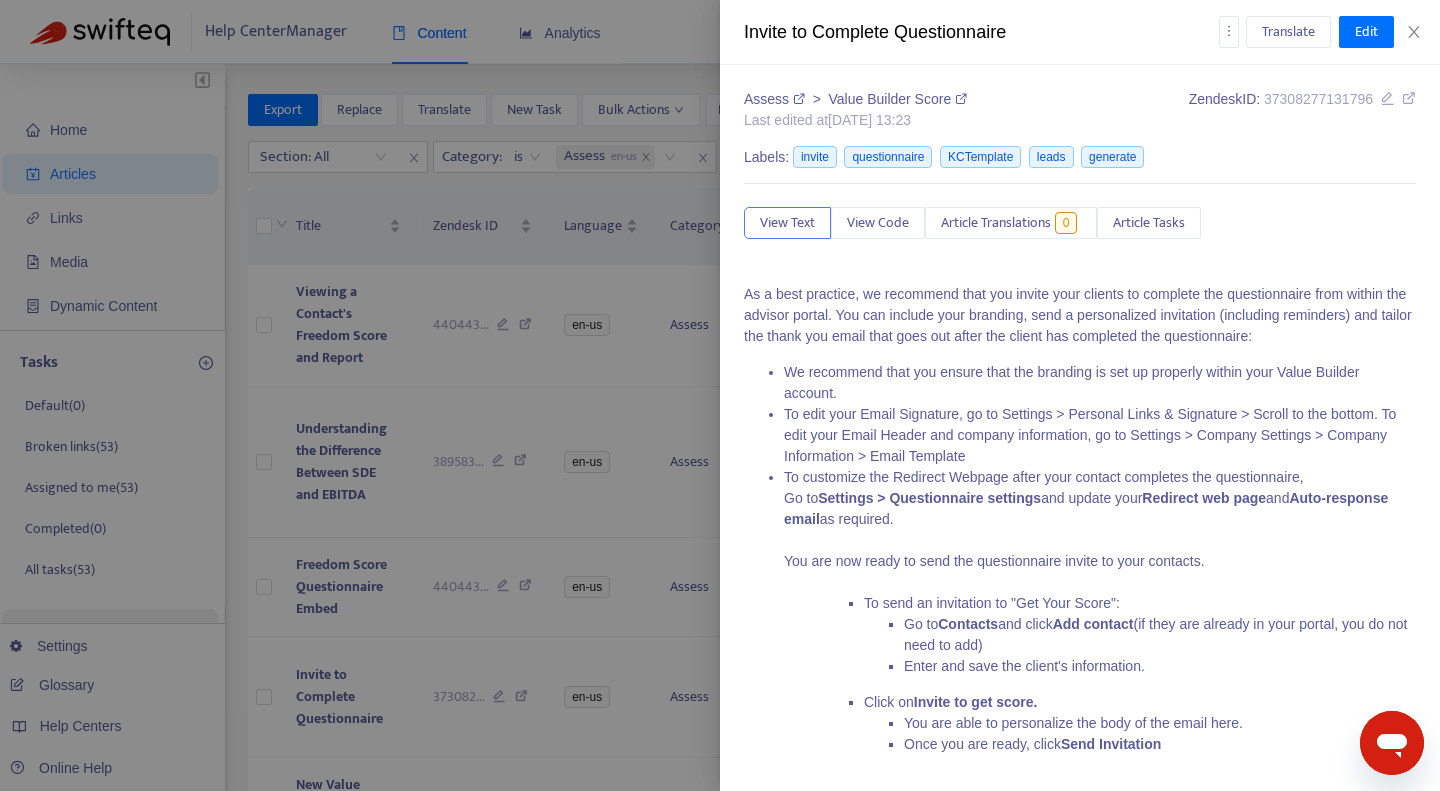 type on "**********" 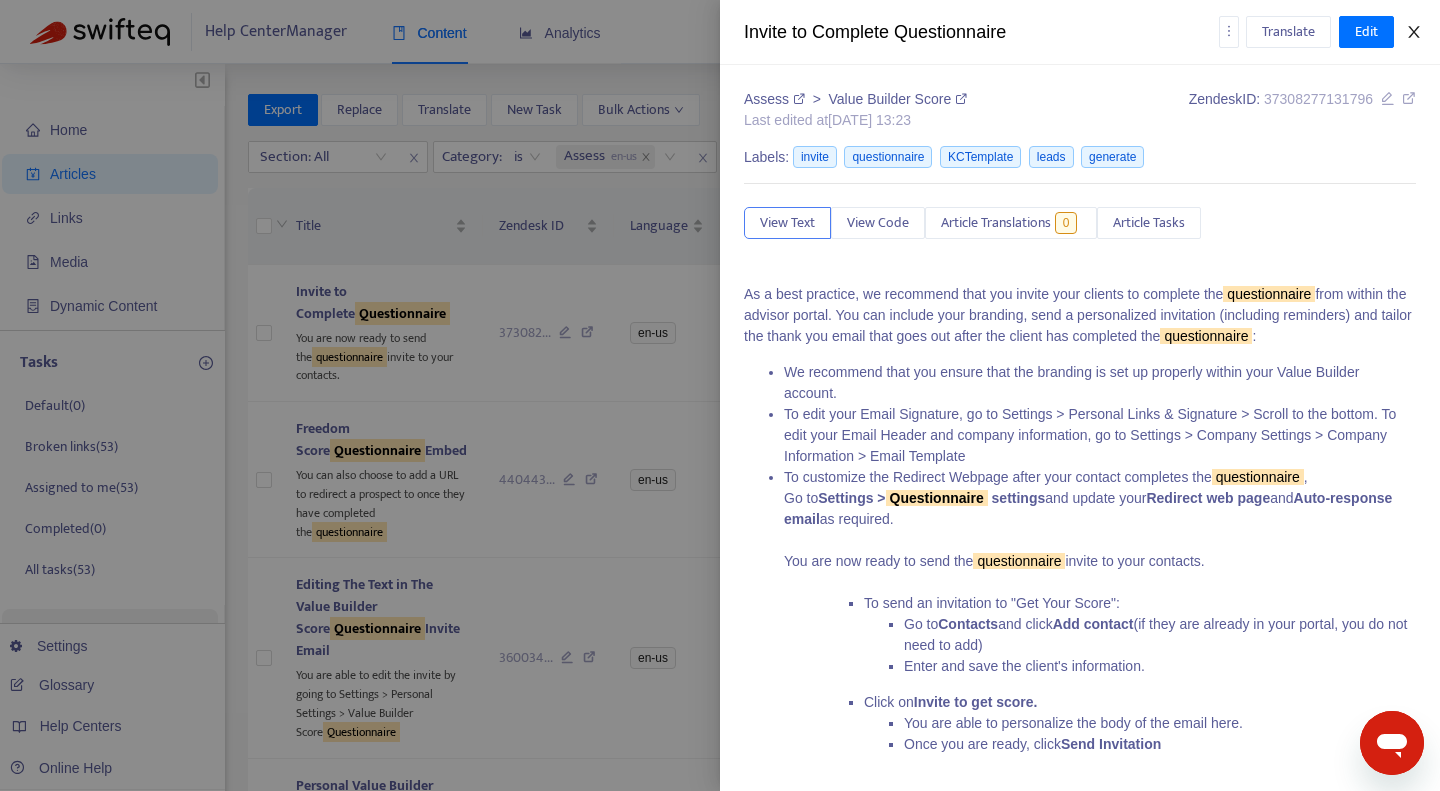 click 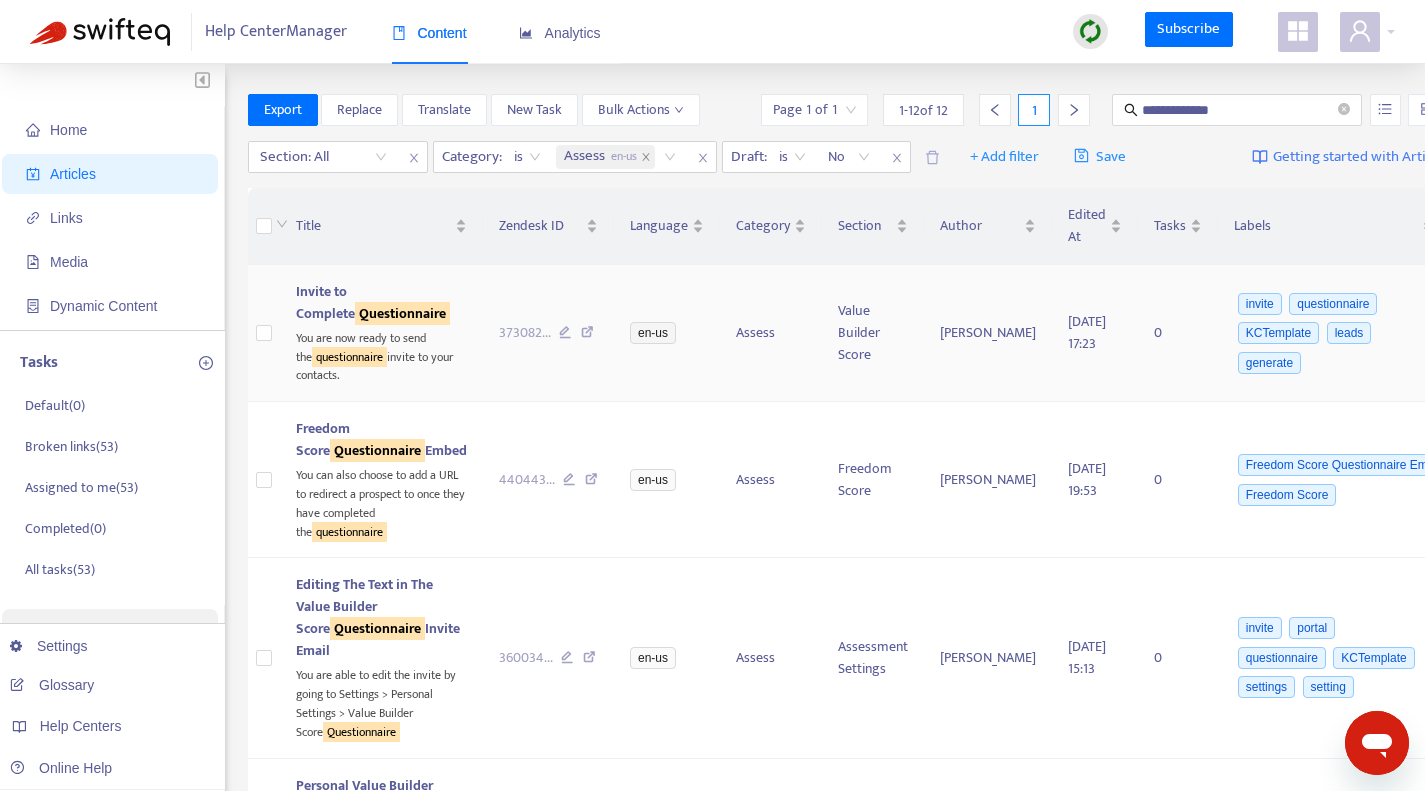 click on "Invite to Complete  Questionnaire" at bounding box center (381, 303) 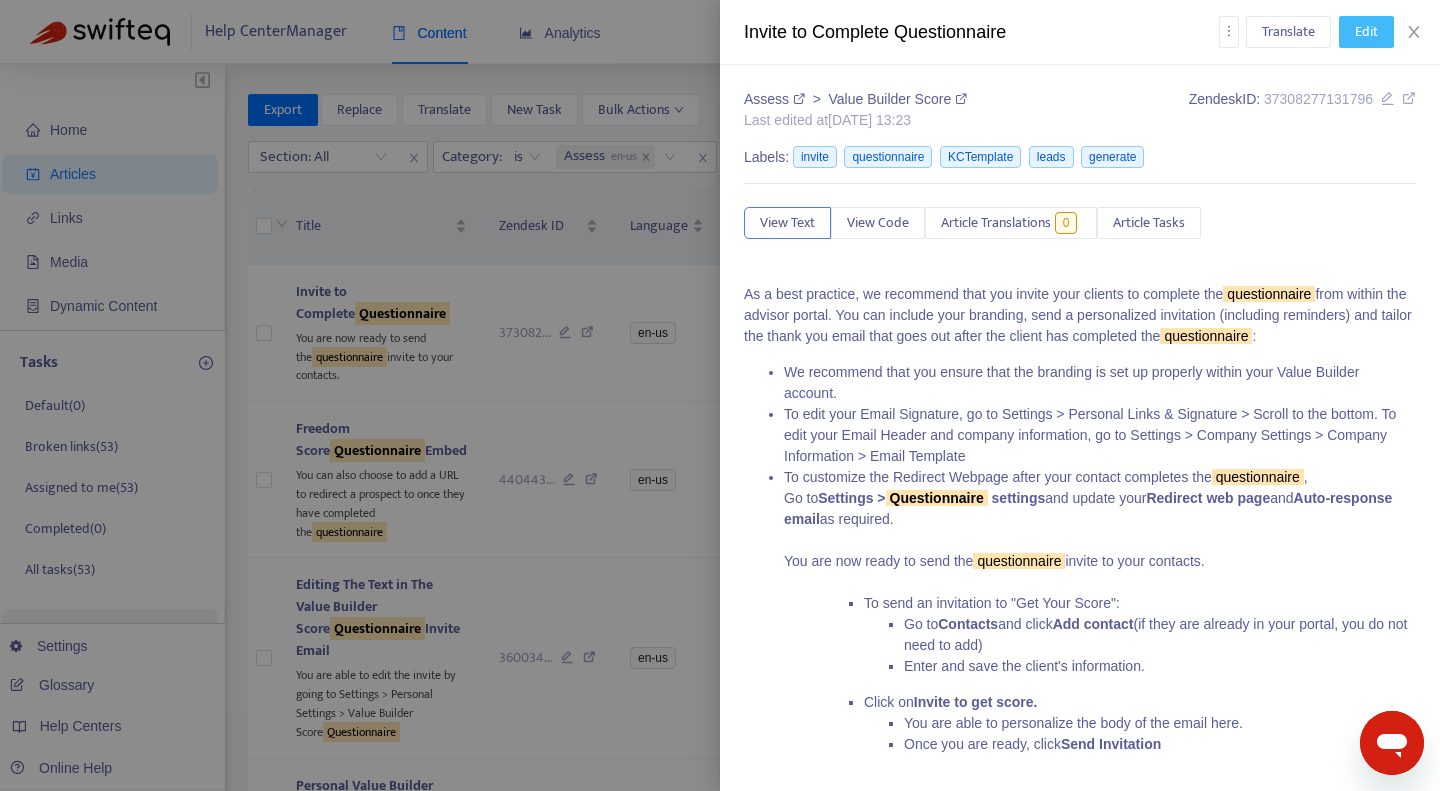 click on "Edit" at bounding box center [1366, 32] 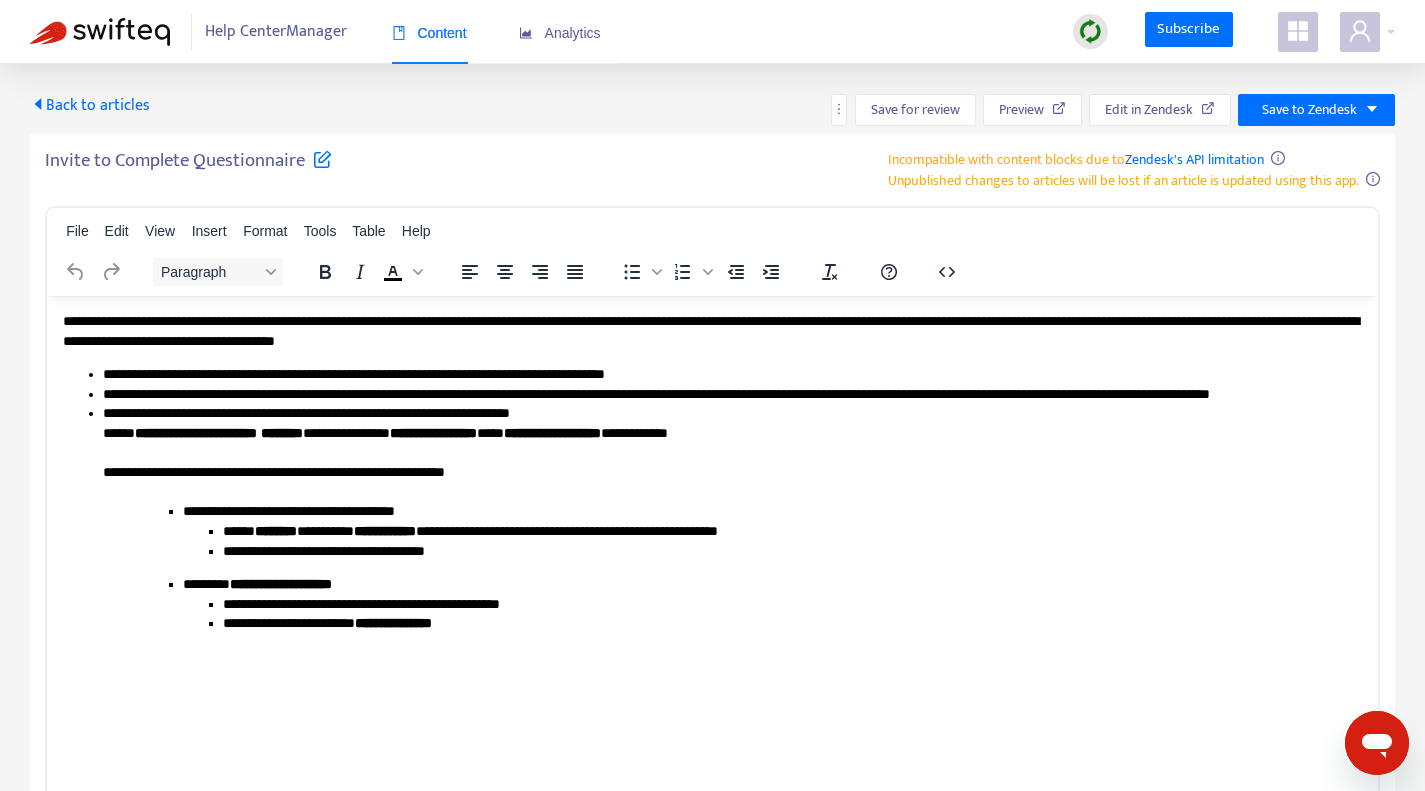 scroll, scrollTop: 0, scrollLeft: 0, axis: both 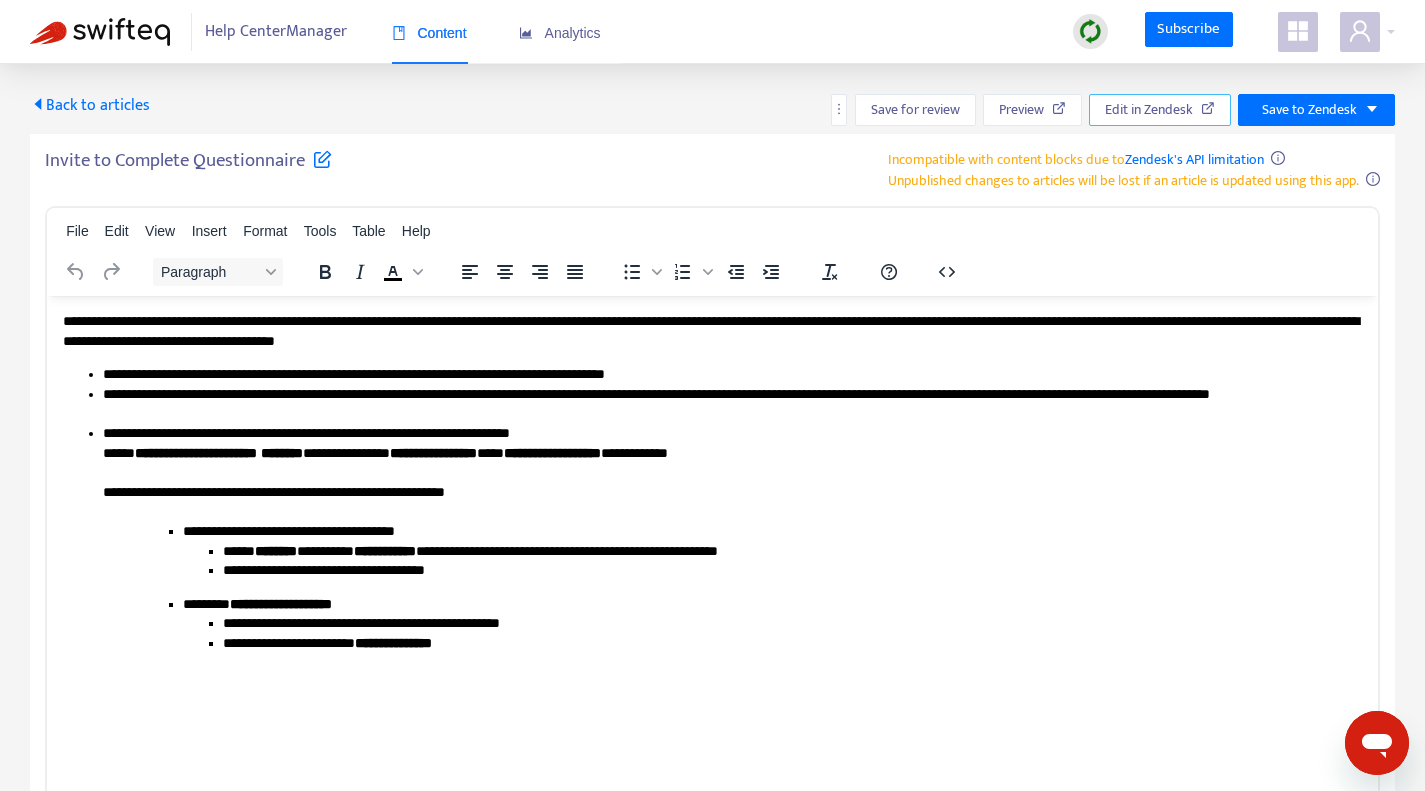 click on "Edit in Zendesk" at bounding box center [1149, 110] 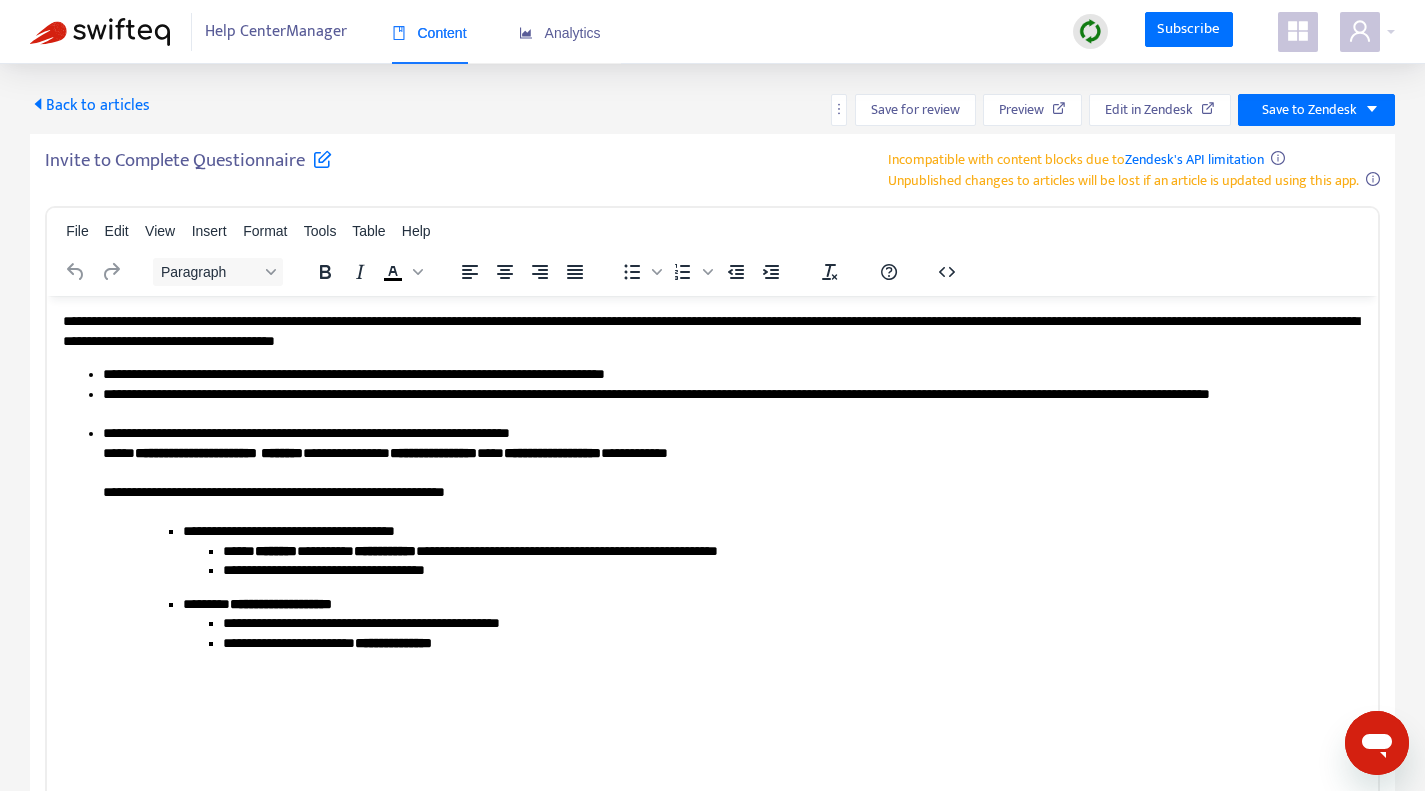 click on "Back to articles" at bounding box center (90, 105) 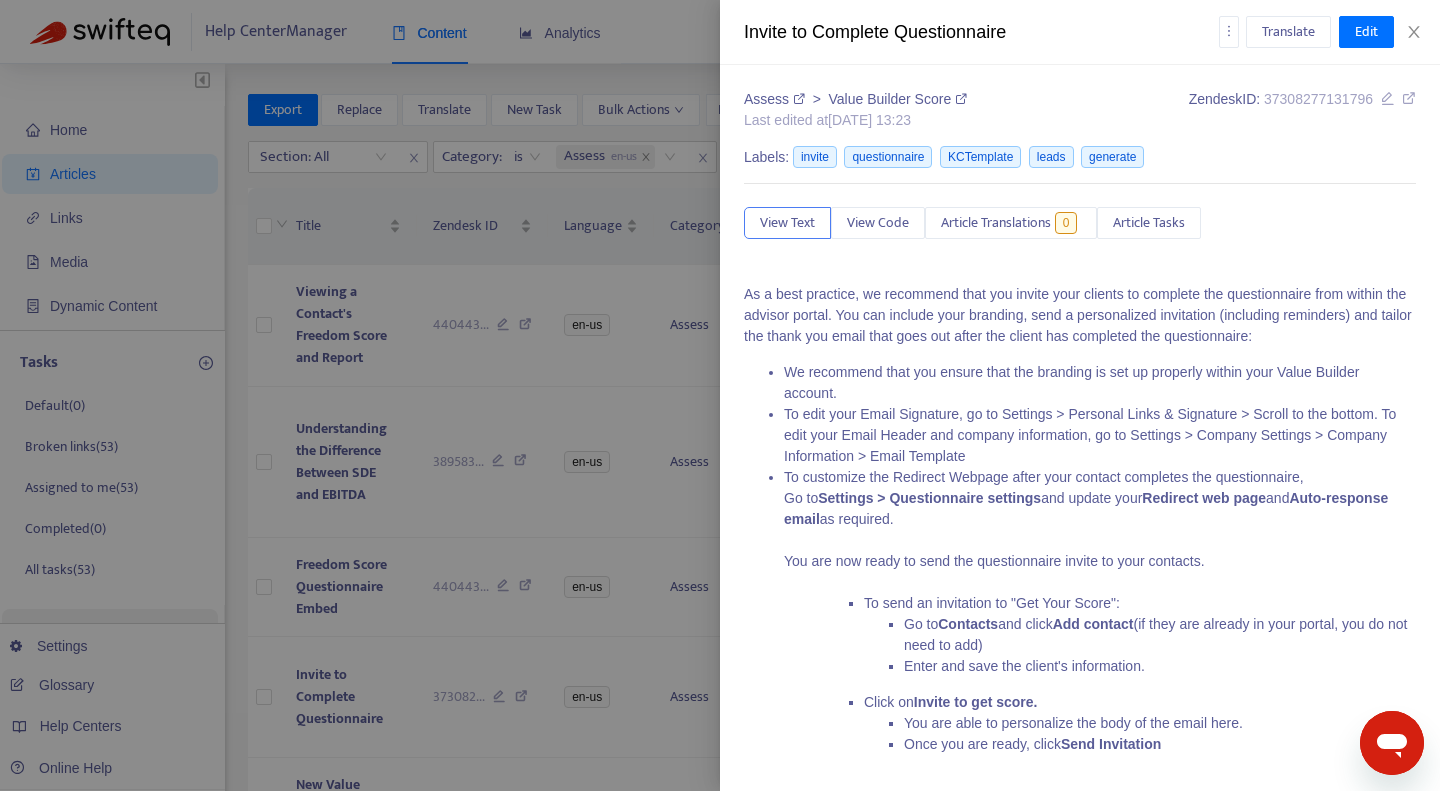type on "**********" 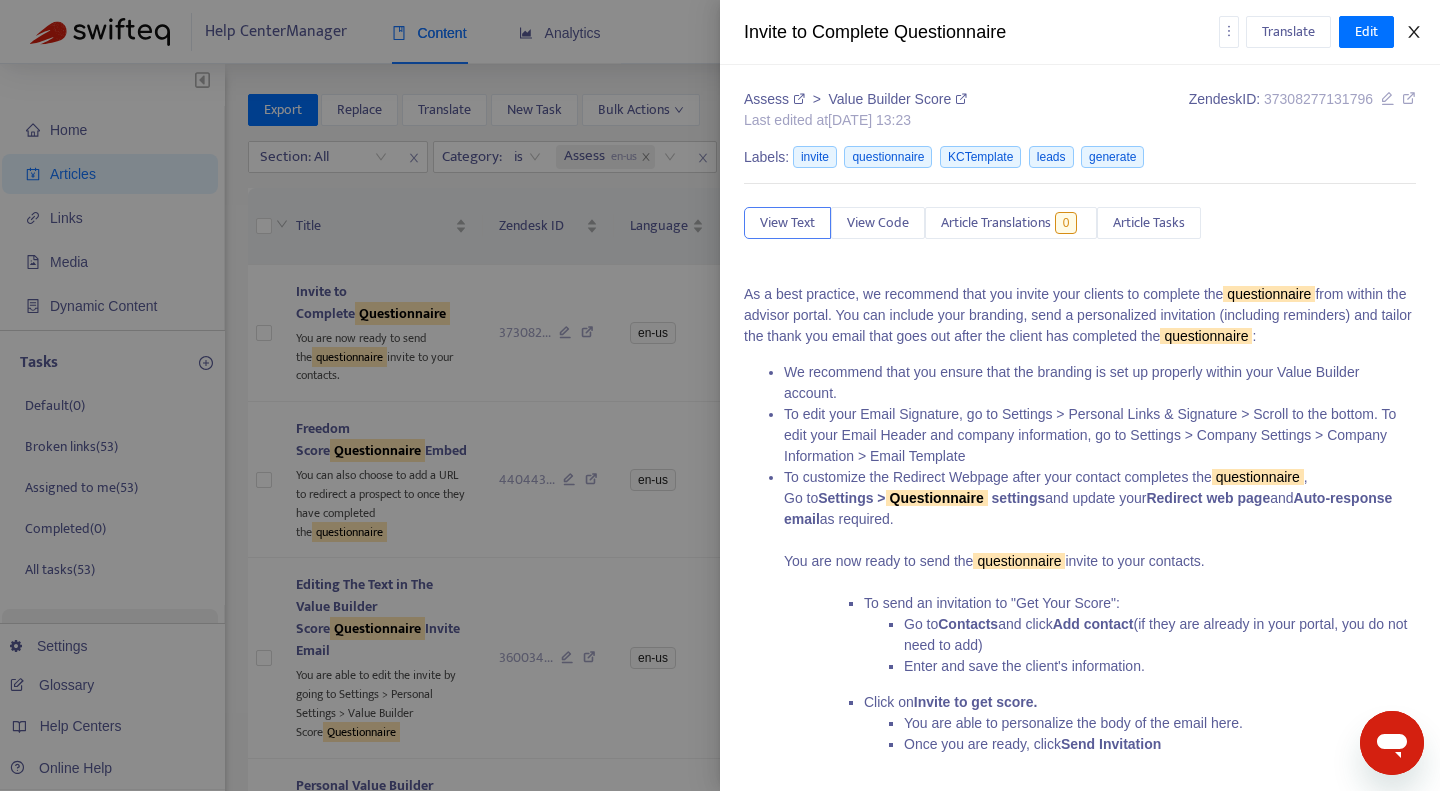 click at bounding box center [1414, 32] 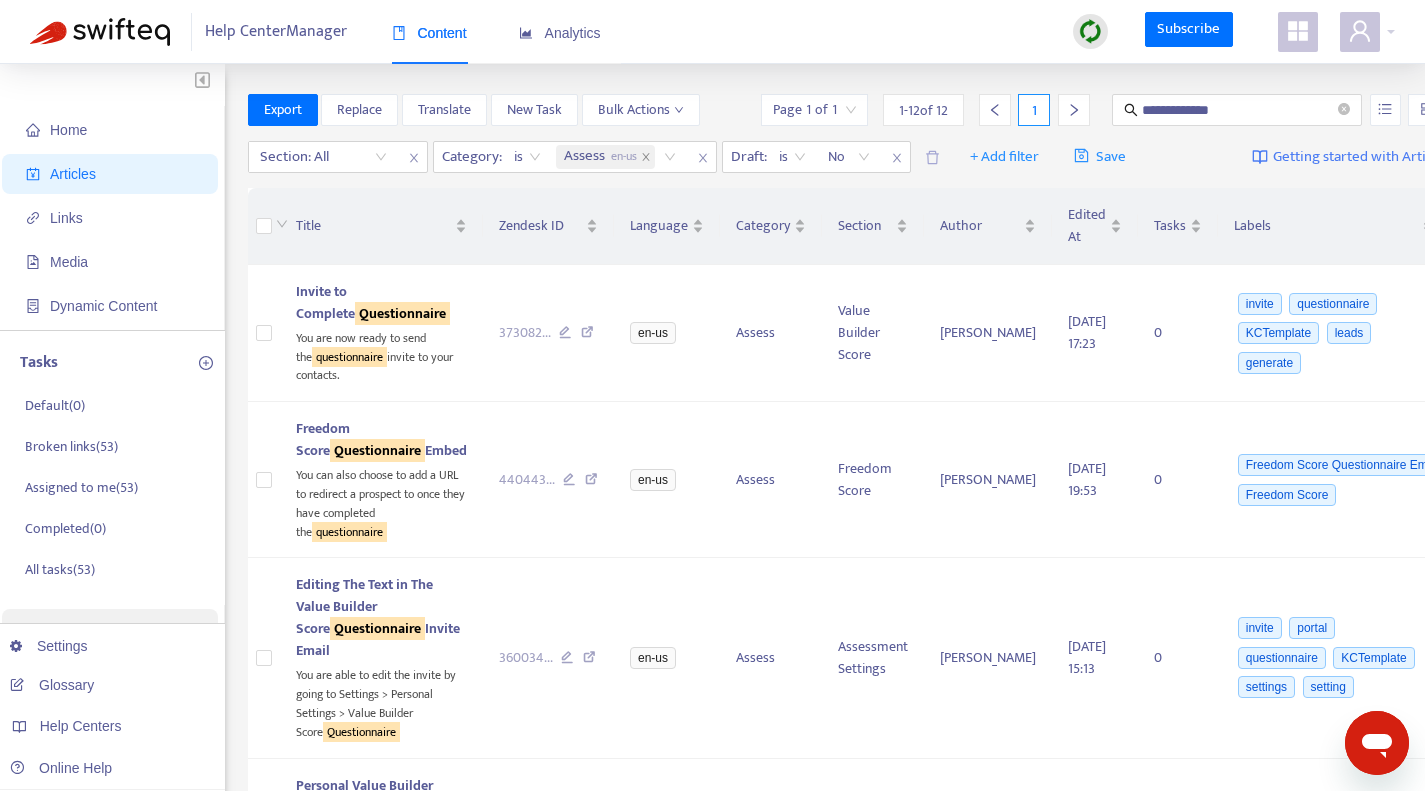 click on "Articles" at bounding box center [73, 174] 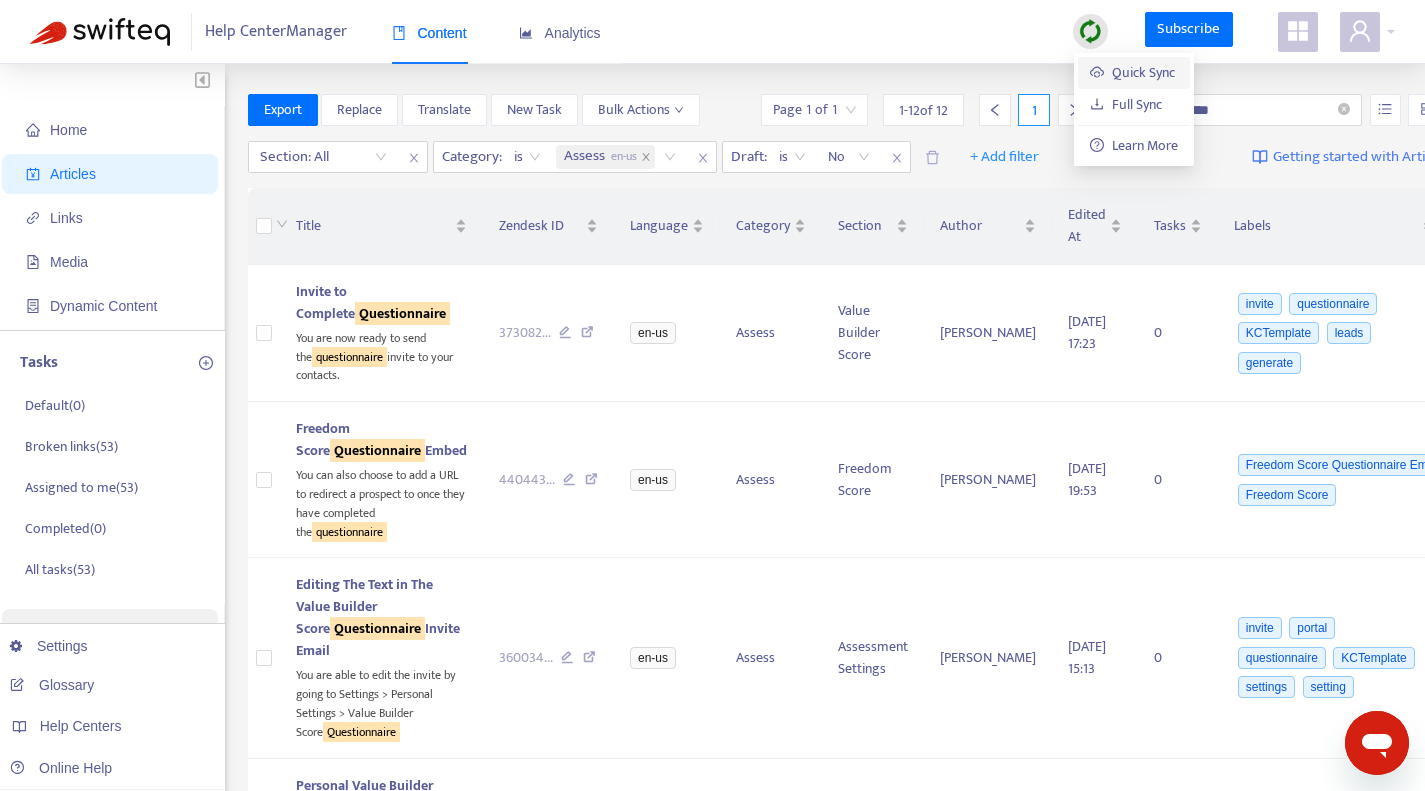 click on "Quick Sync" at bounding box center (1132, 72) 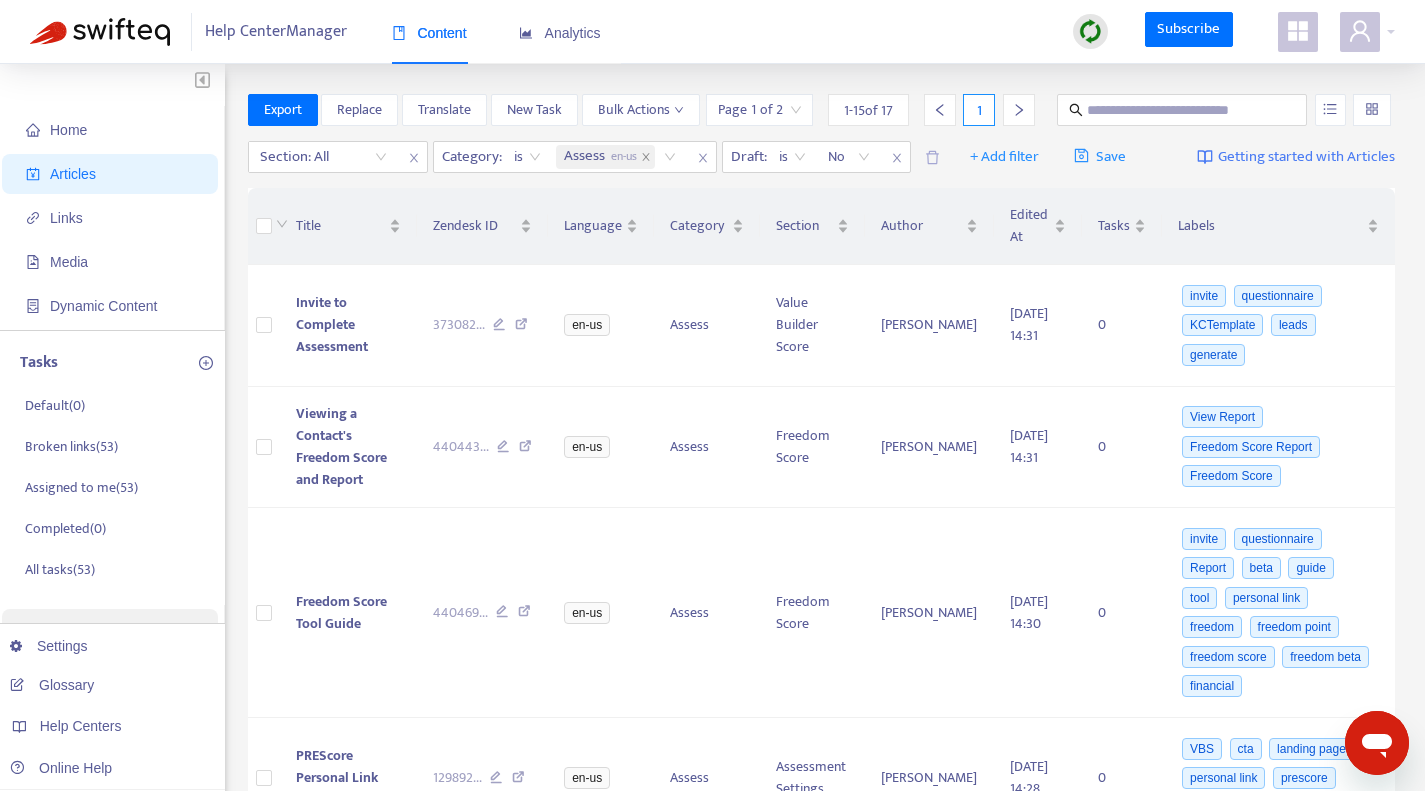 scroll, scrollTop: 0, scrollLeft: 0, axis: both 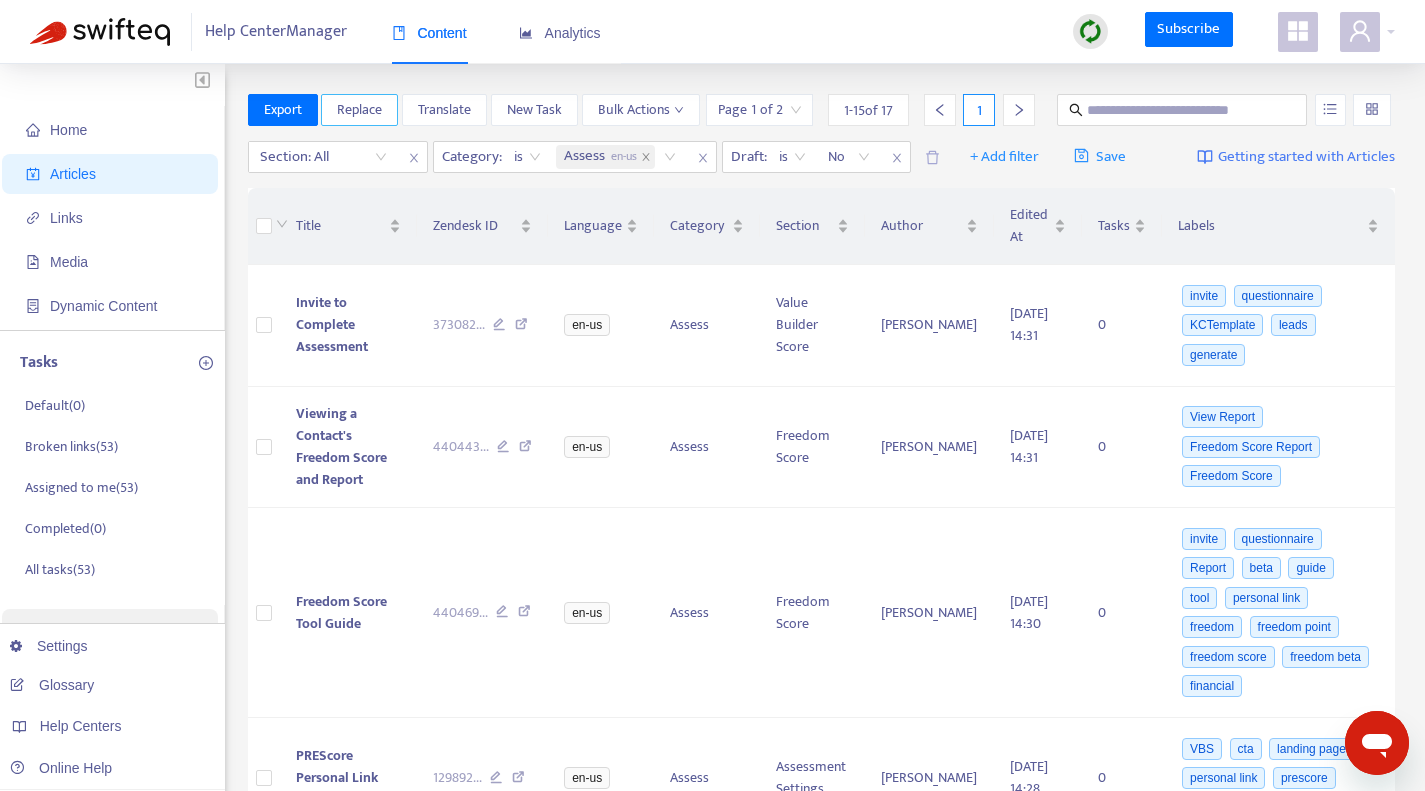 click on "Replace" at bounding box center [359, 110] 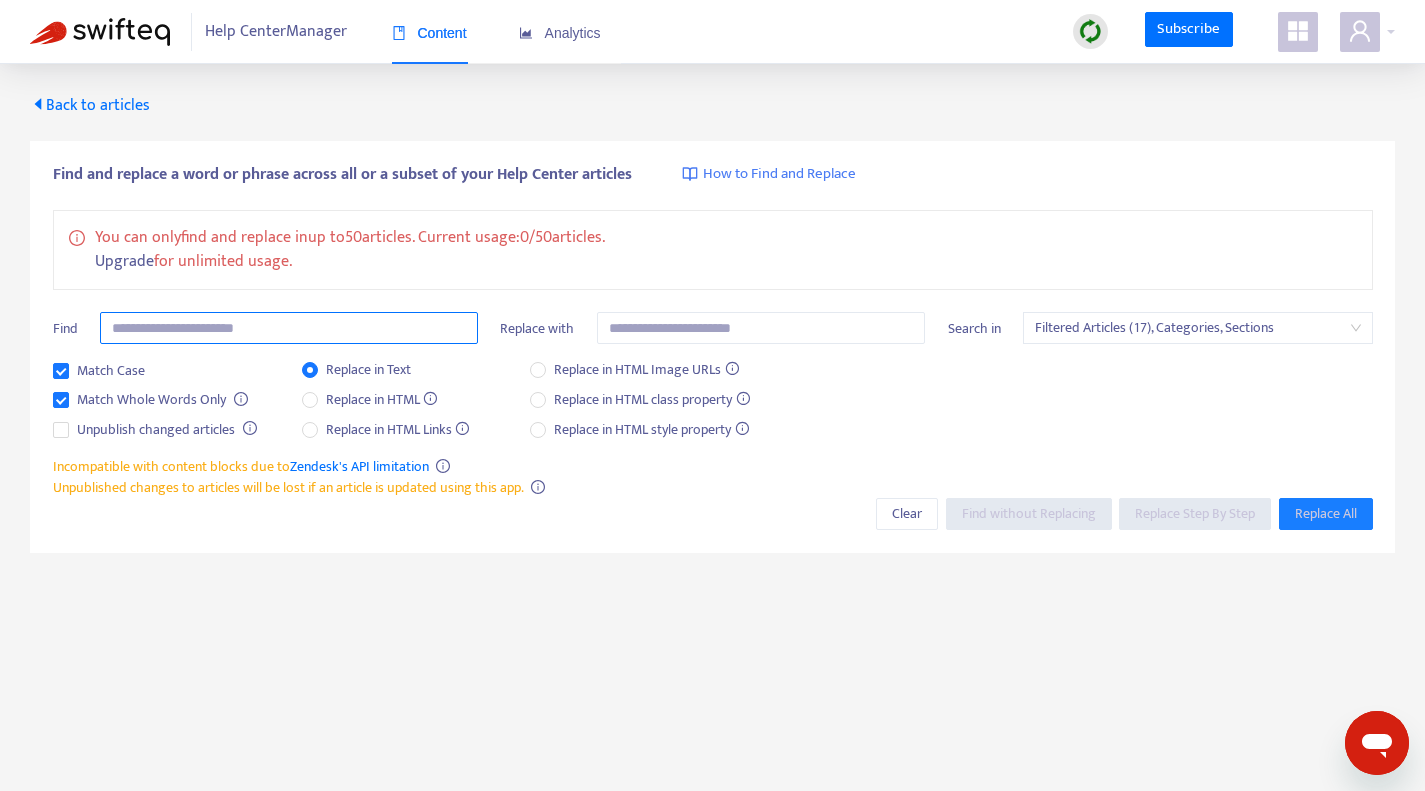 click at bounding box center (289, 328) 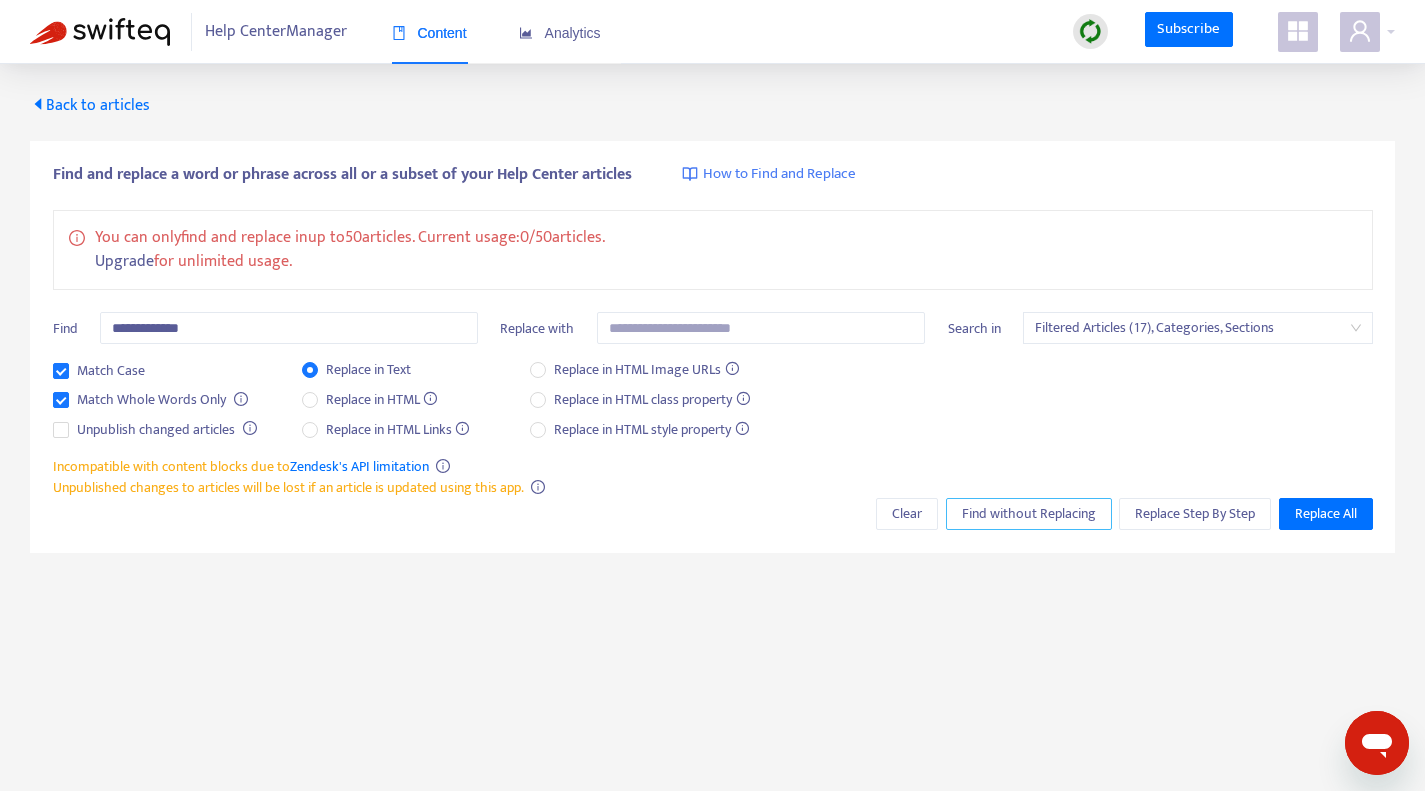 click on "Find without Replacing" at bounding box center [1029, 514] 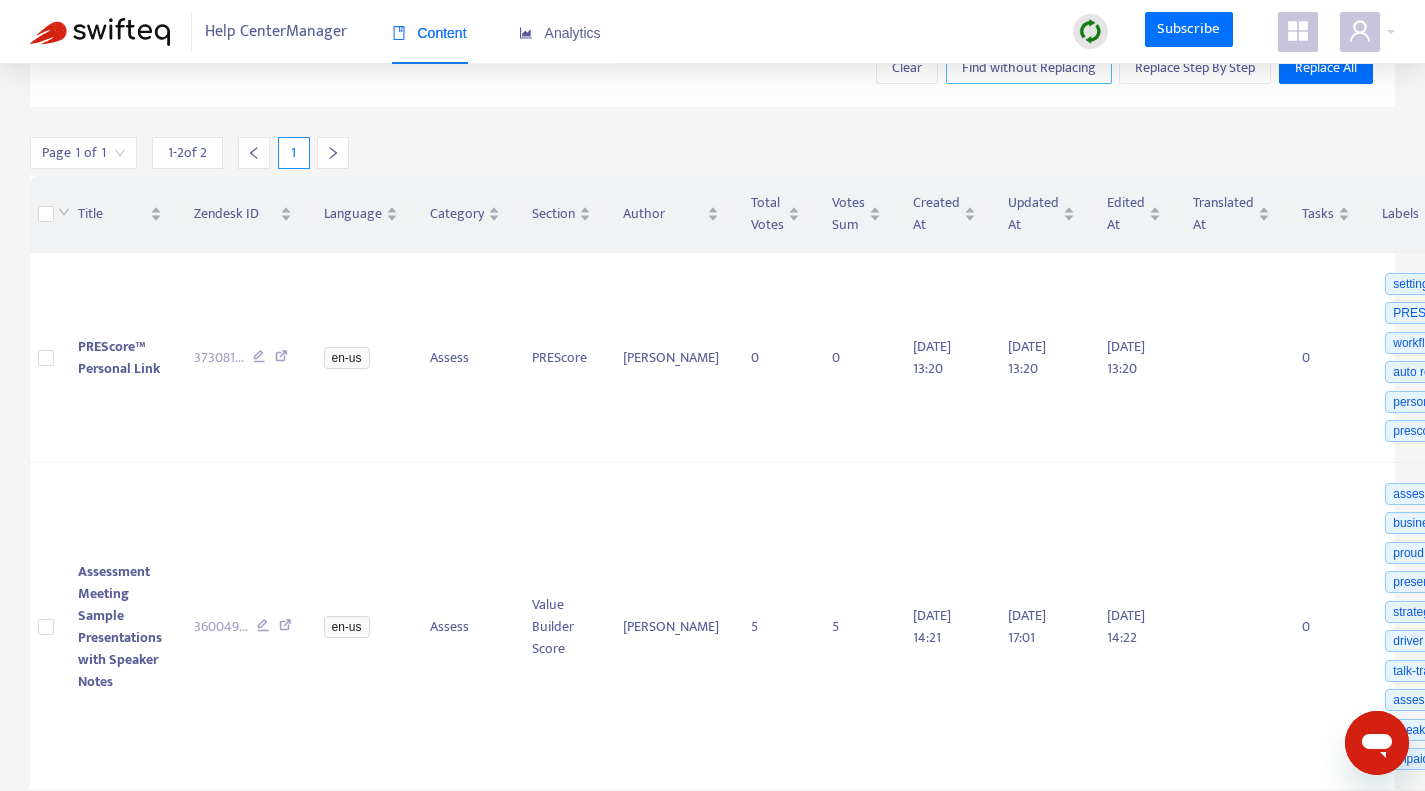 scroll, scrollTop: 453, scrollLeft: 0, axis: vertical 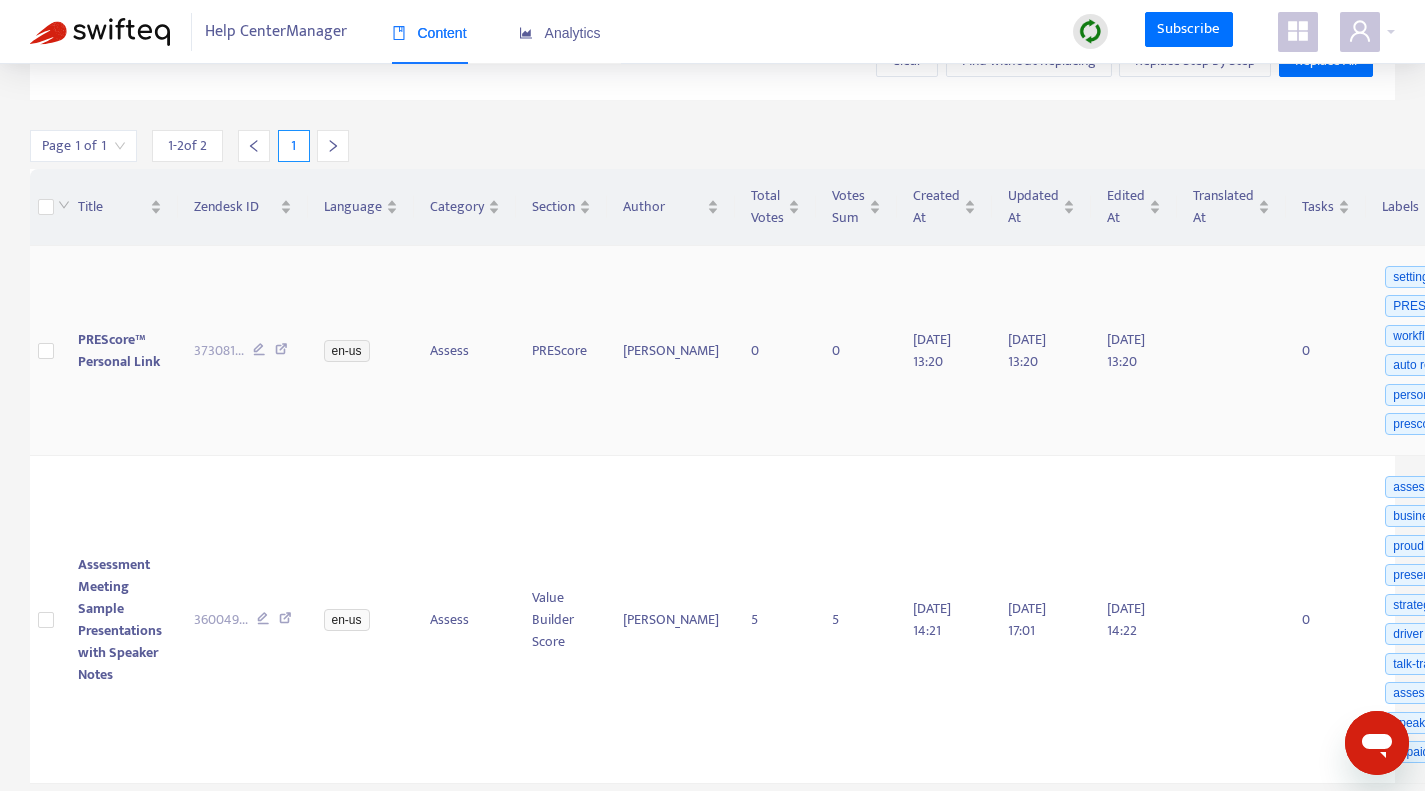 click on "373081 ..." at bounding box center [243, 351] 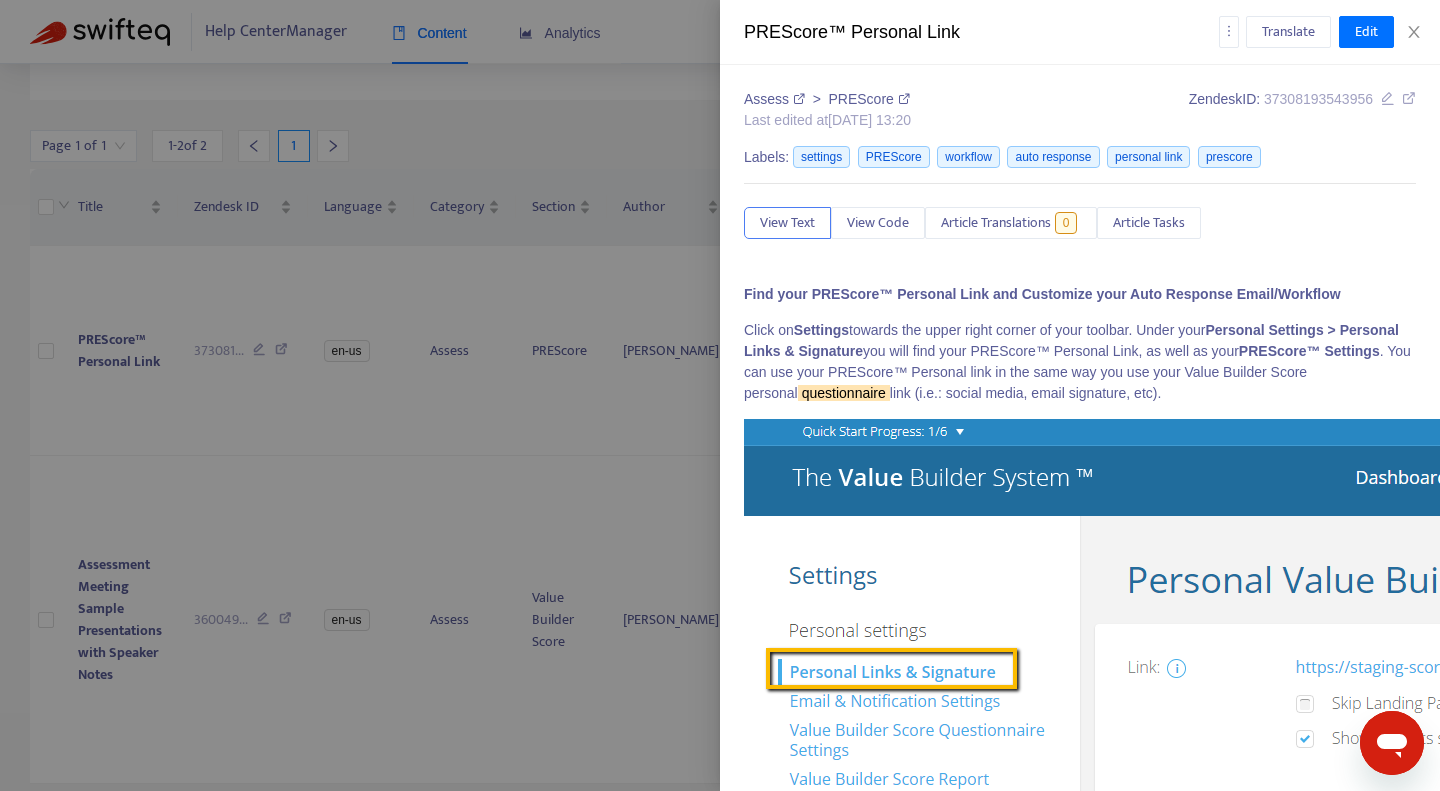 click at bounding box center [720, 395] 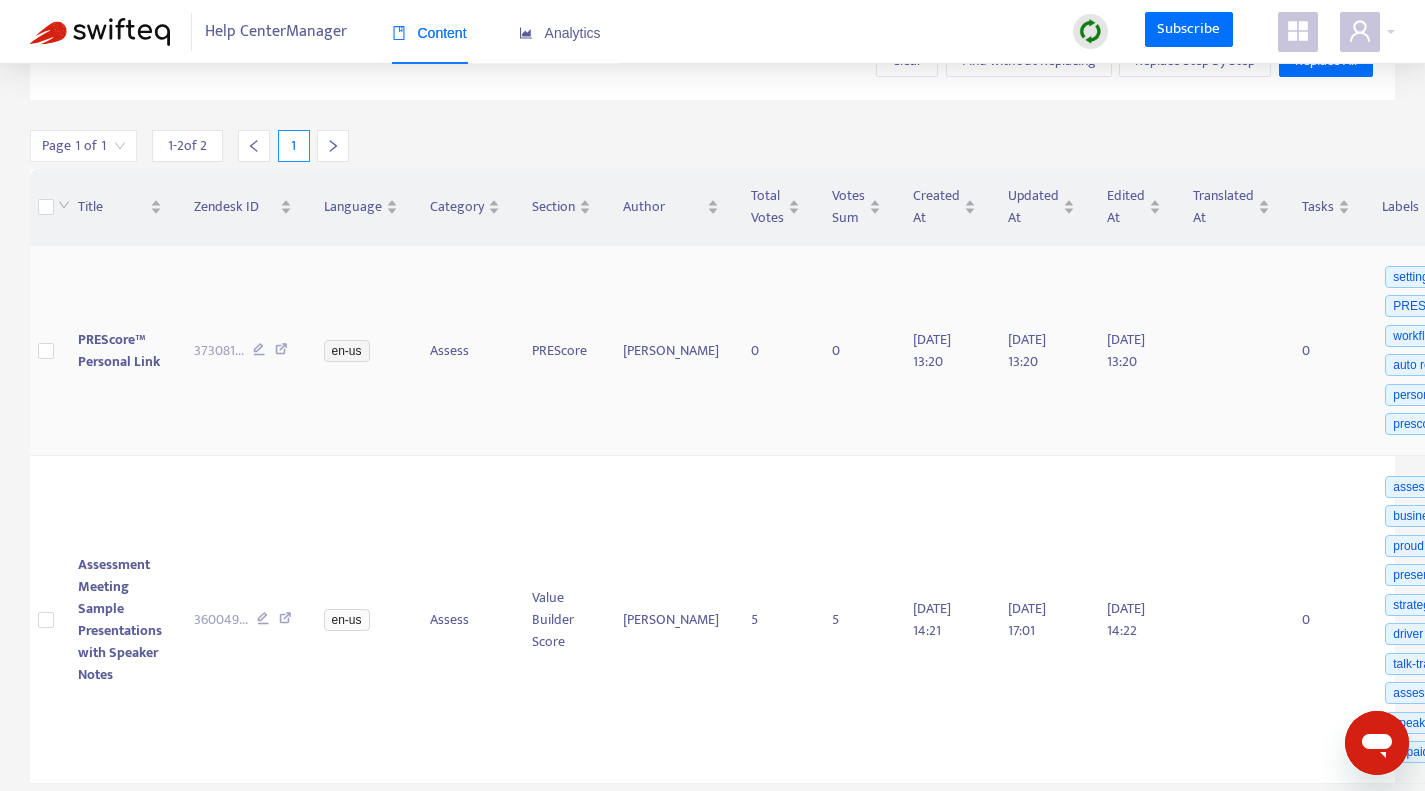 click at bounding box center (281, 352) 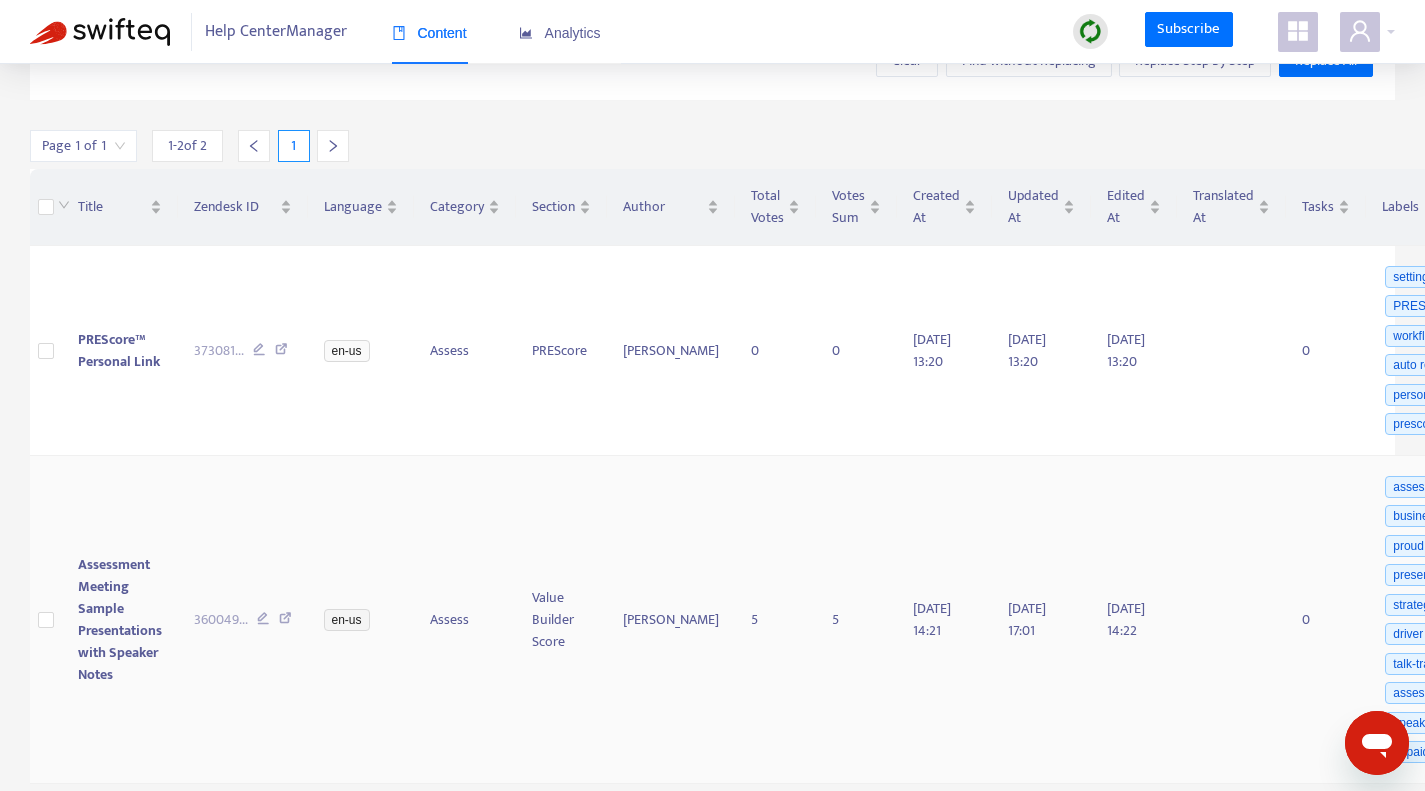 click at bounding box center (285, 621) 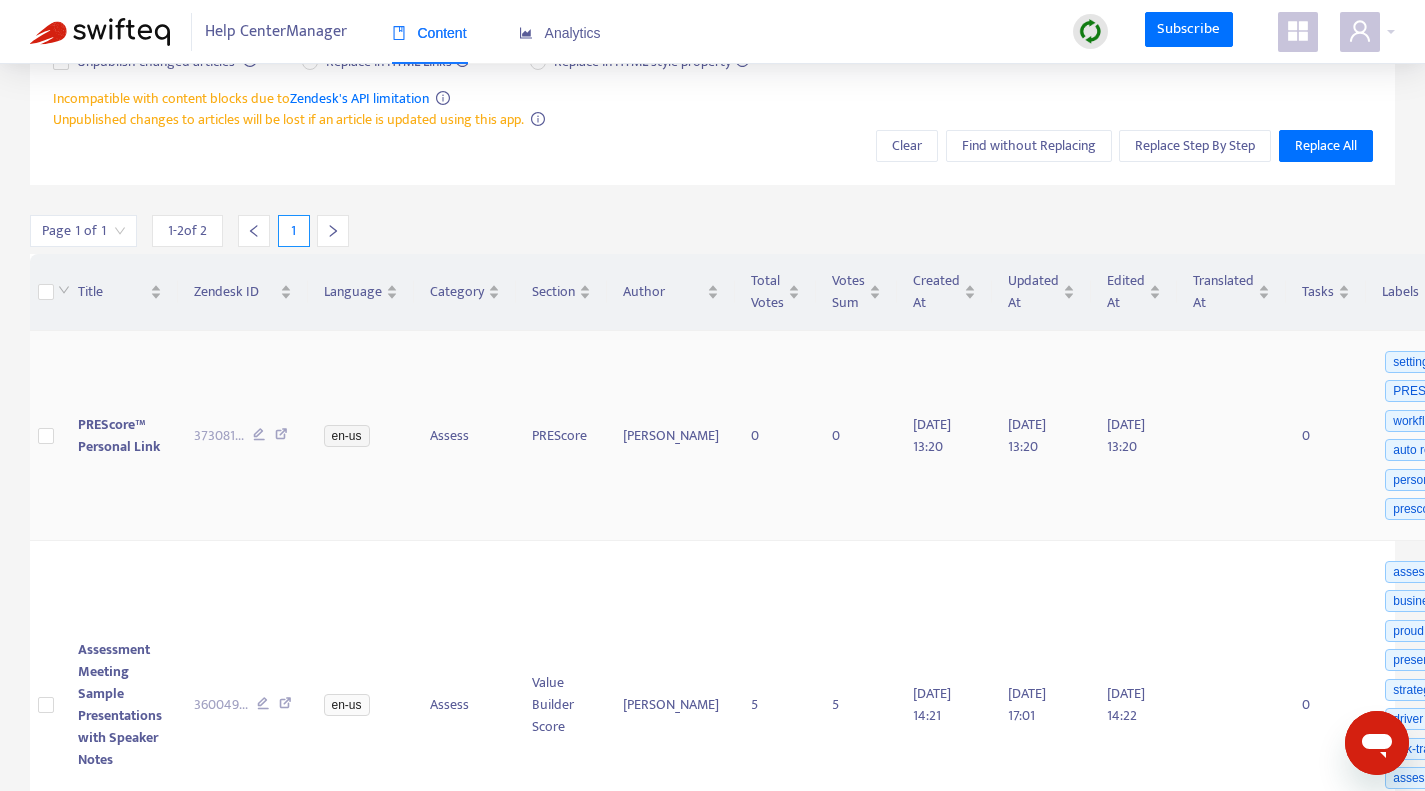 scroll, scrollTop: 253, scrollLeft: 0, axis: vertical 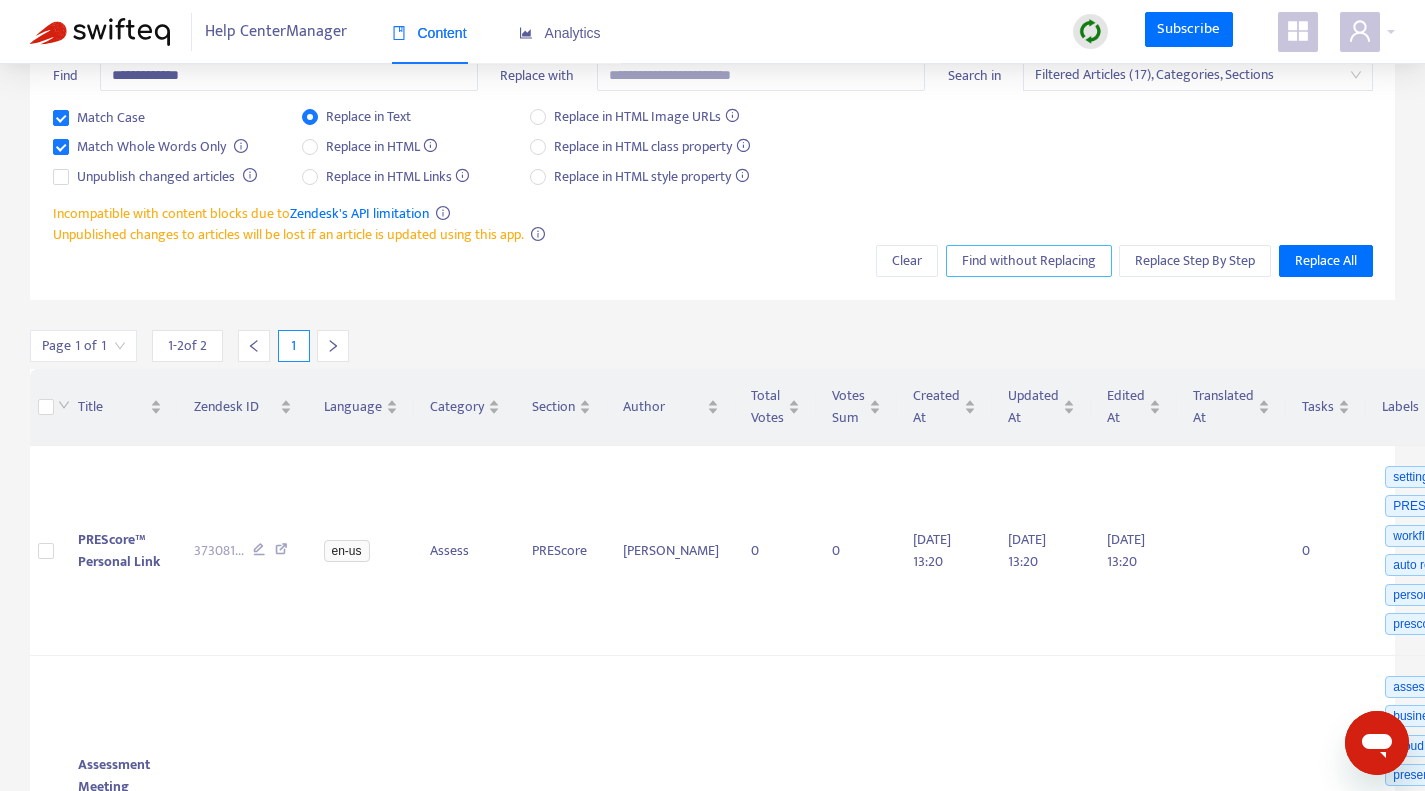 click on "Find without Replacing" at bounding box center (1029, 261) 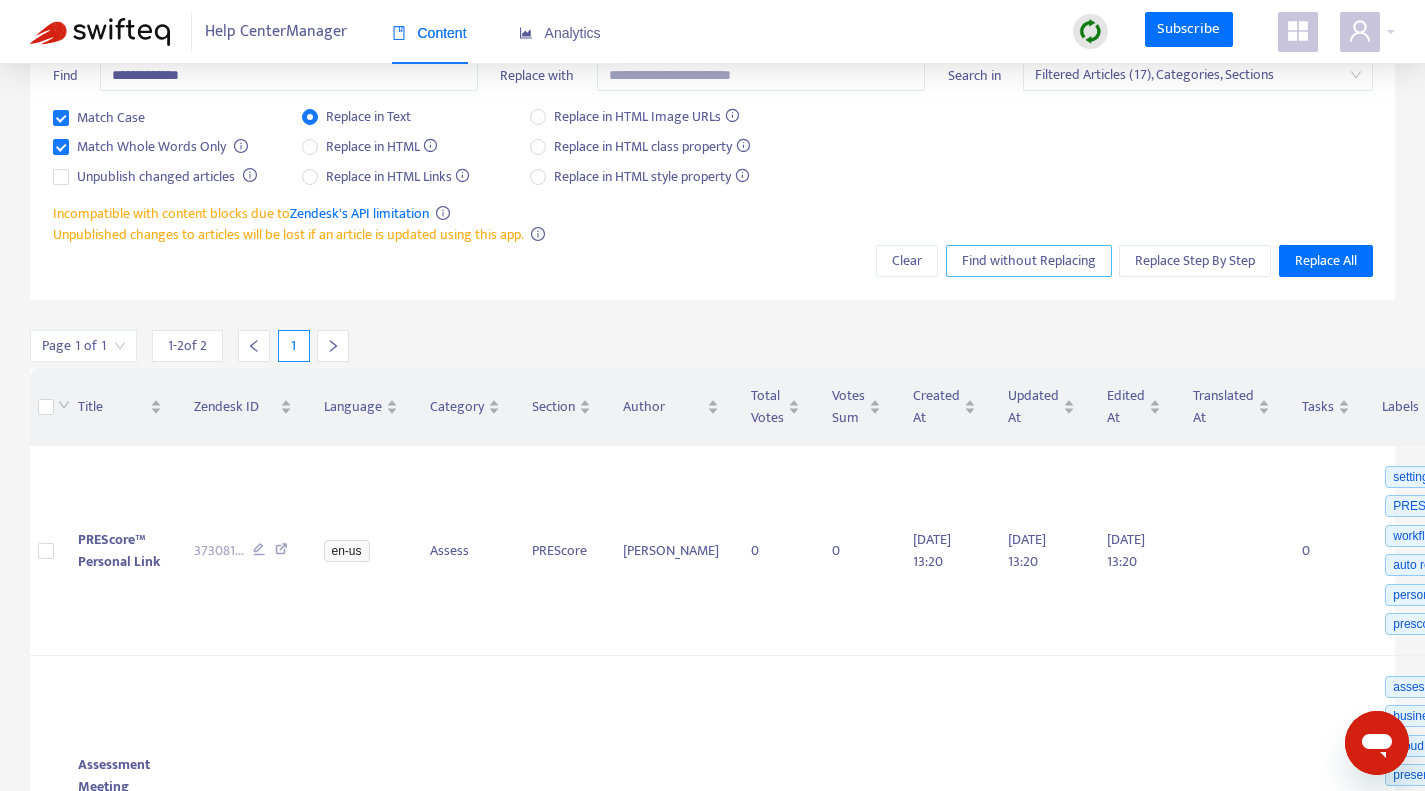click on "Find without Replacing" at bounding box center (1029, 261) 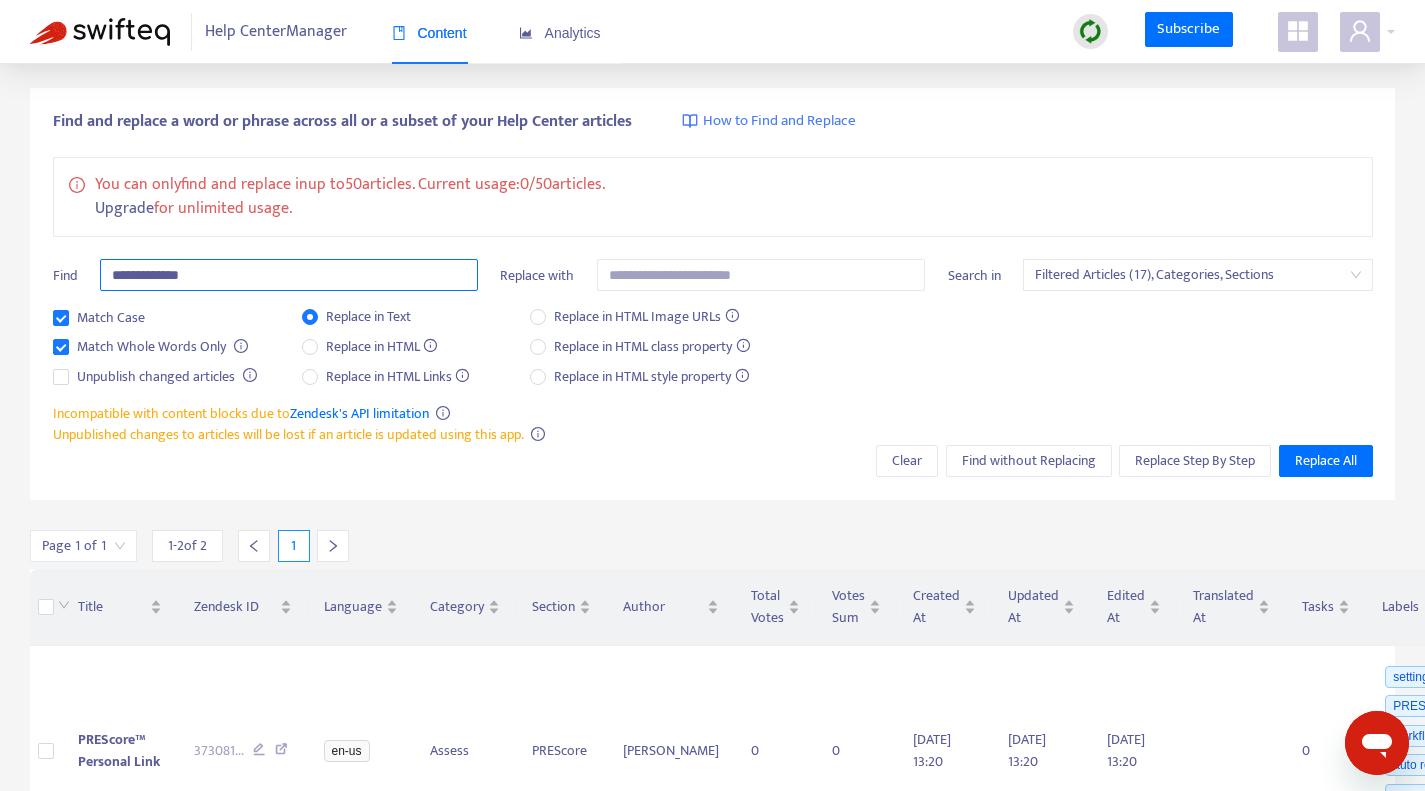 drag, startPoint x: 392, startPoint y: 269, endPoint x: 0, endPoint y: 260, distance: 392.1033 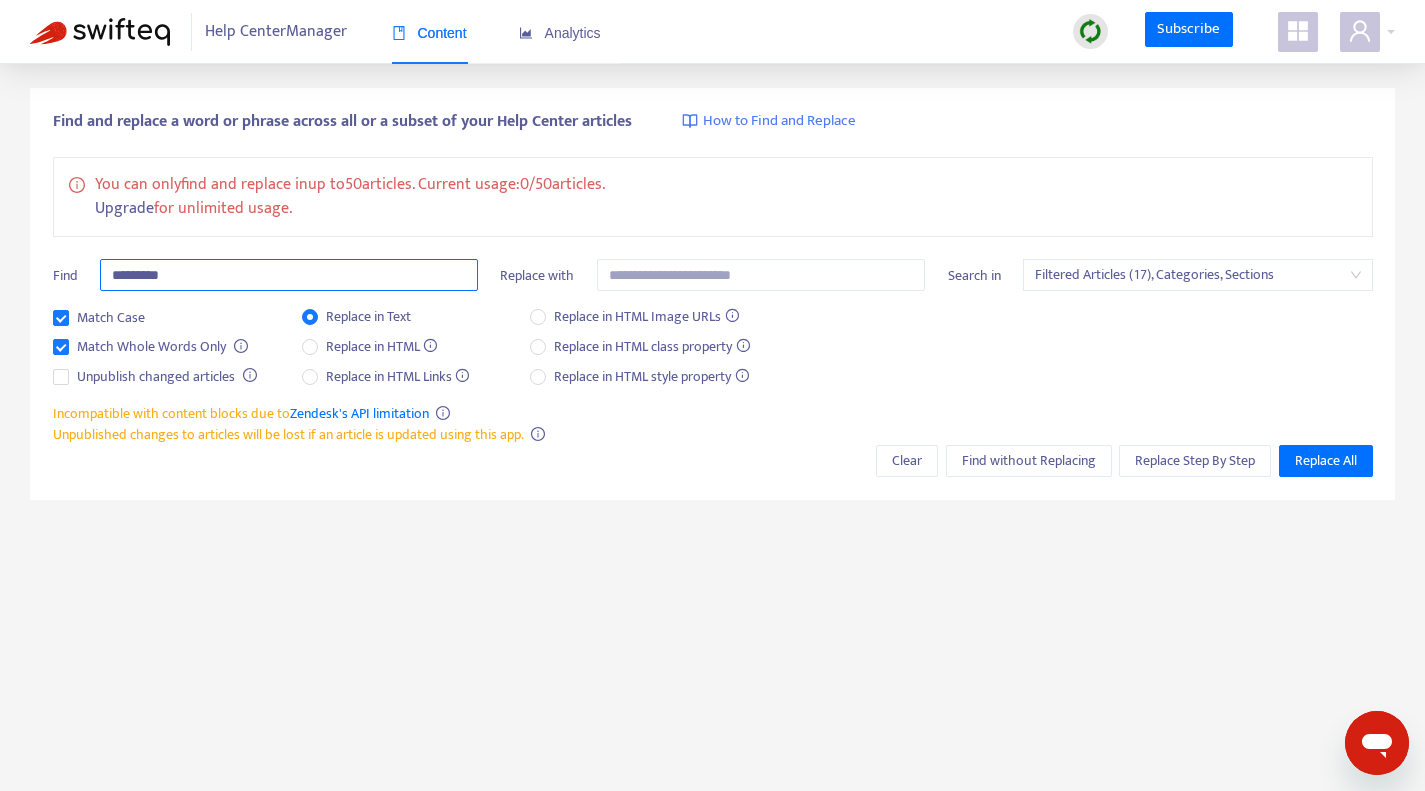 type on "*********" 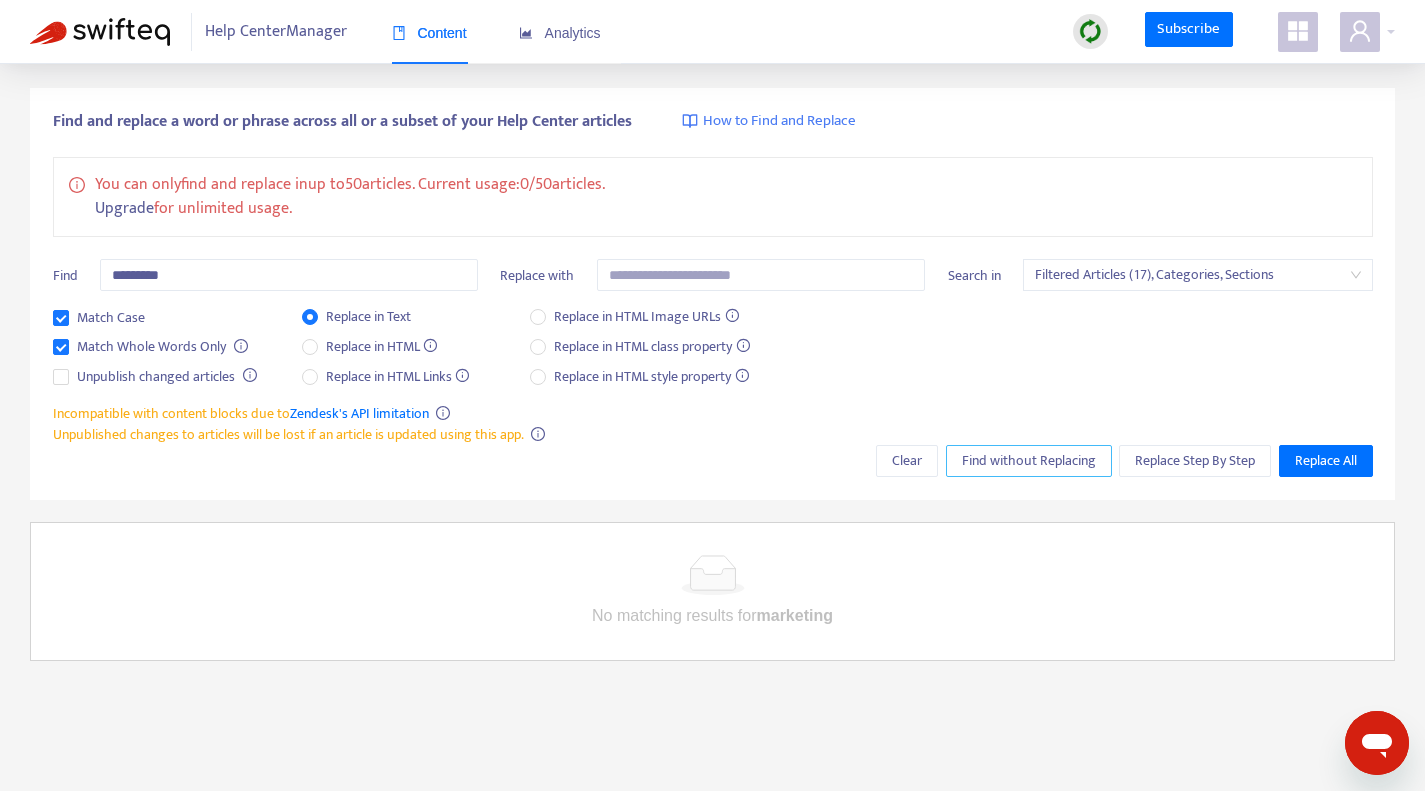 click on "Find without Replacing" at bounding box center (1029, 461) 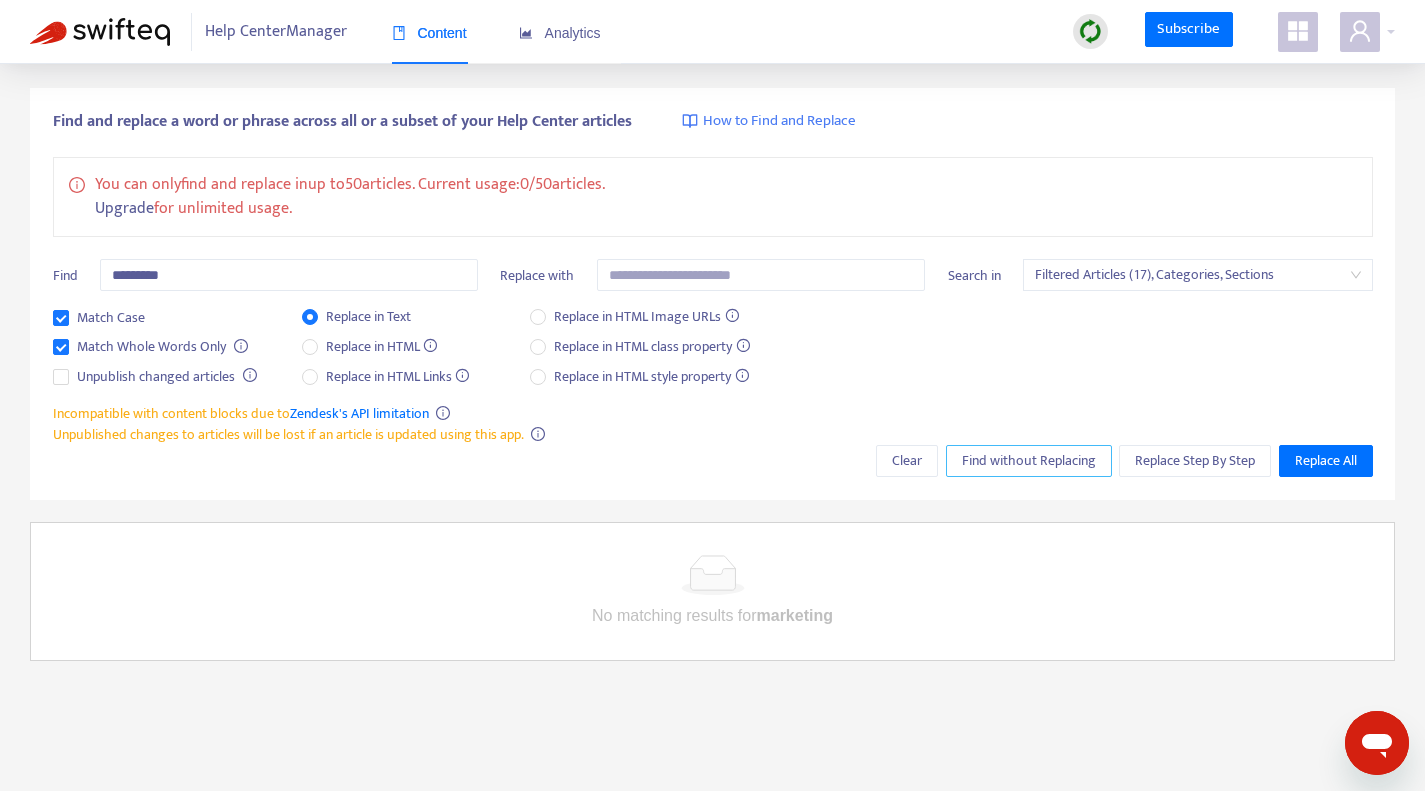 click on "Find without Replacing" at bounding box center [1029, 461] 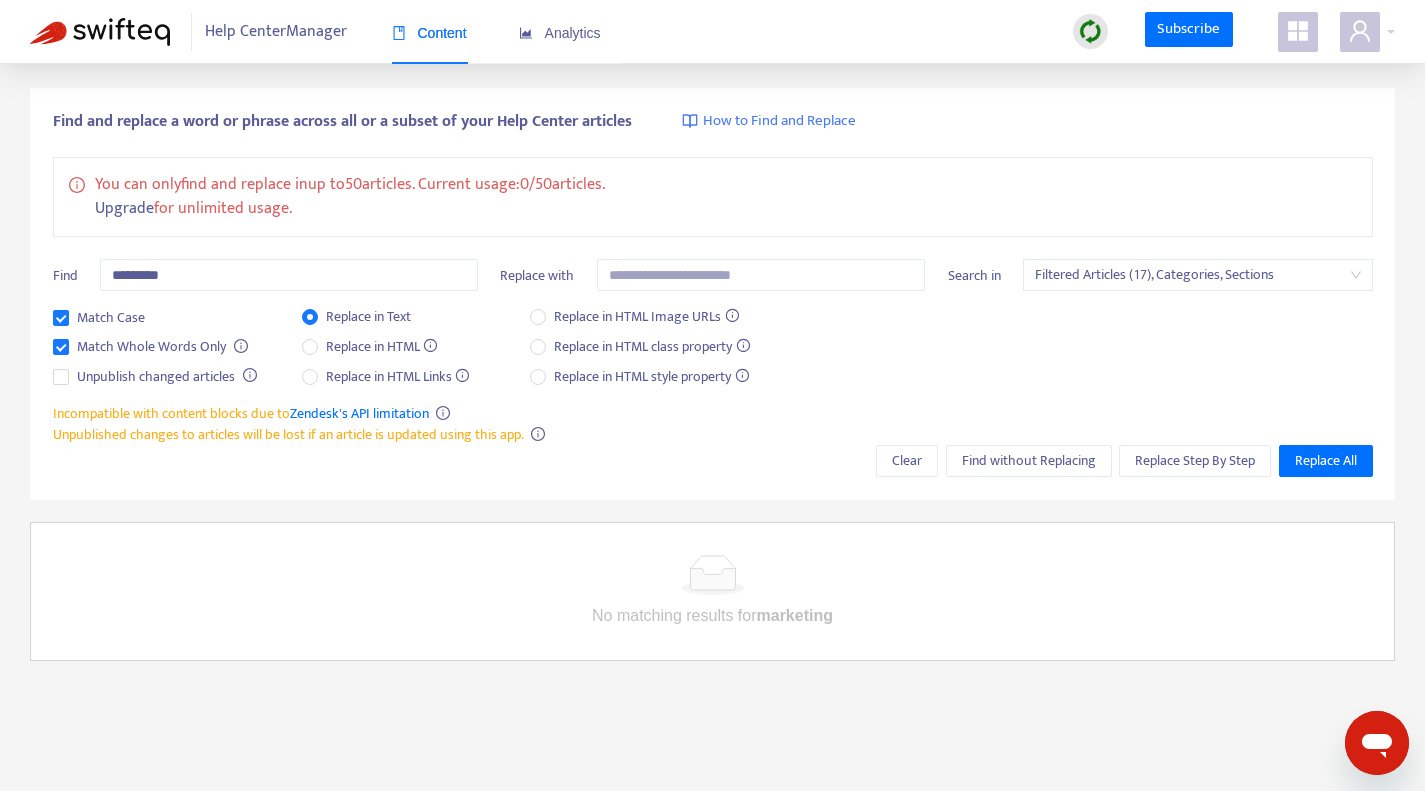 click on "Content" at bounding box center (429, 33) 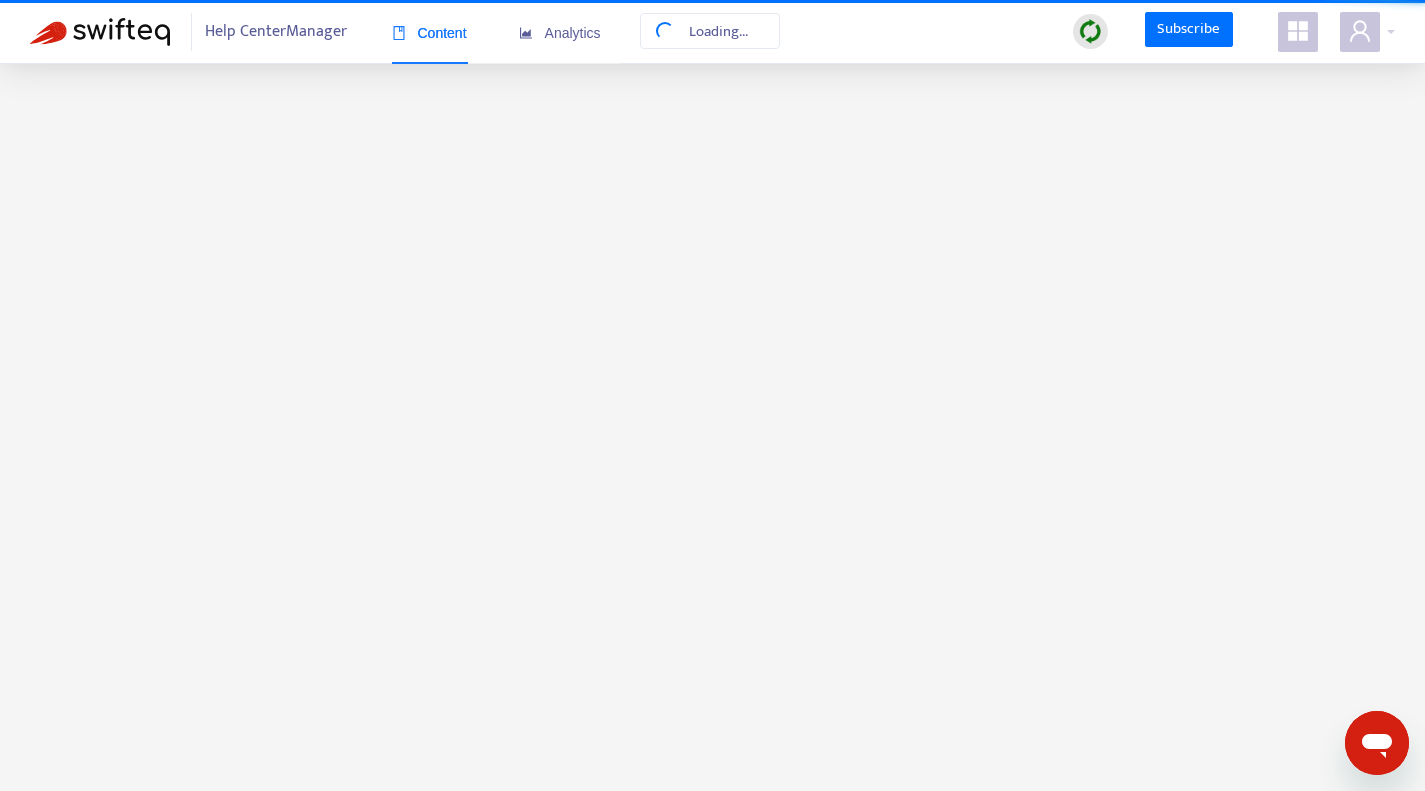 scroll, scrollTop: 0, scrollLeft: 0, axis: both 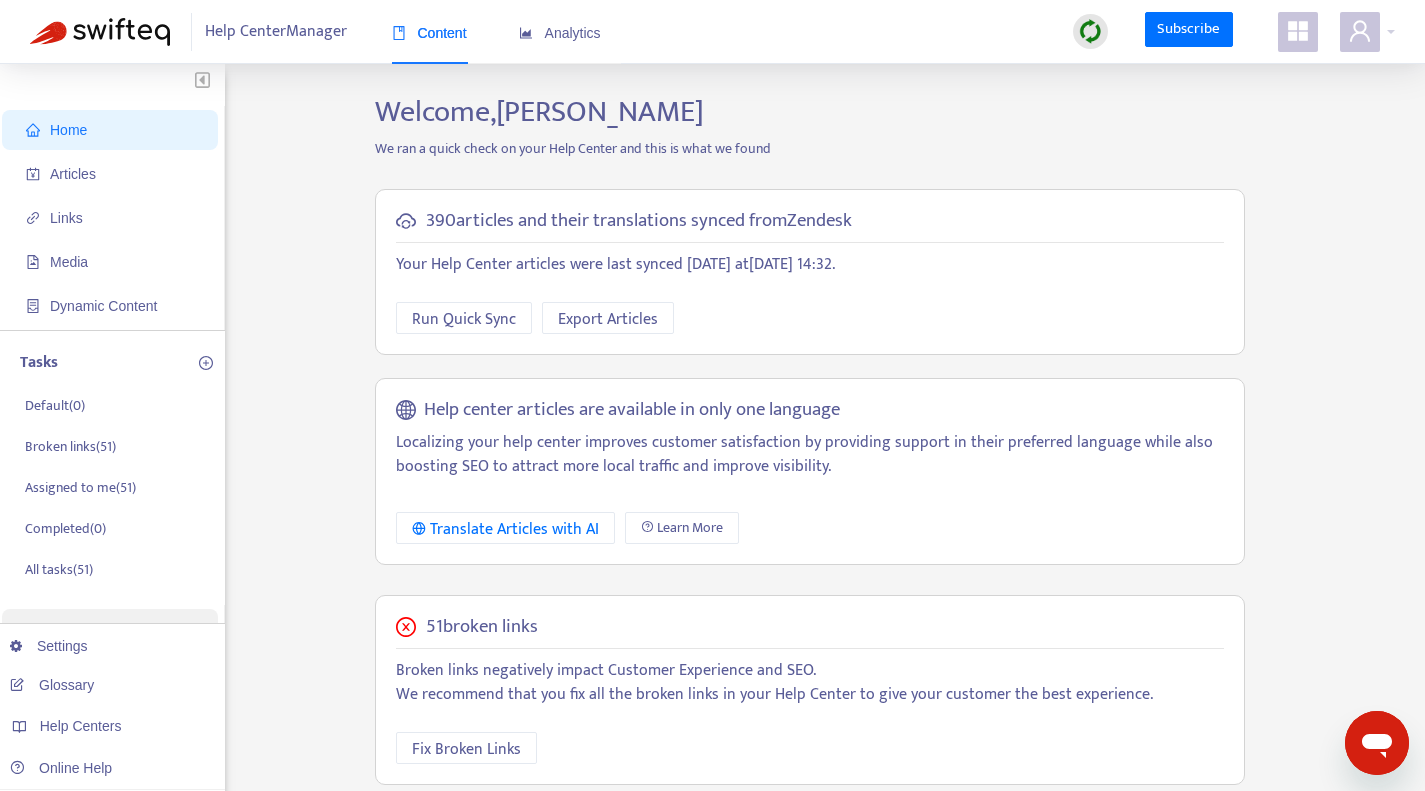 click on "Articles" at bounding box center [114, 174] 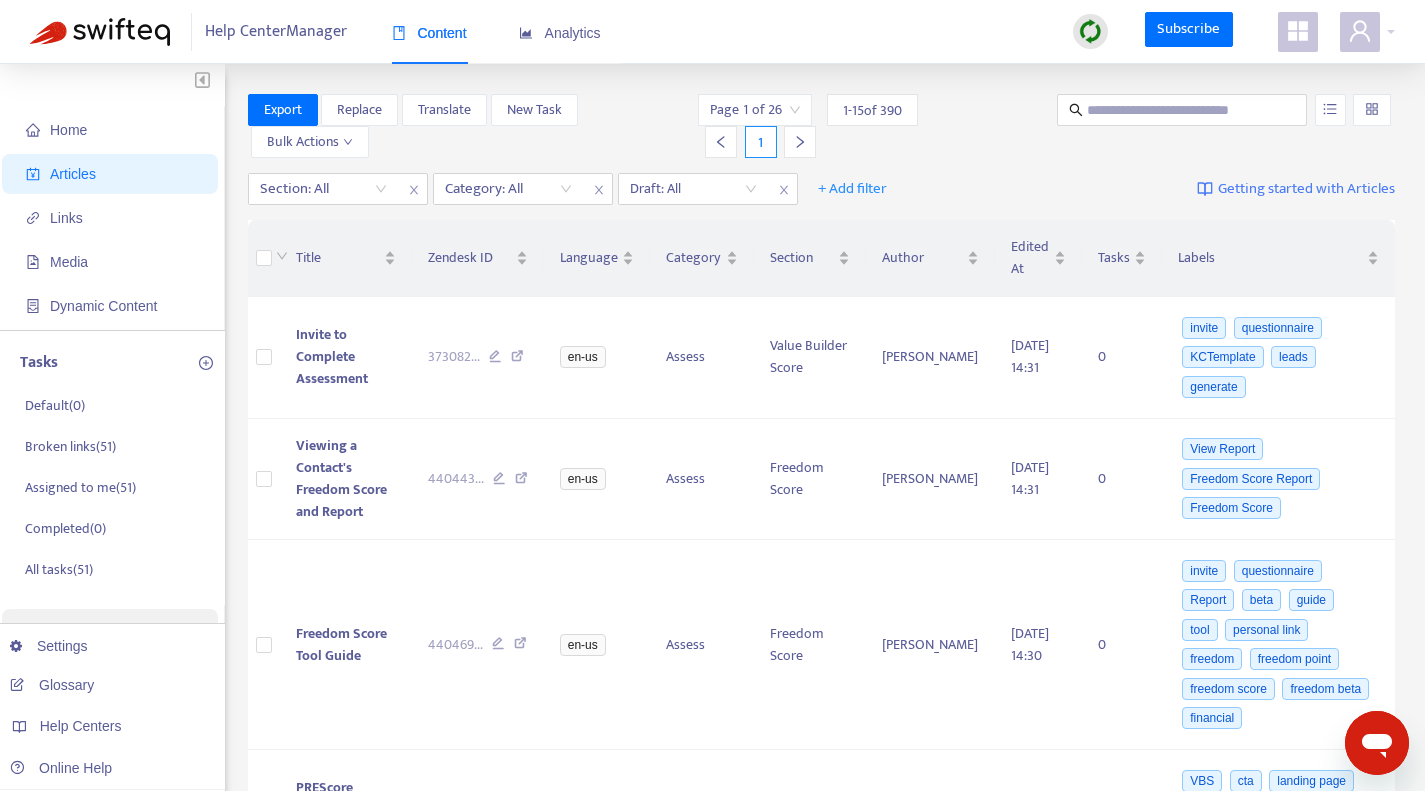 click at bounding box center (693, 189) 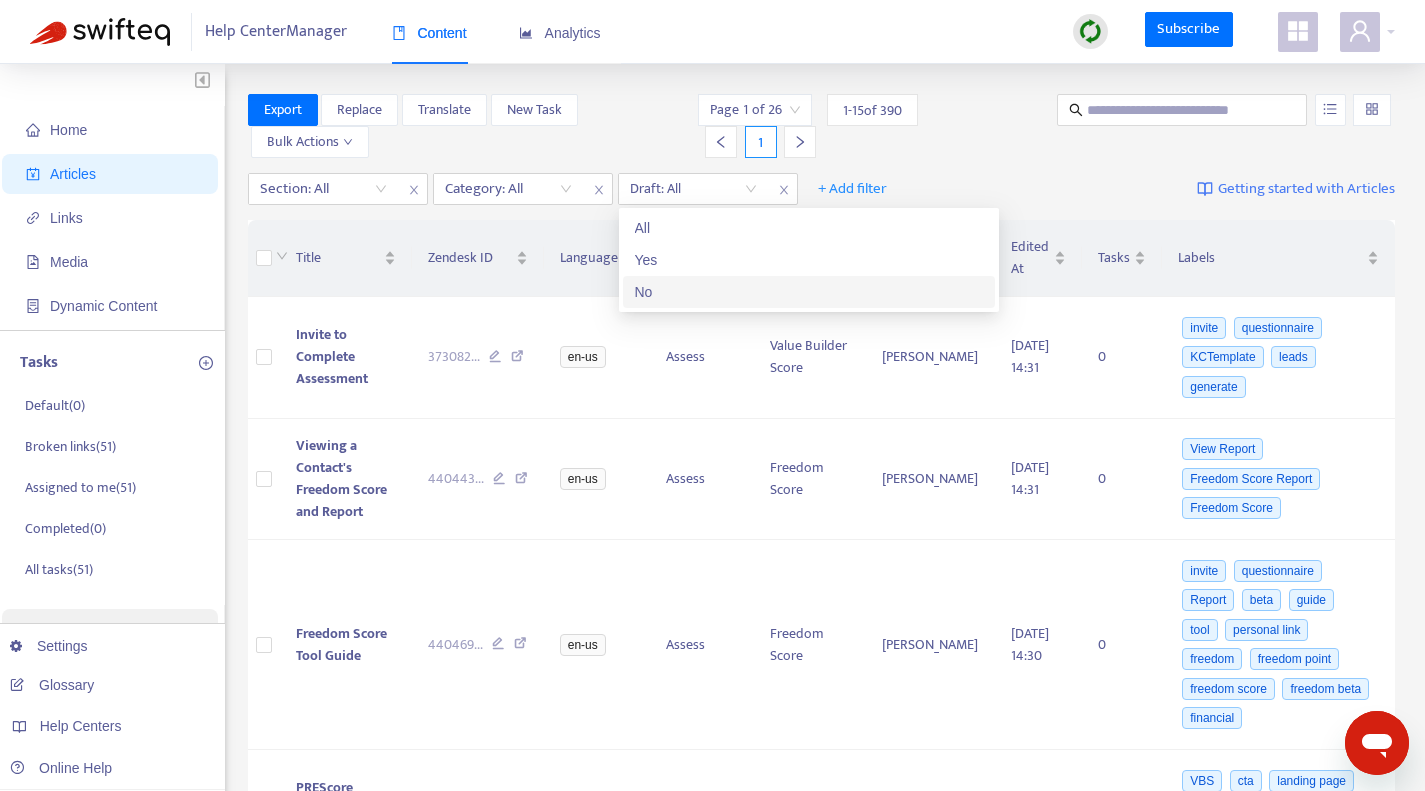 click on "No" at bounding box center (809, 292) 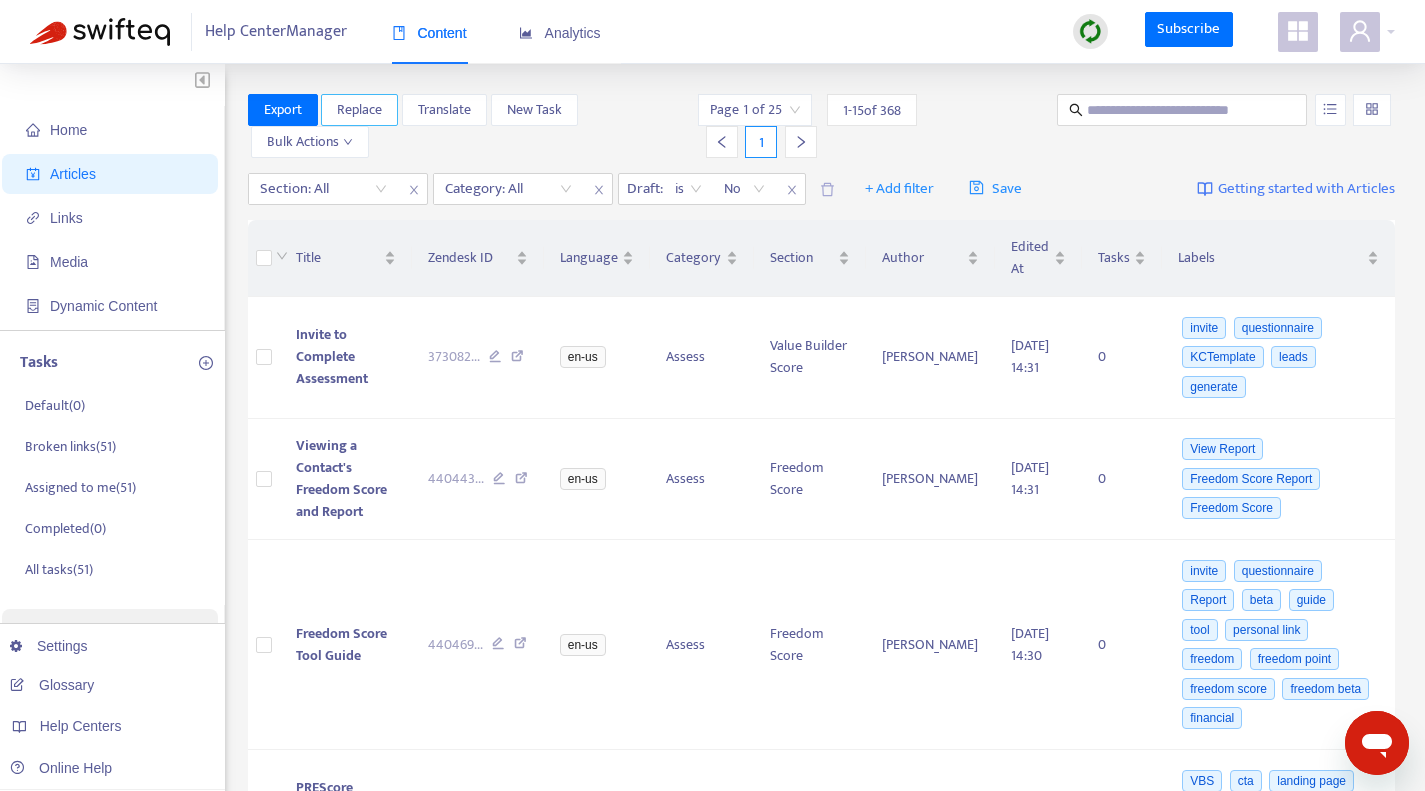 click on "Replace" at bounding box center (359, 110) 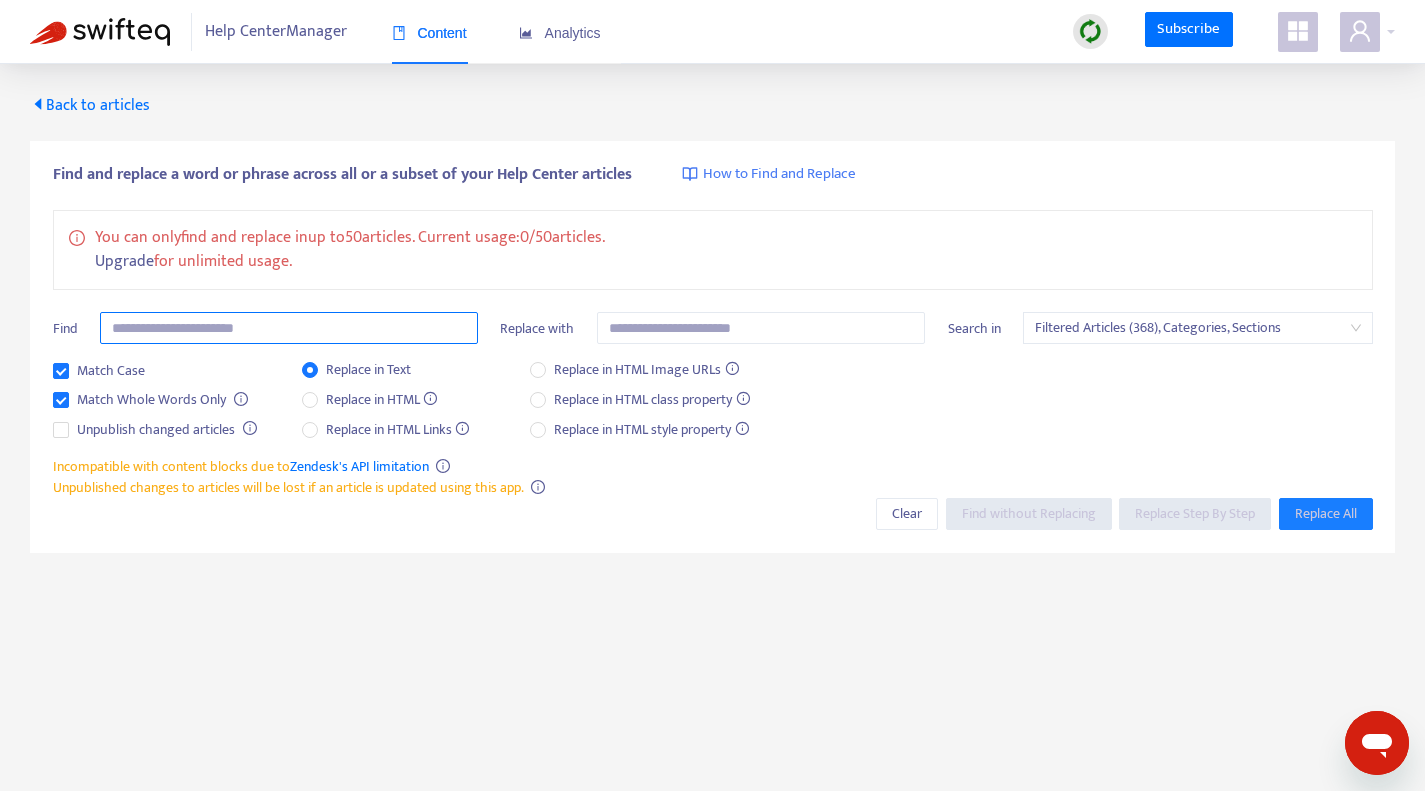 click at bounding box center (289, 328) 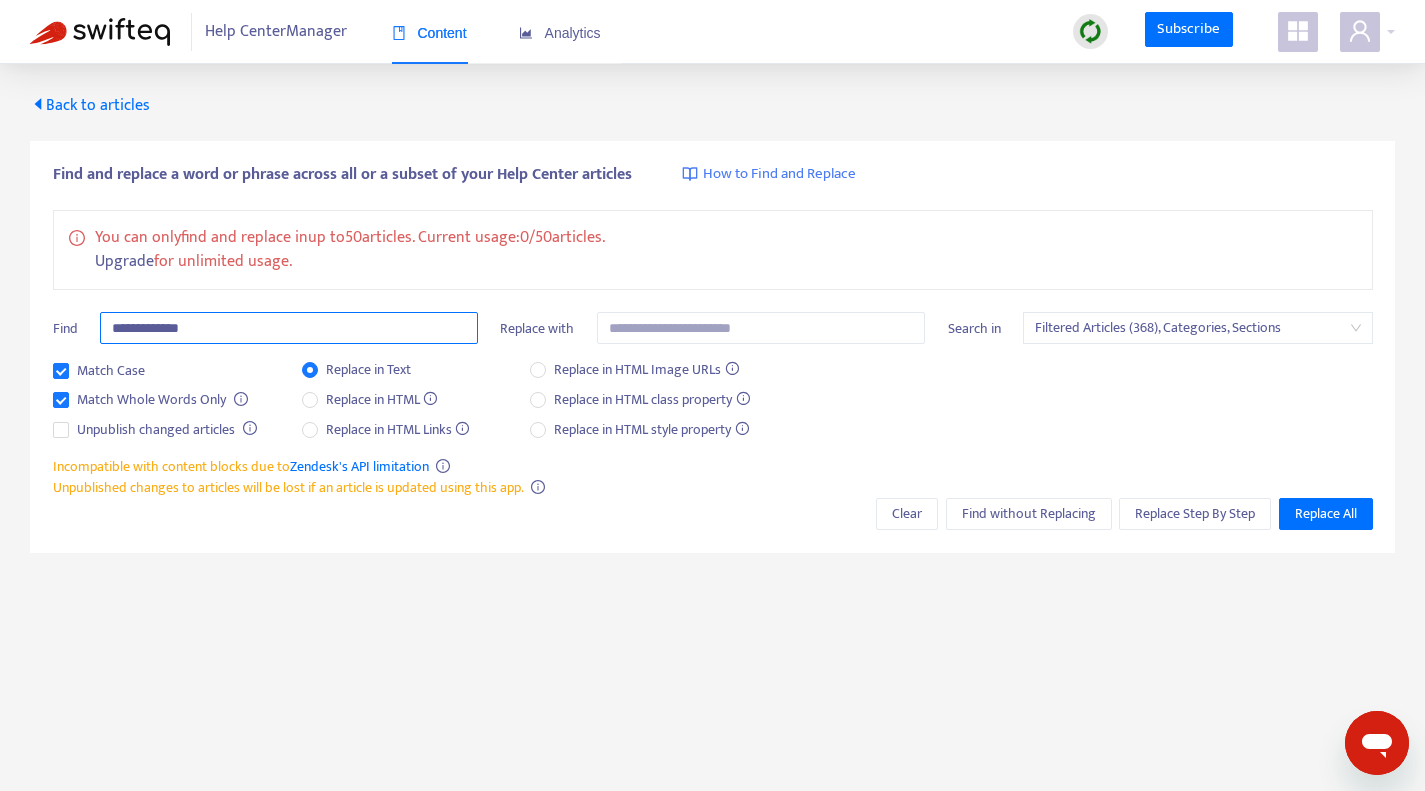 type on "**********" 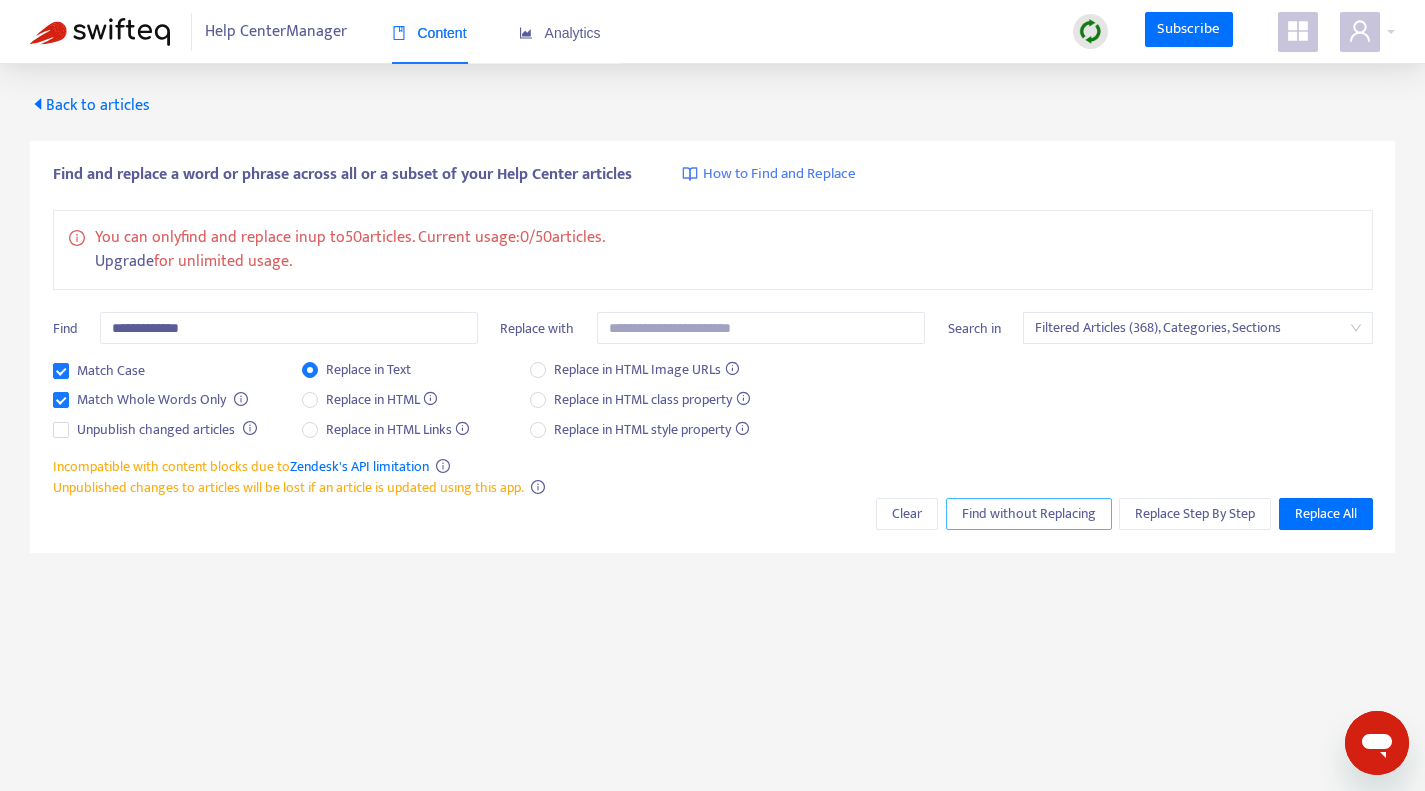 click on "Find without Replacing" at bounding box center (1029, 514) 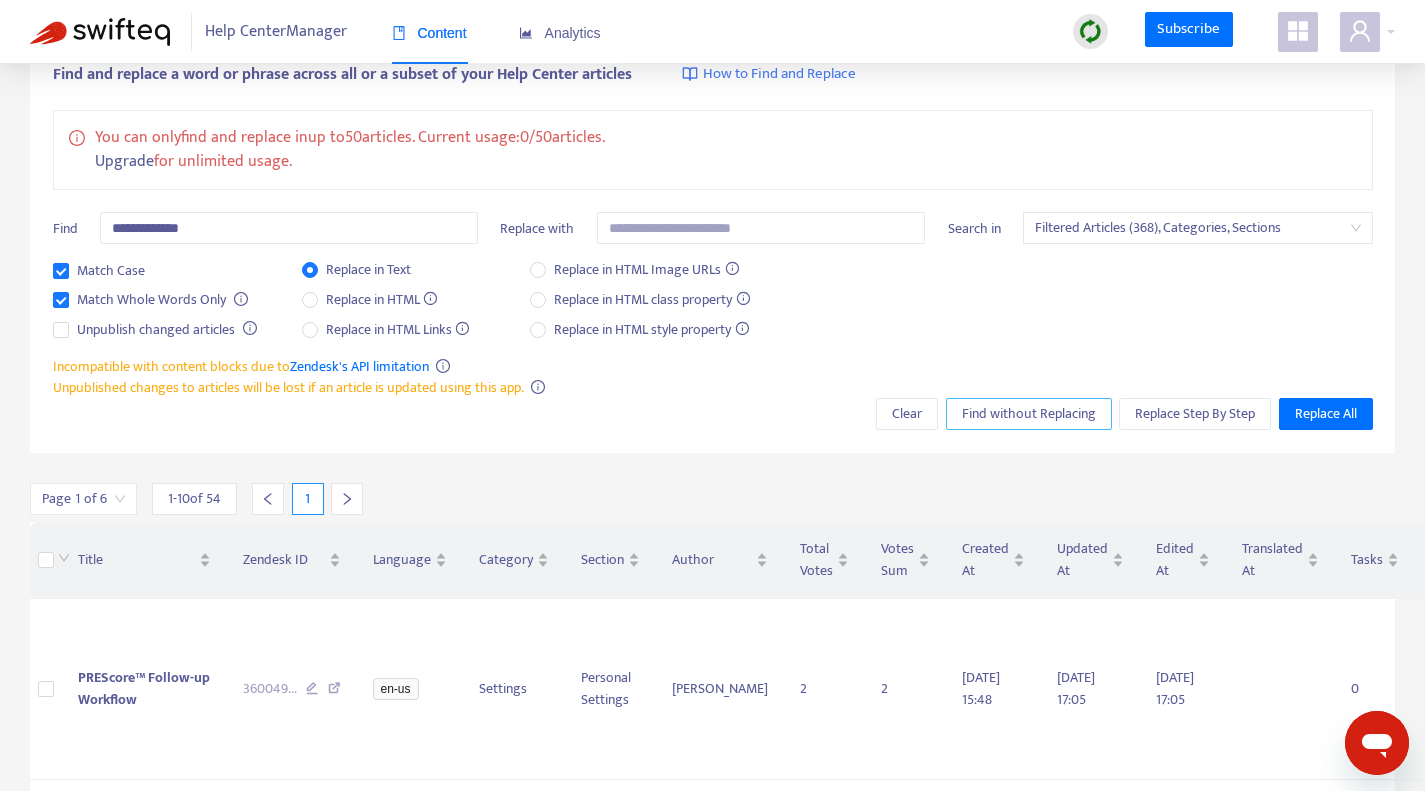 scroll, scrollTop: 0, scrollLeft: 0, axis: both 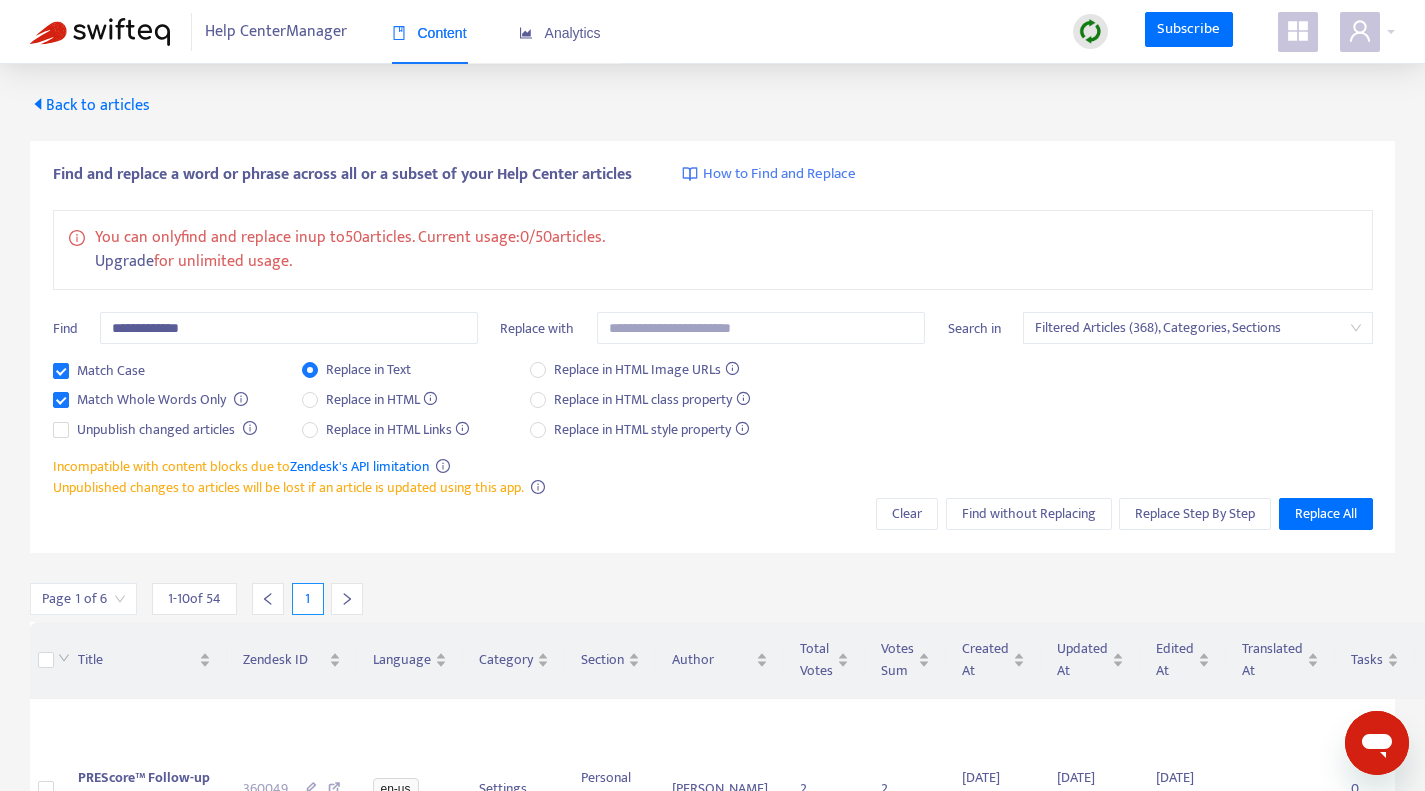 click on "Back to articles" at bounding box center [90, 105] 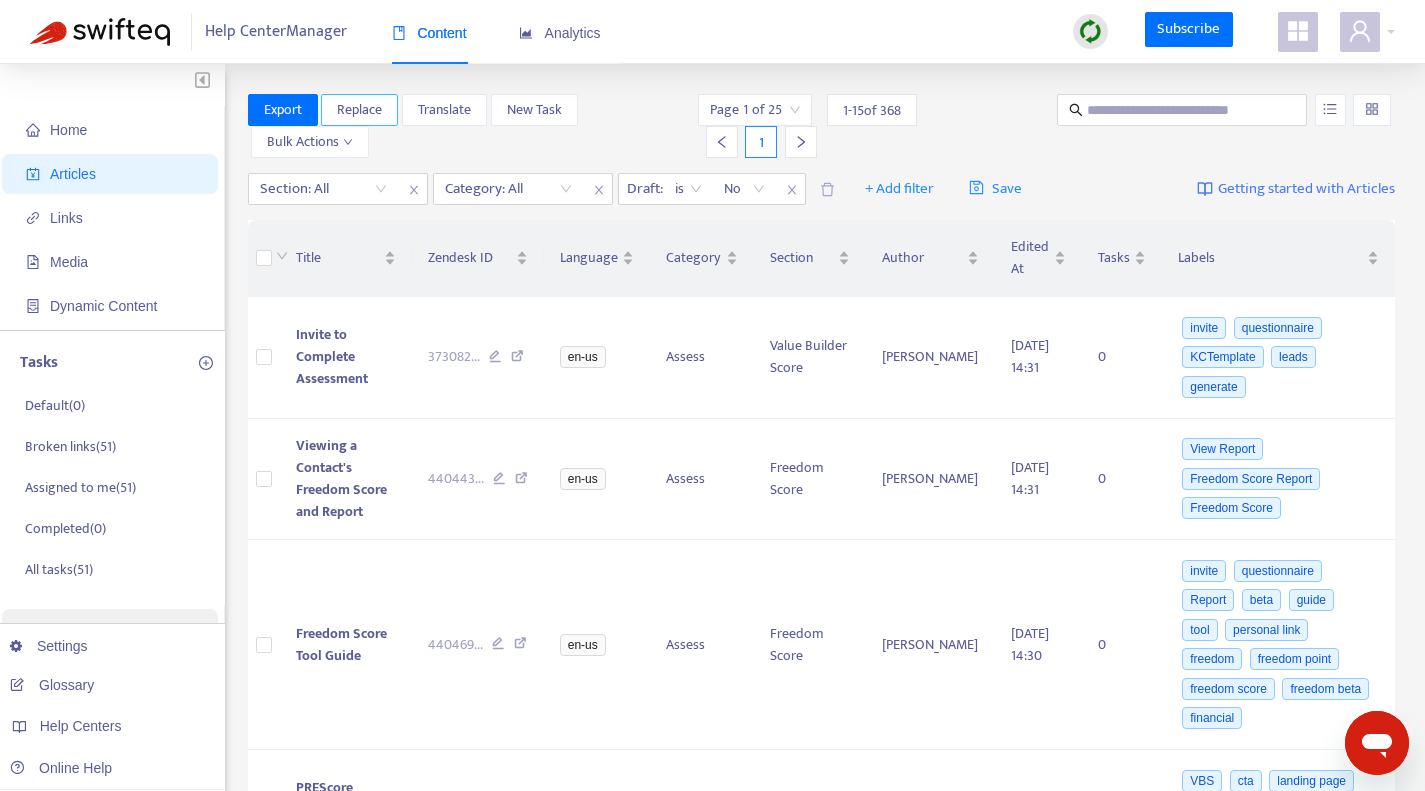 click on "Replace" at bounding box center (359, 110) 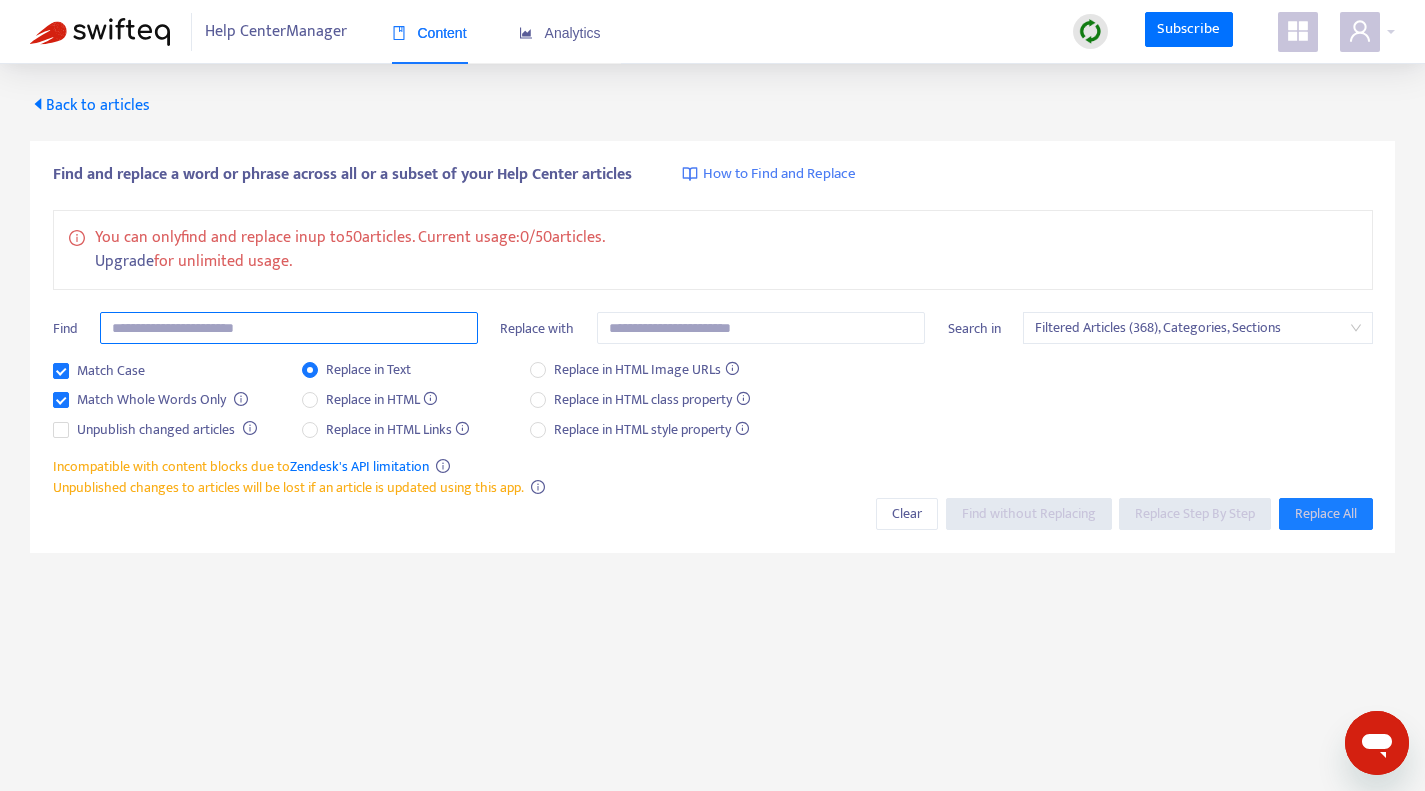 drag, startPoint x: 290, startPoint y: 315, endPoint x: 285, endPoint y: 328, distance: 13.928389 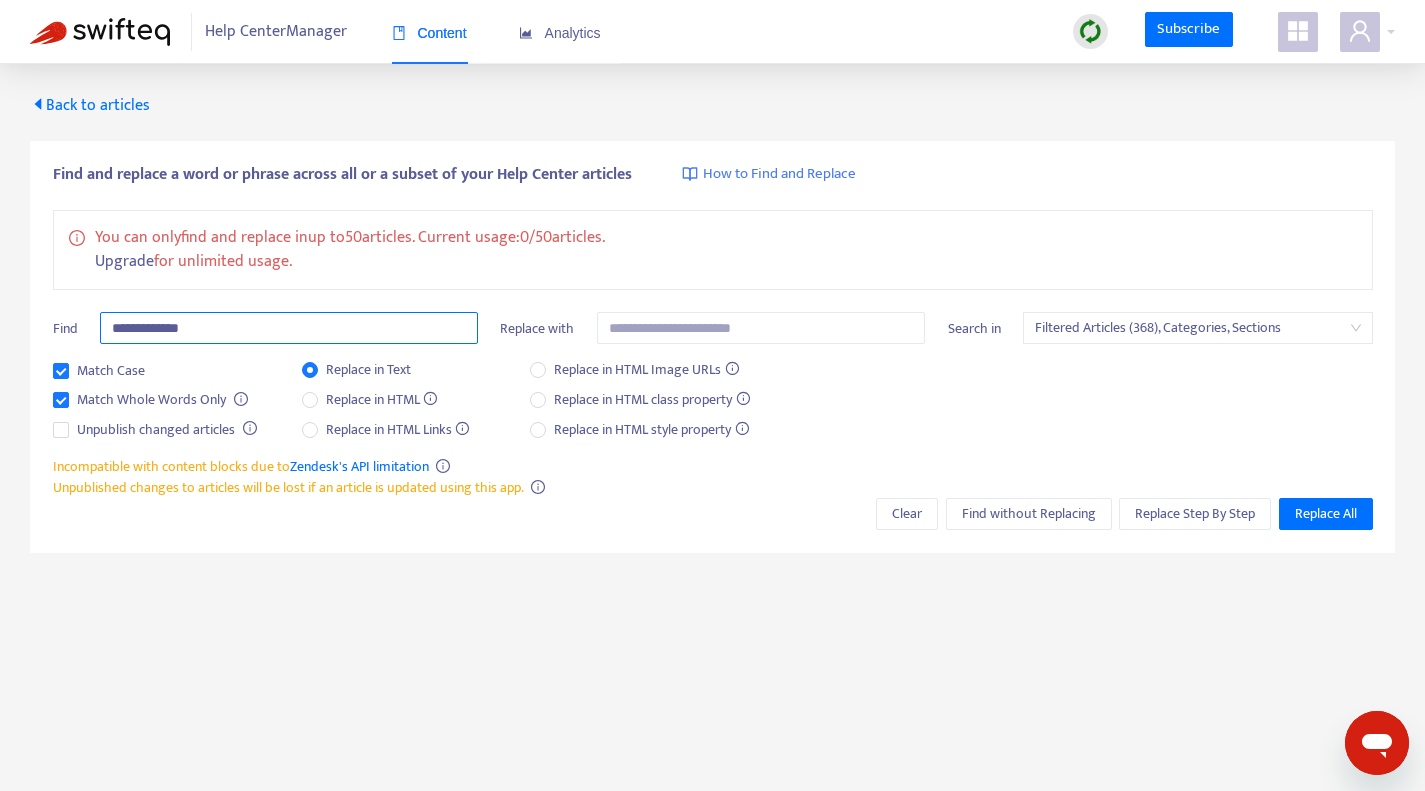 type on "**********" 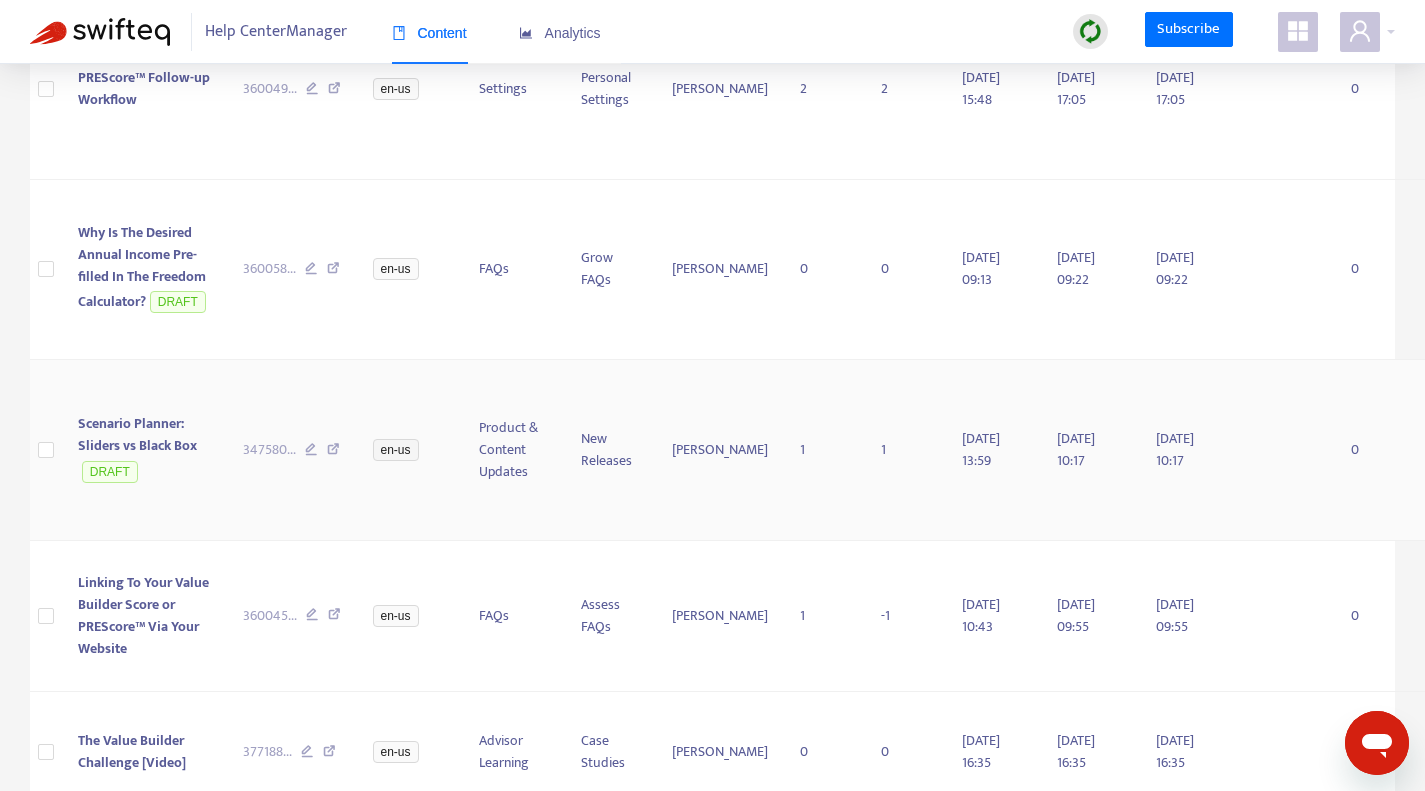 scroll, scrollTop: 600, scrollLeft: 0, axis: vertical 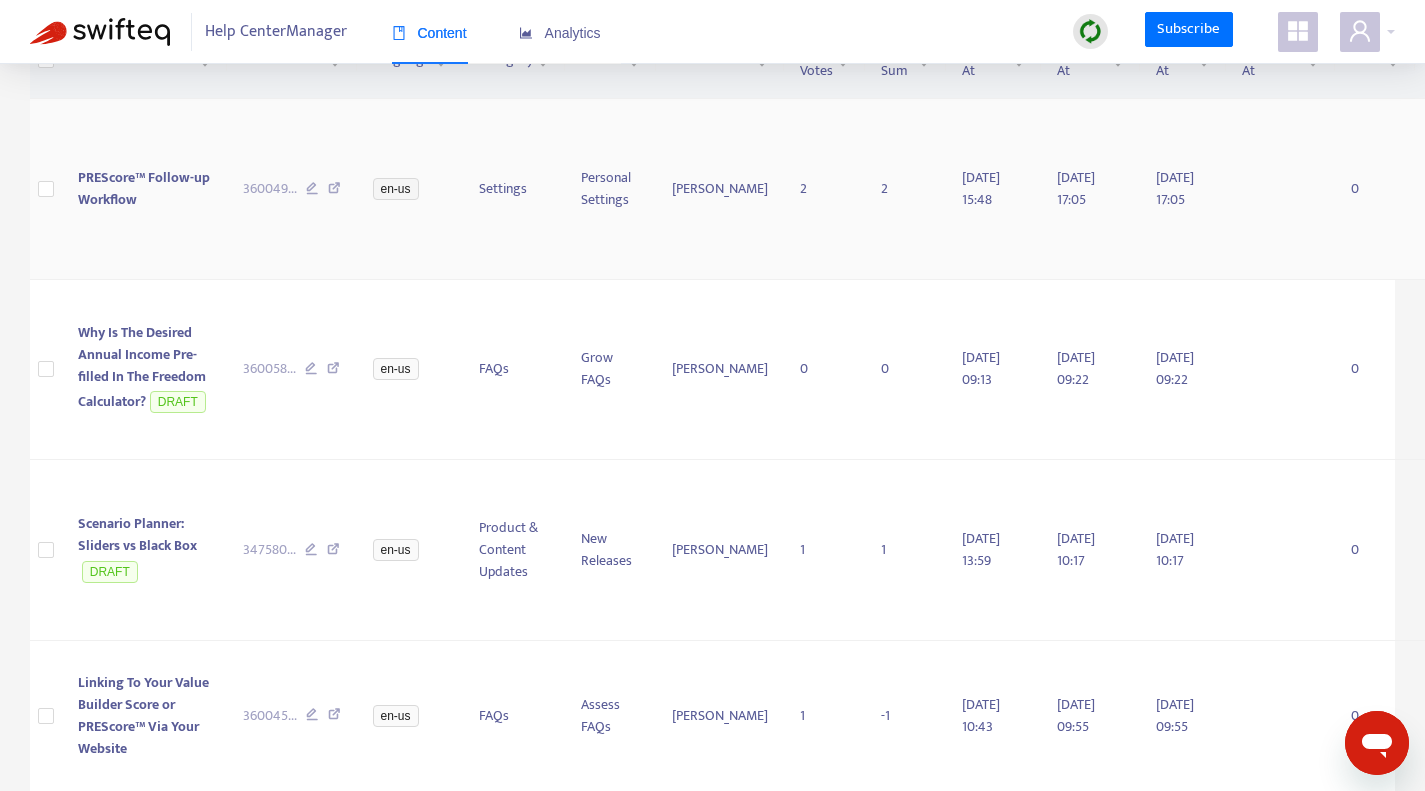 click at bounding box center (334, 191) 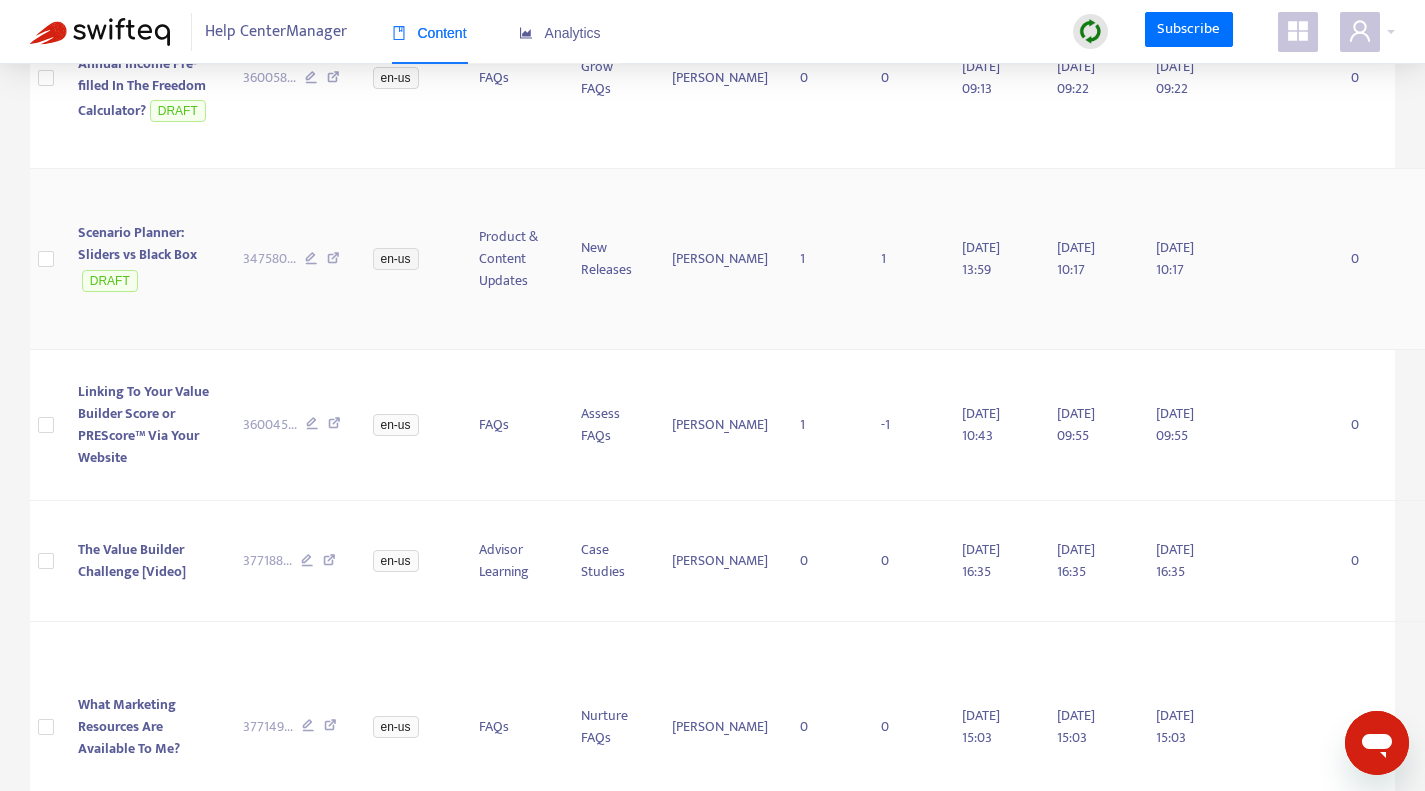 scroll, scrollTop: 900, scrollLeft: 0, axis: vertical 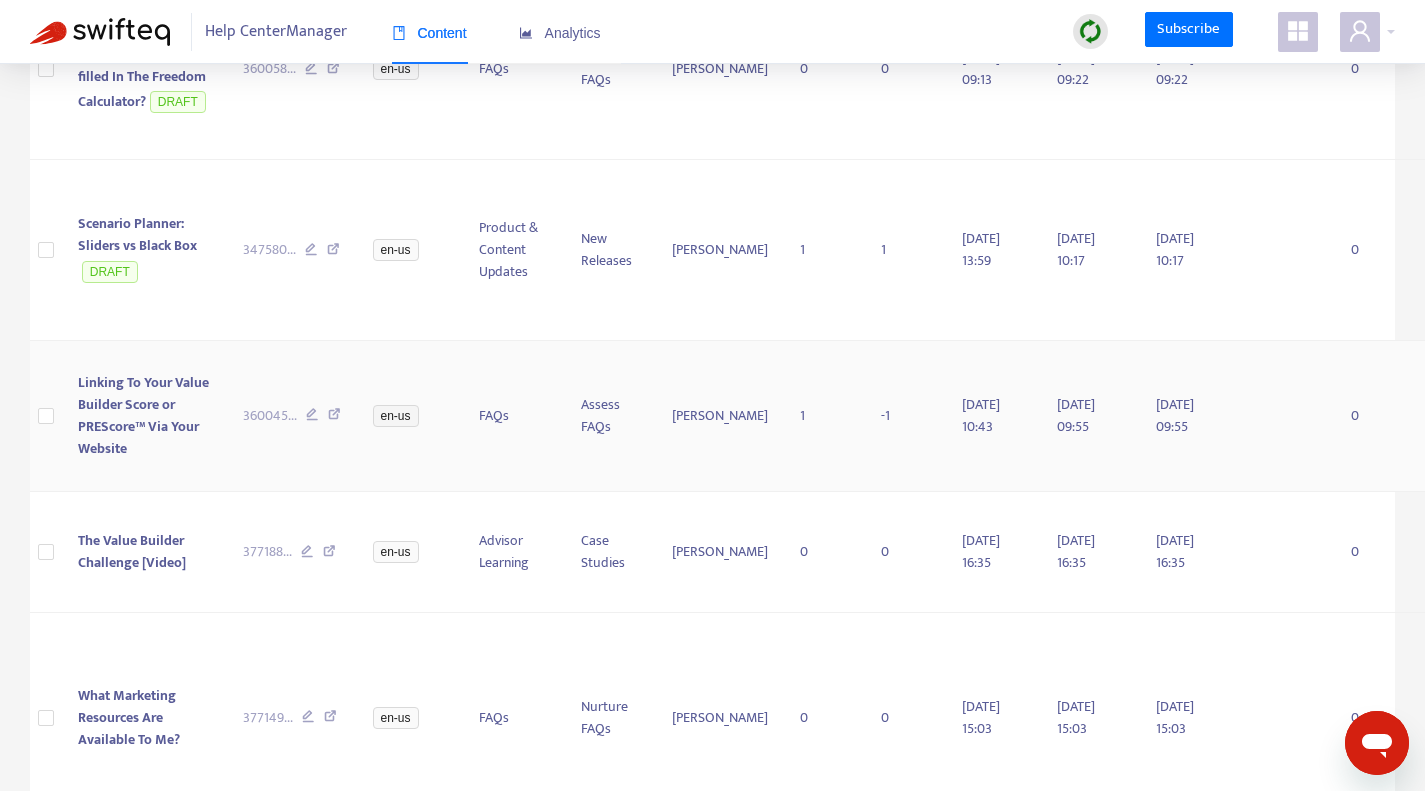 click at bounding box center [334, 417] 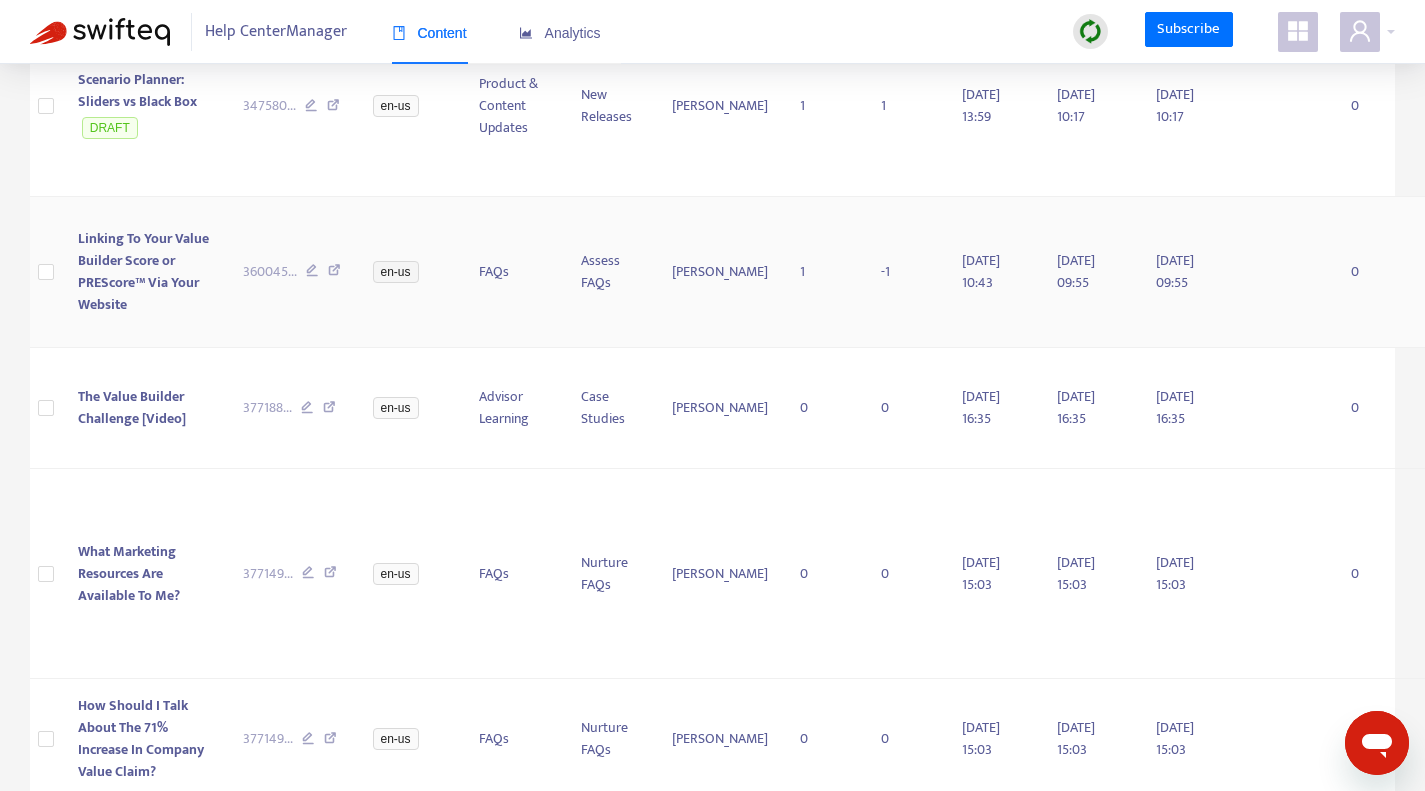 scroll, scrollTop: 1100, scrollLeft: 0, axis: vertical 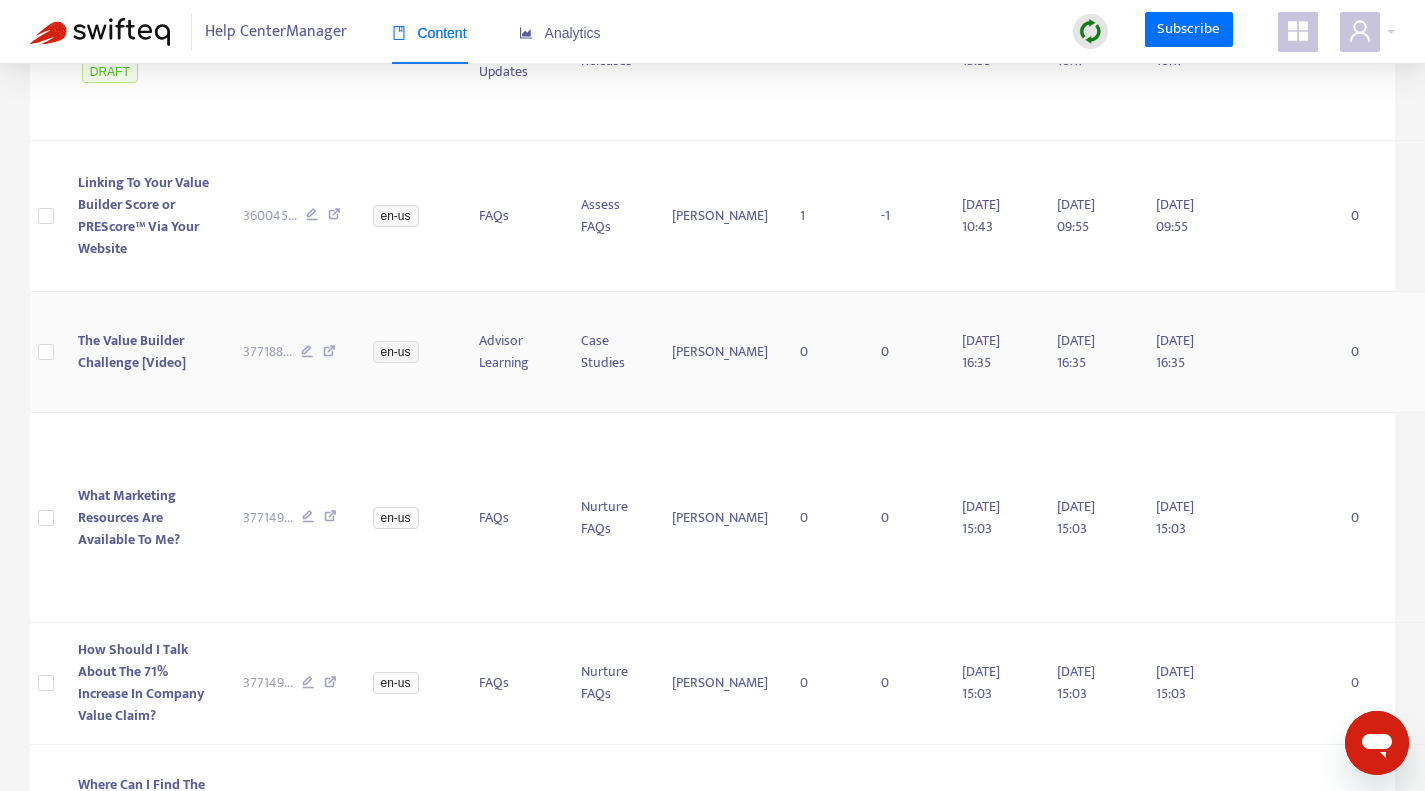 click at bounding box center (329, 354) 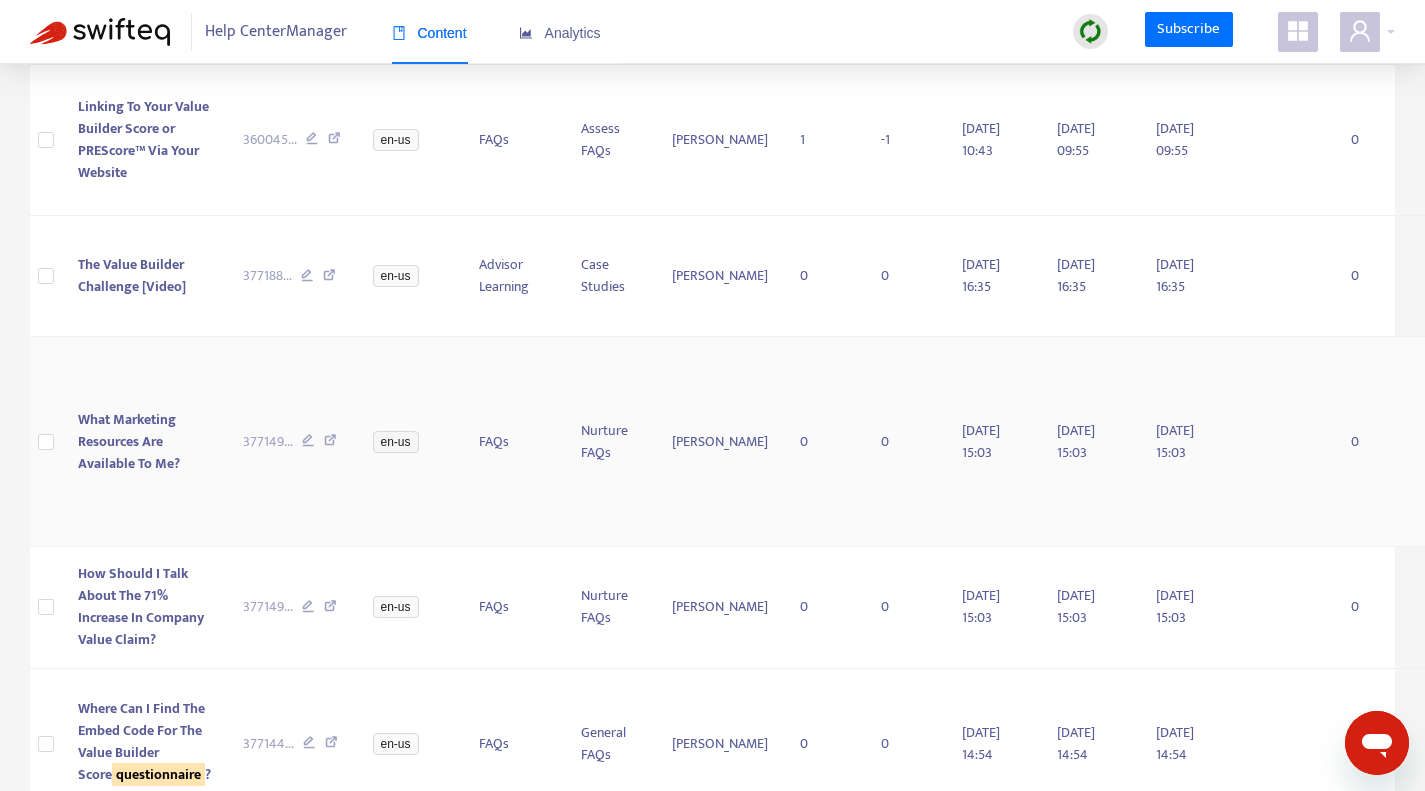 scroll, scrollTop: 1200, scrollLeft: 0, axis: vertical 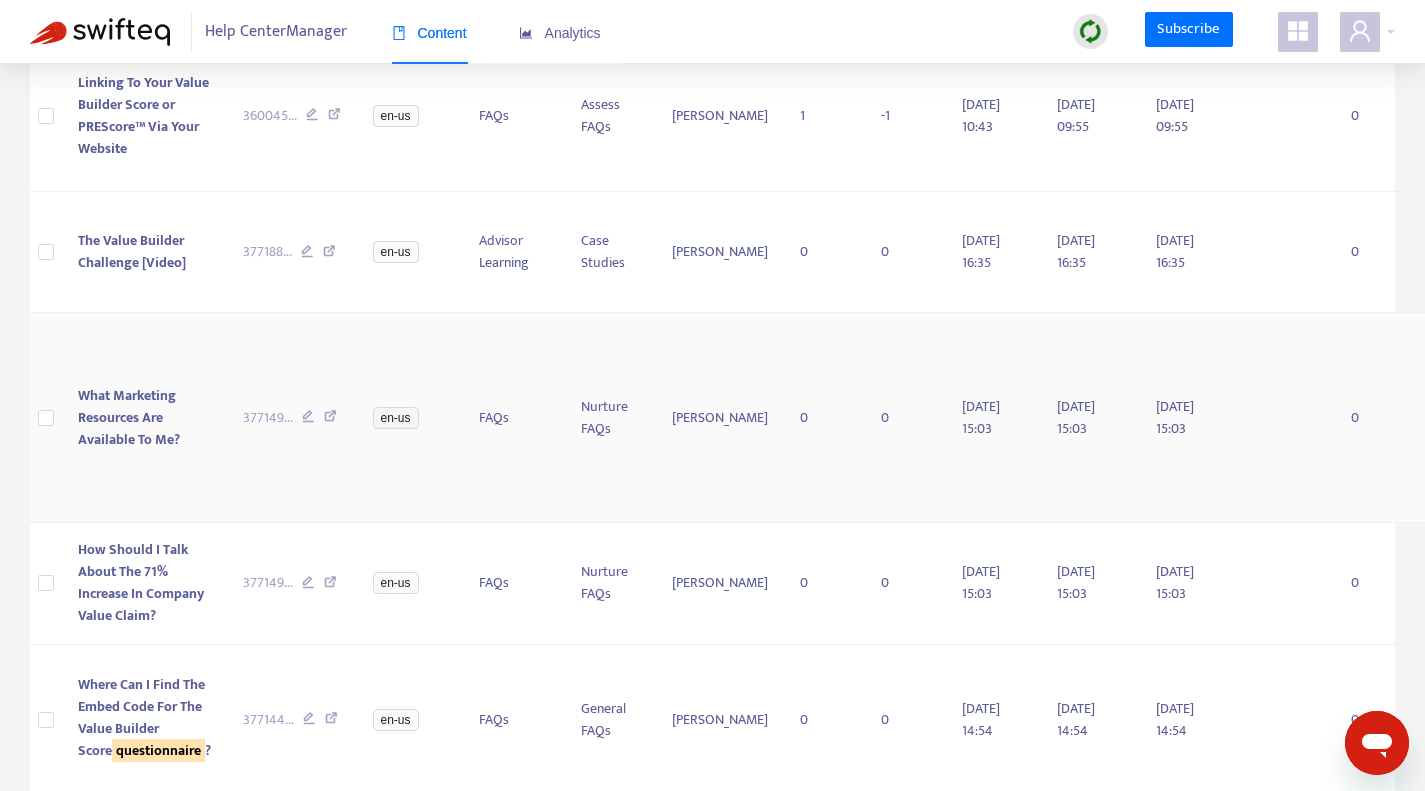 click at bounding box center [330, 419] 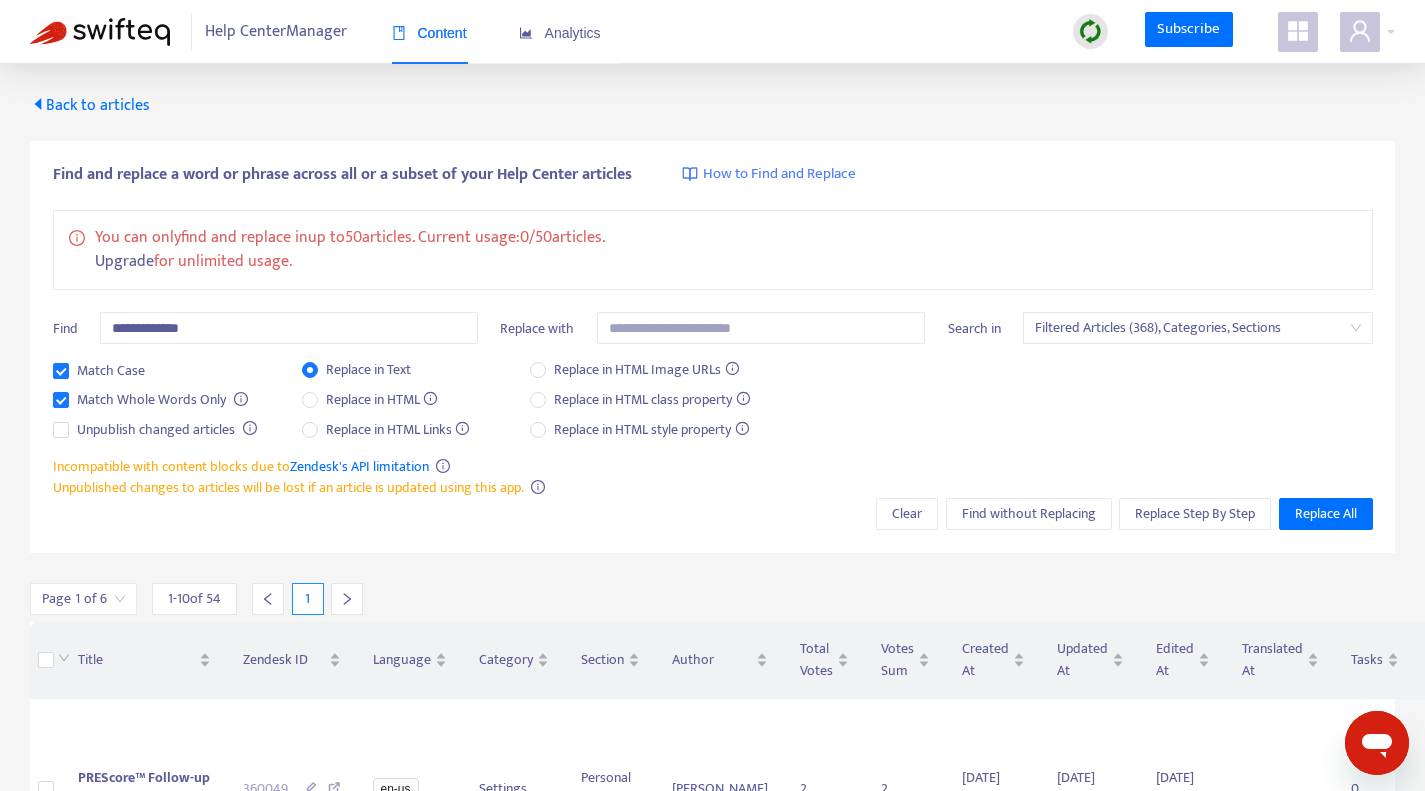 scroll, scrollTop: 1200, scrollLeft: 0, axis: vertical 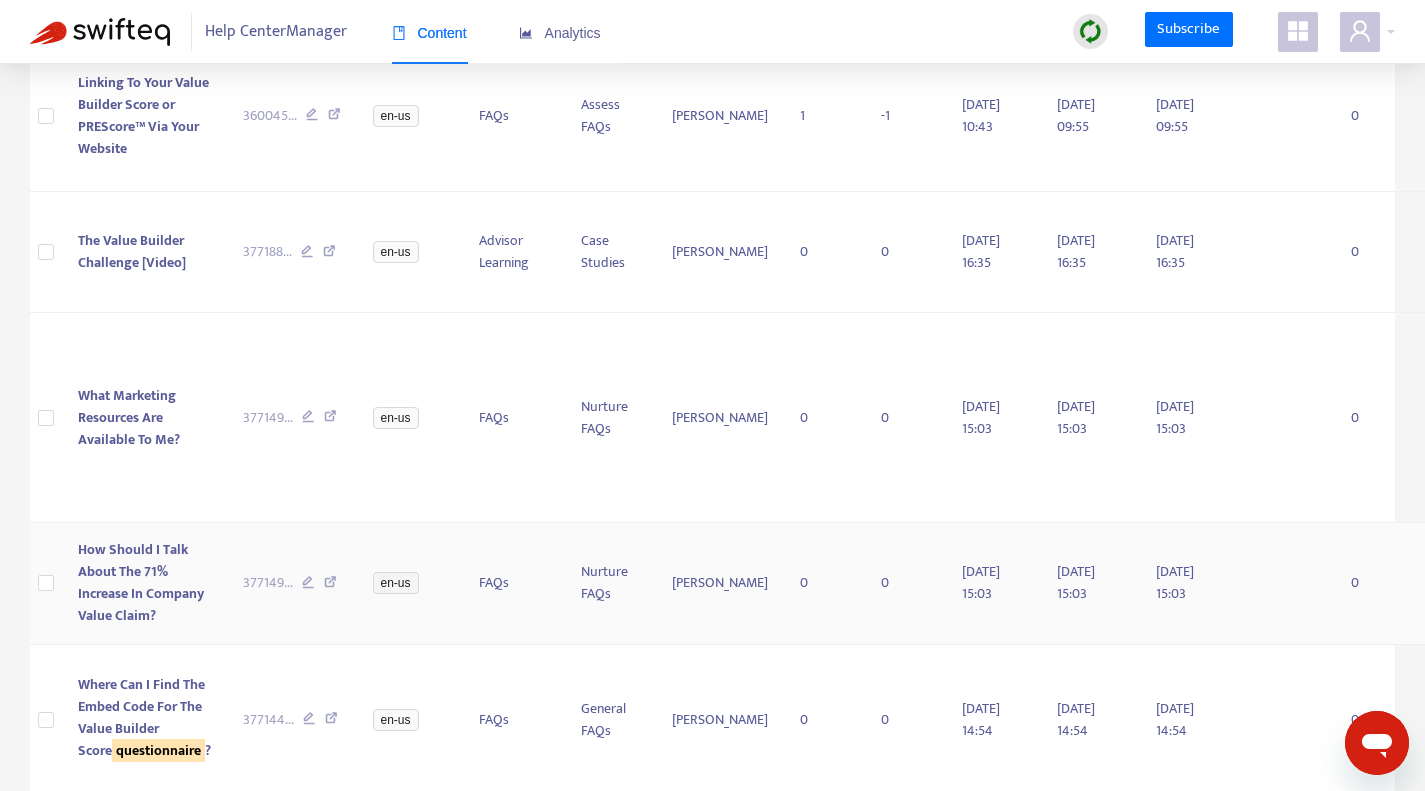 click at bounding box center [330, 585] 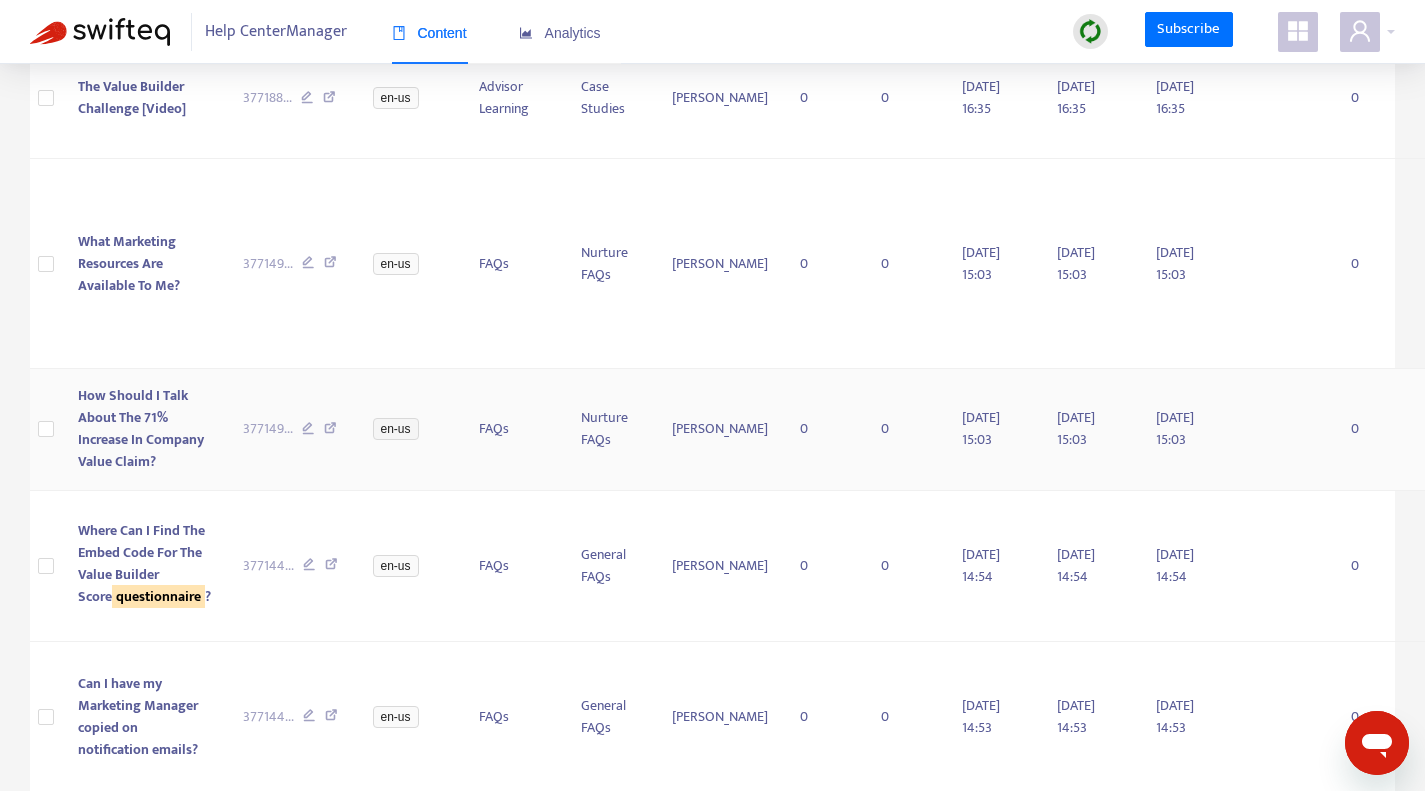 scroll, scrollTop: 1500, scrollLeft: 0, axis: vertical 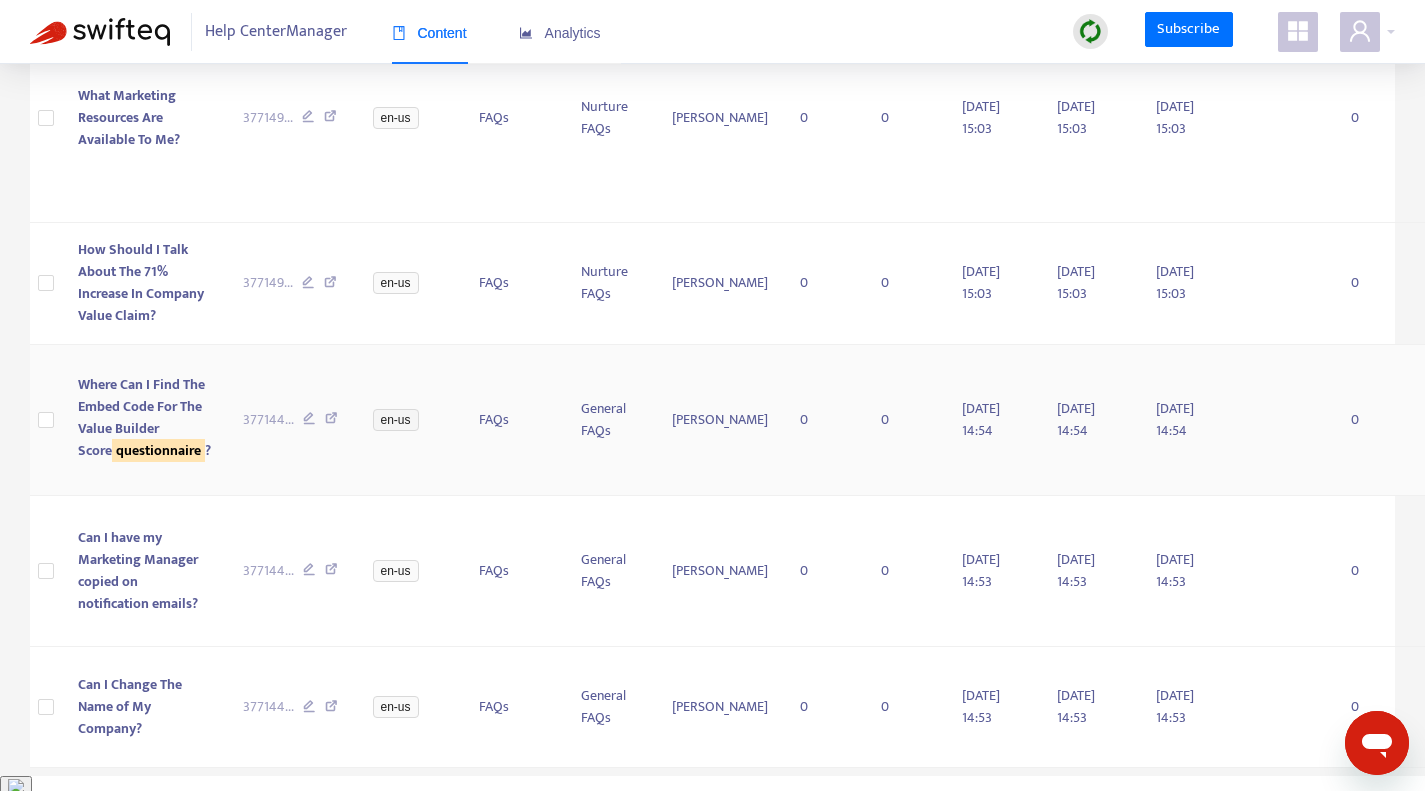 click at bounding box center (331, 421) 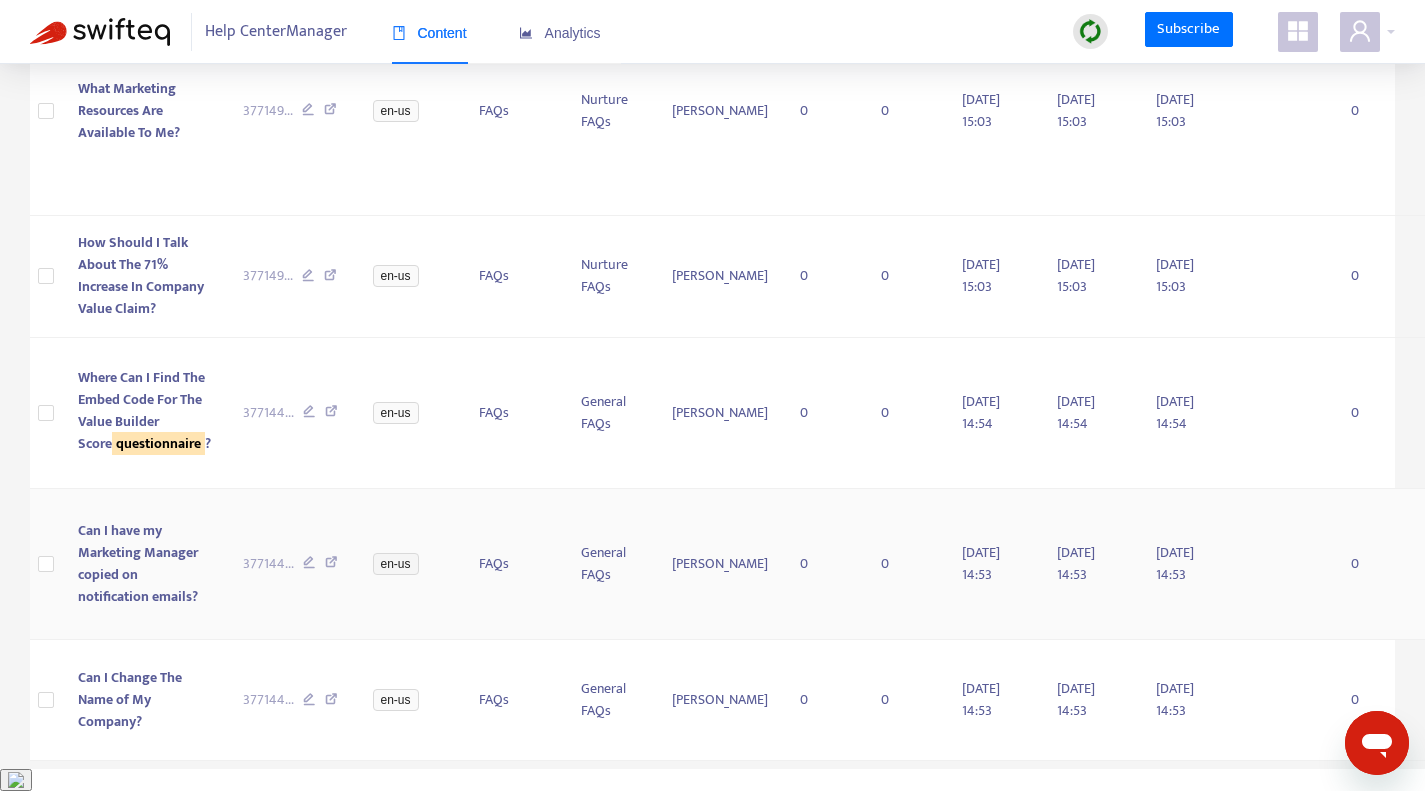 click at bounding box center (331, 565) 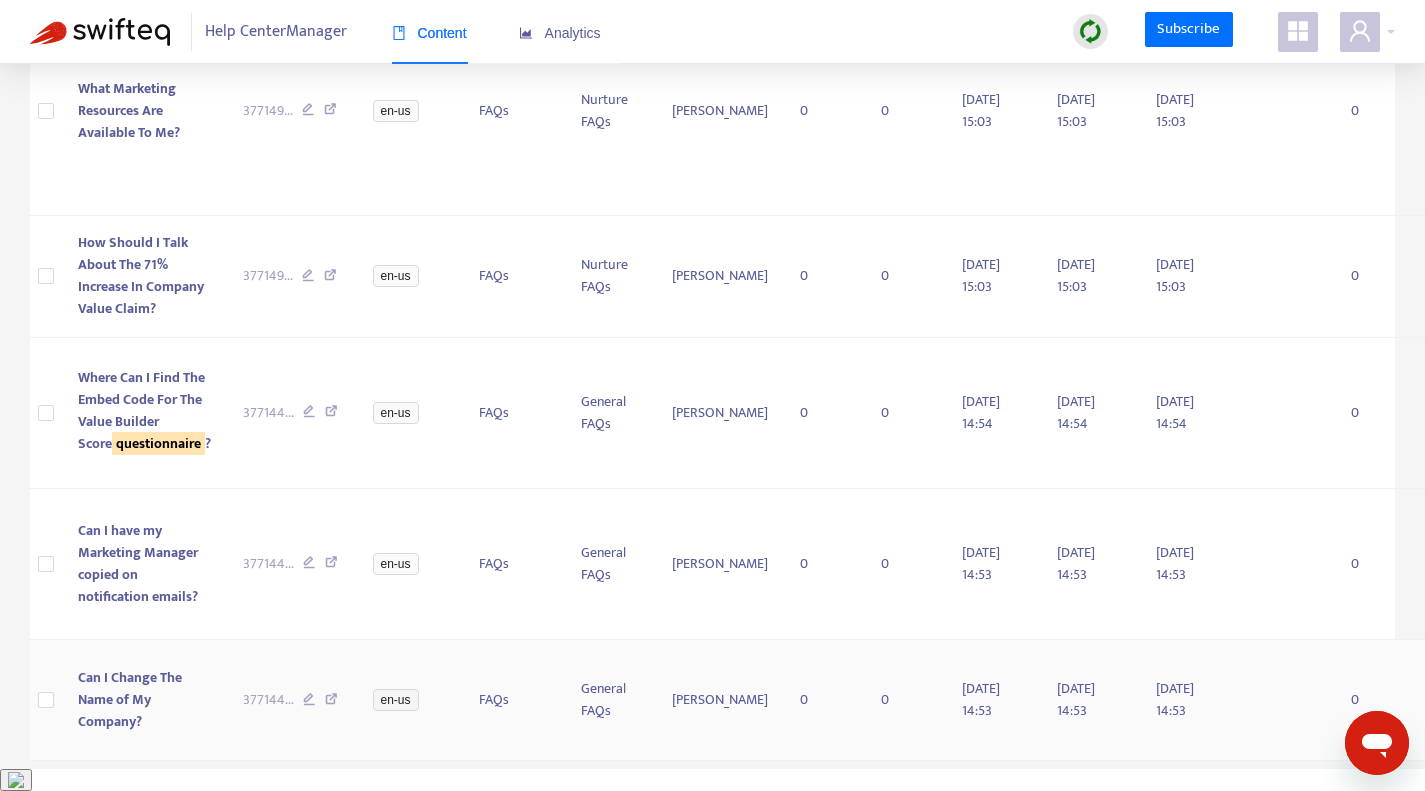 click at bounding box center [331, 702] 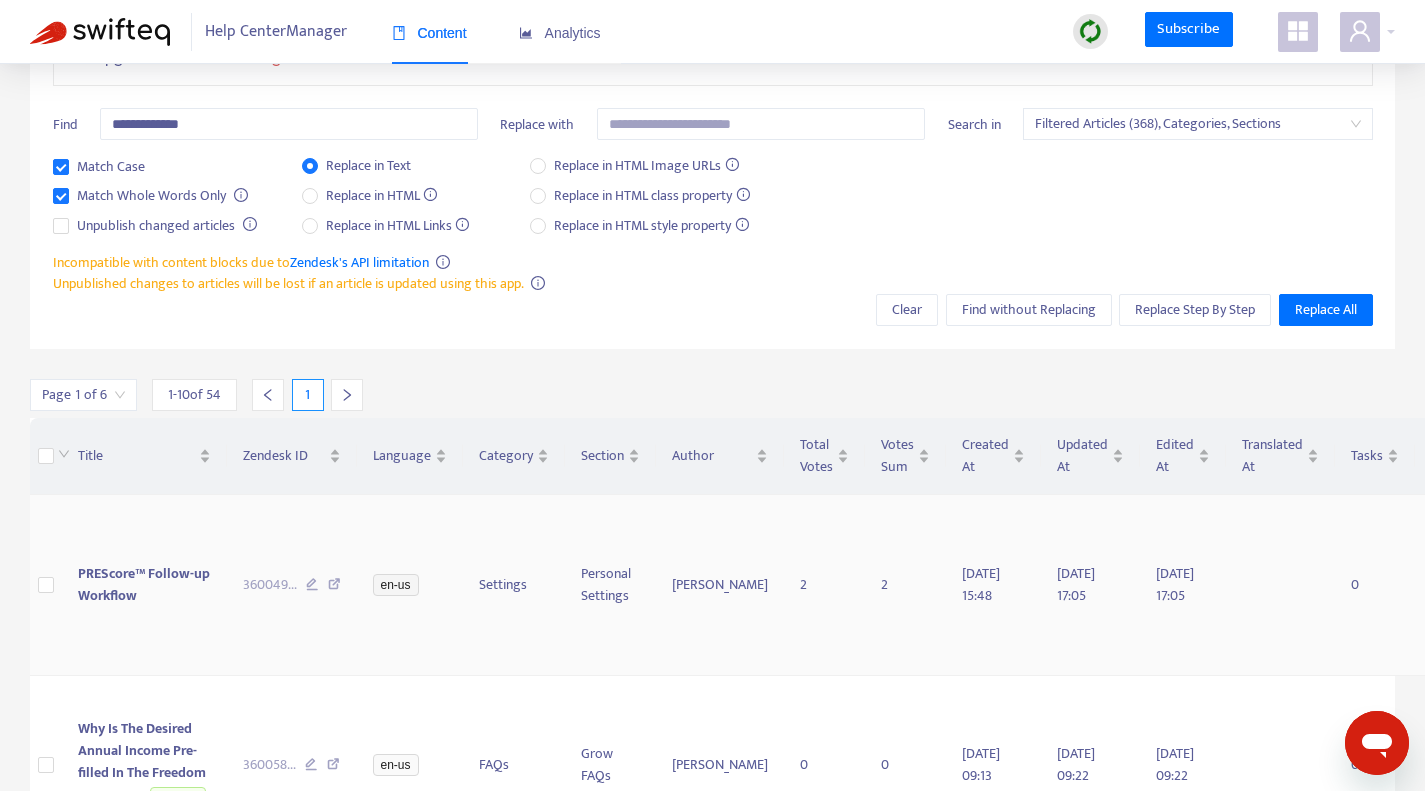 scroll, scrollTop: 0, scrollLeft: 0, axis: both 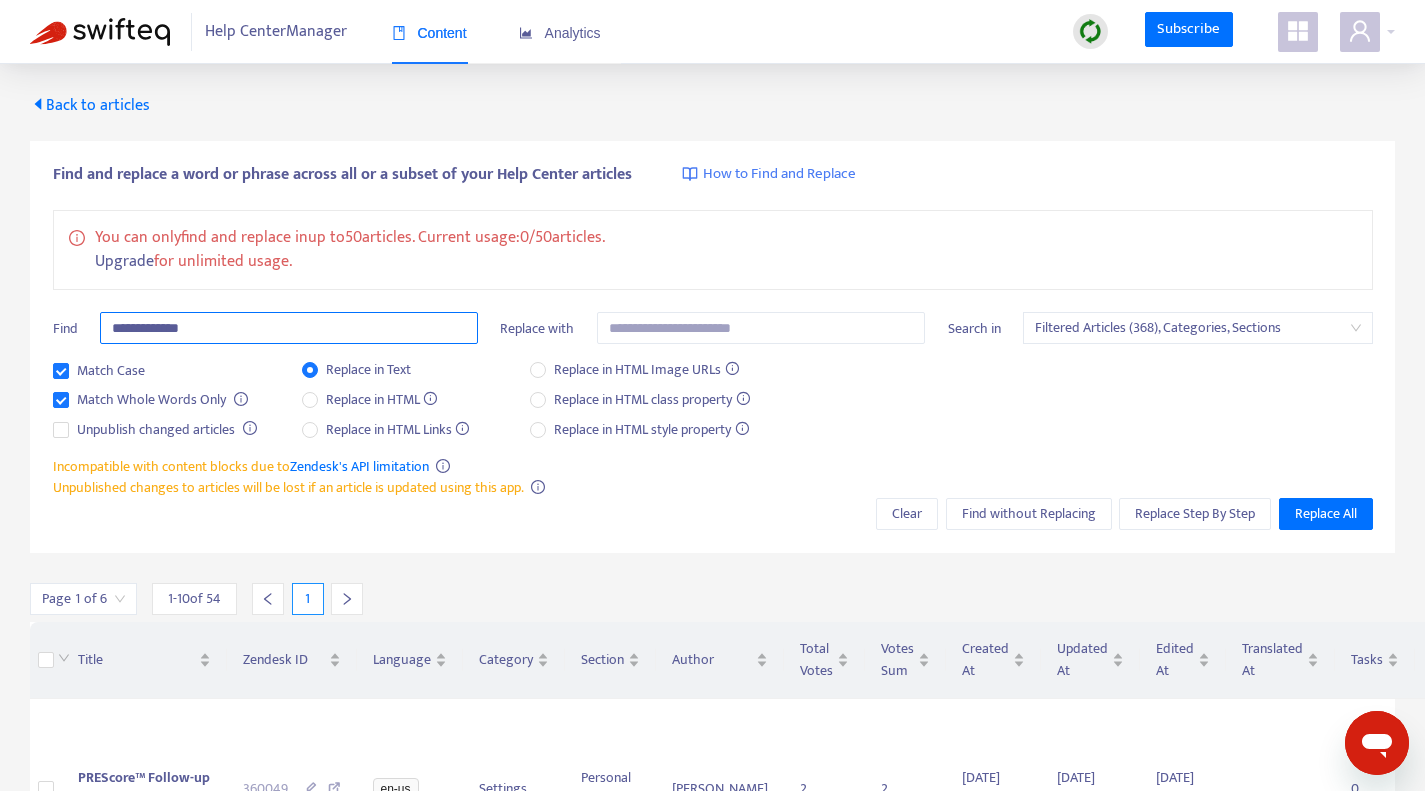 drag, startPoint x: 271, startPoint y: 330, endPoint x: 0, endPoint y: 325, distance: 271.0461 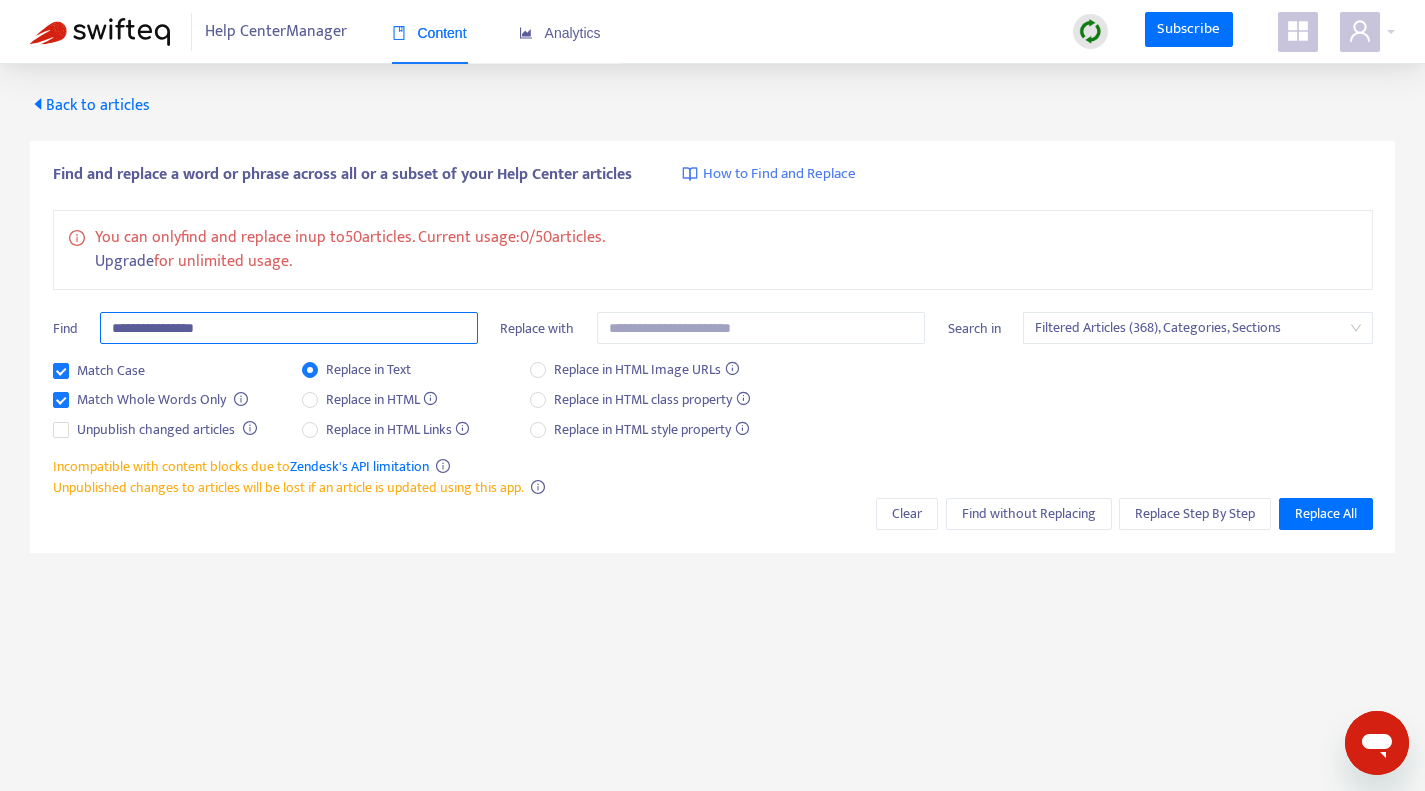 type on "**********" 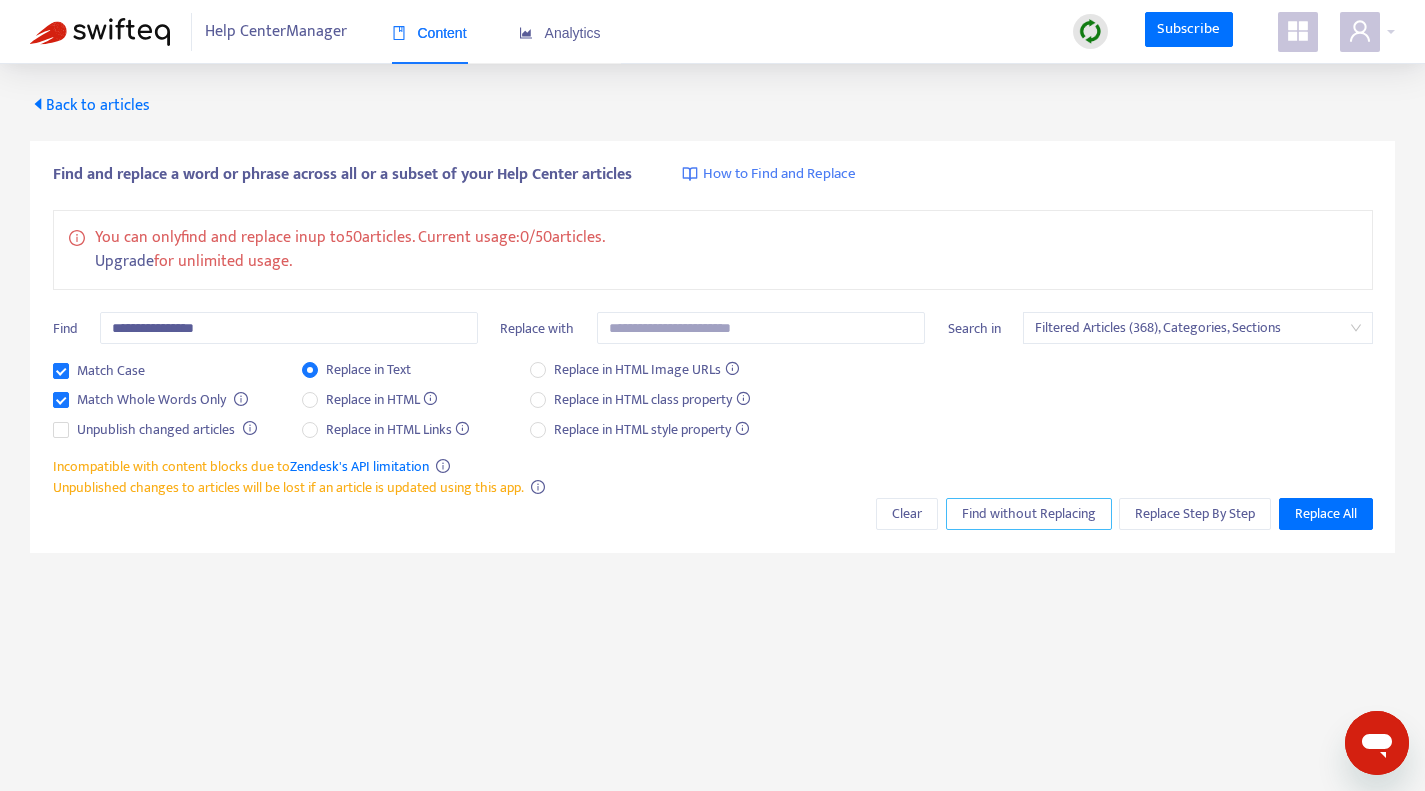 click on "Find without Replacing" at bounding box center [1029, 514] 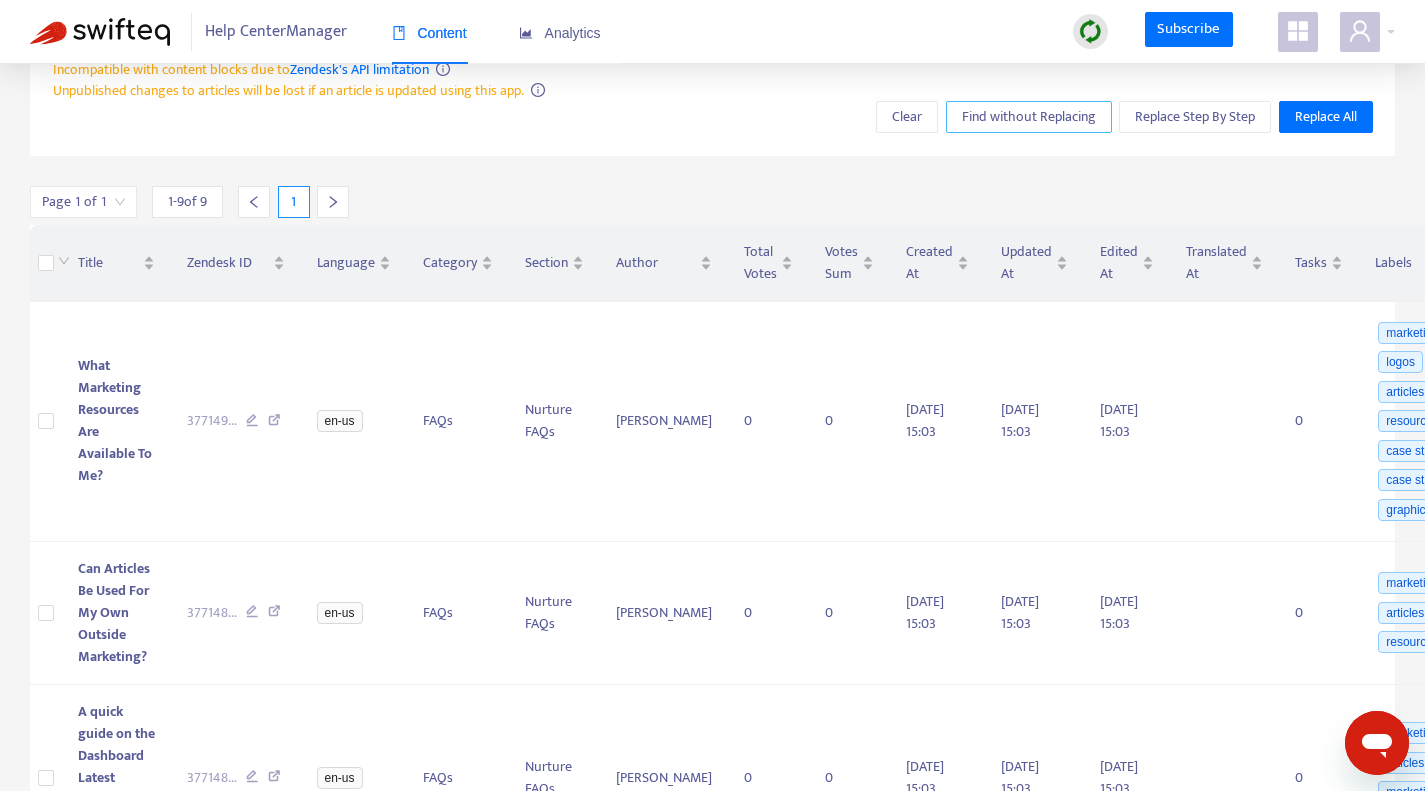 scroll, scrollTop: 400, scrollLeft: 0, axis: vertical 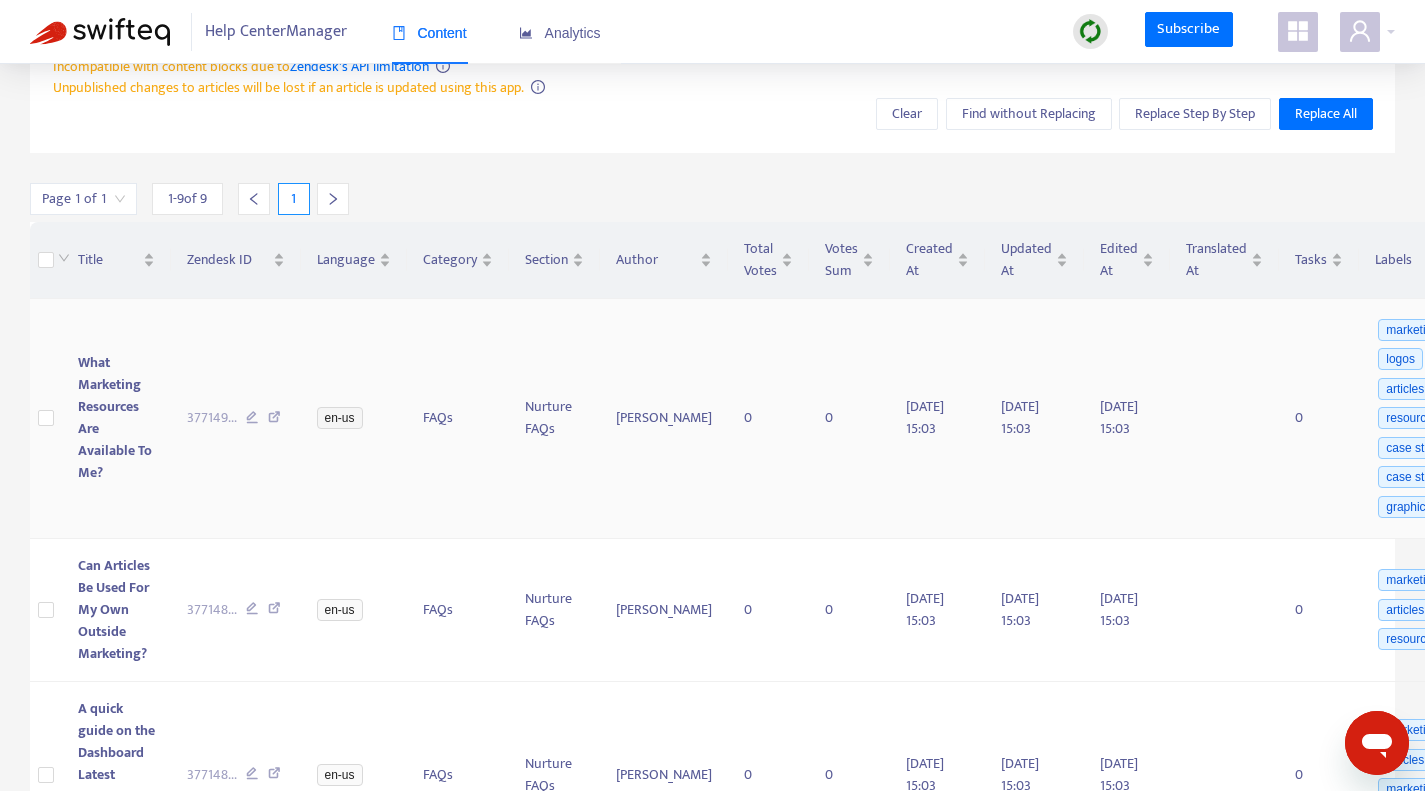 click at bounding box center [274, 420] 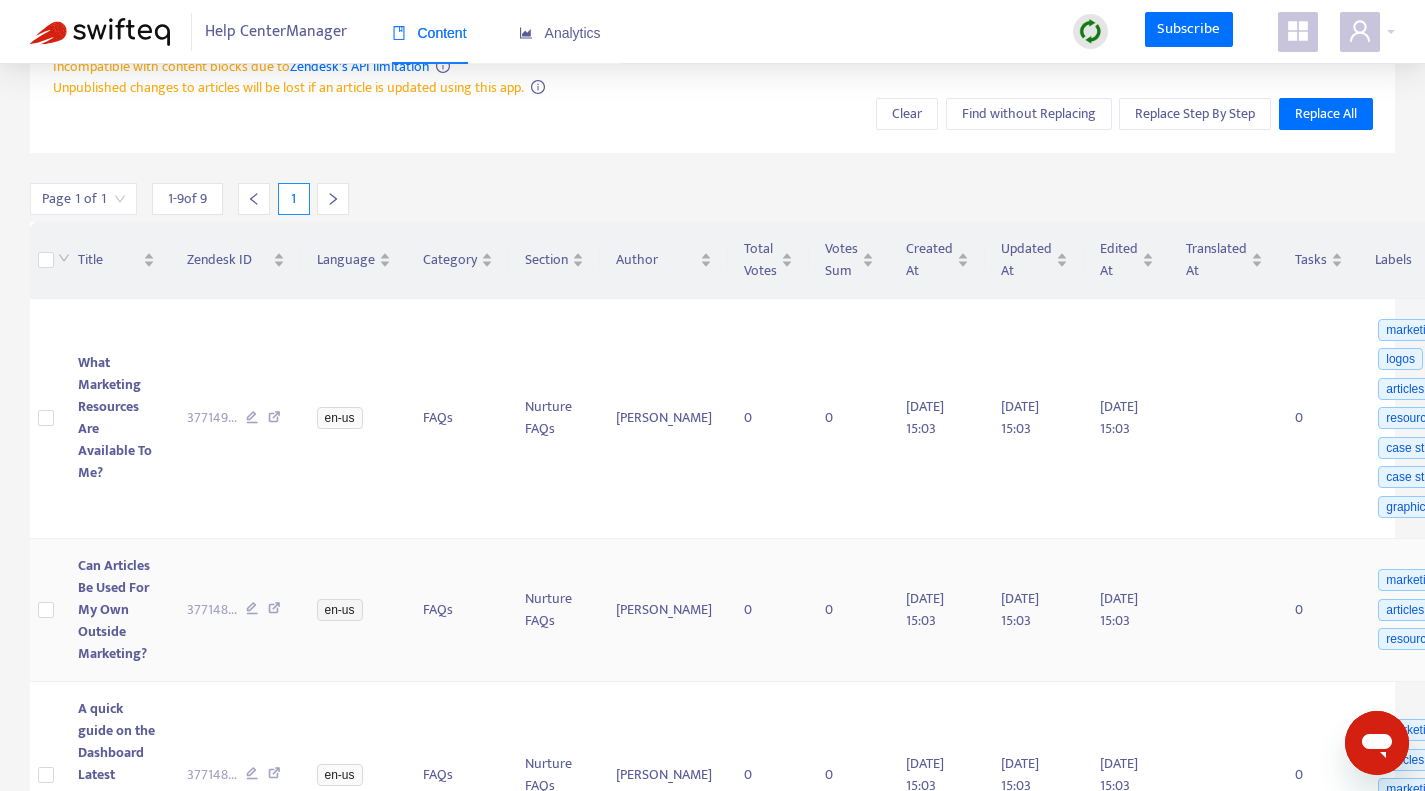 click at bounding box center [274, 611] 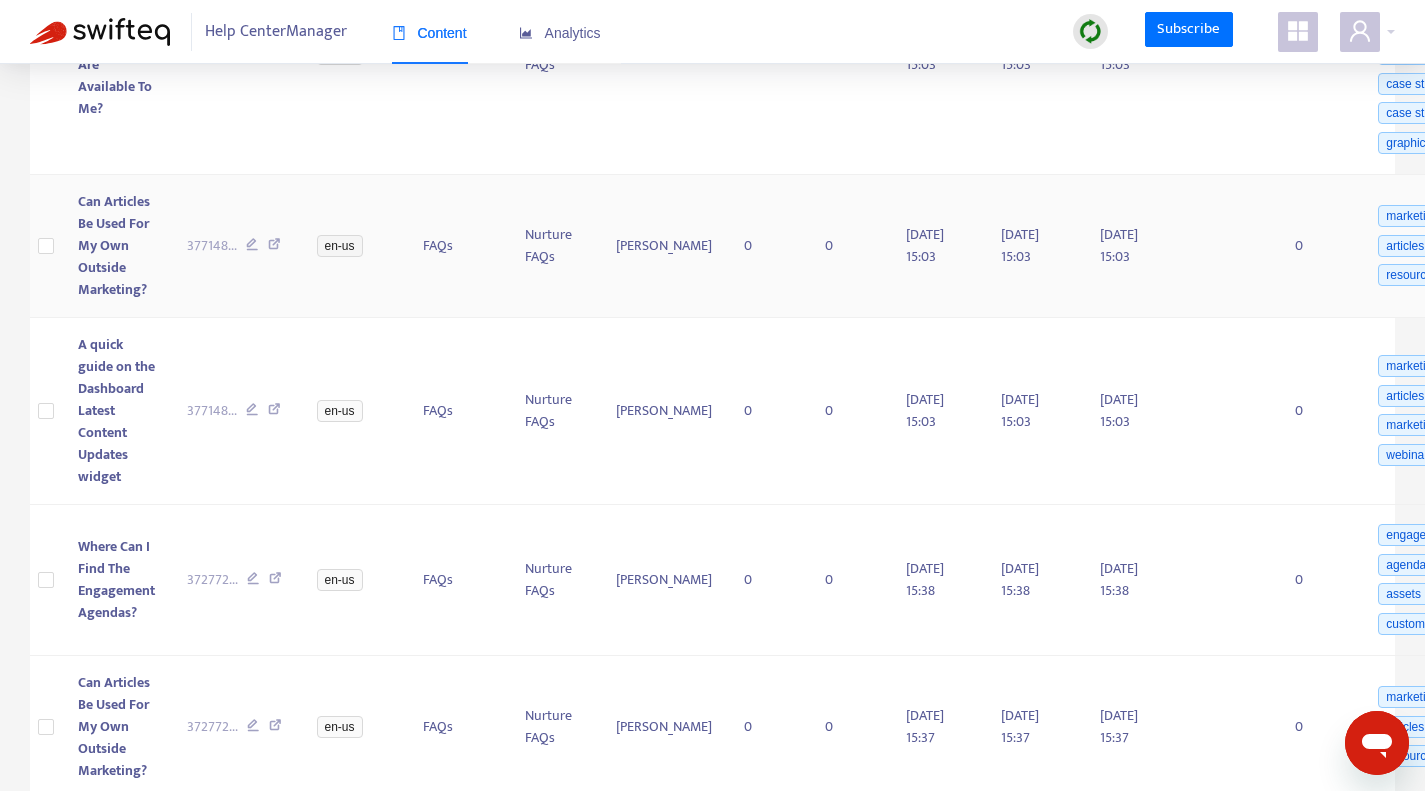 scroll, scrollTop: 800, scrollLeft: 0, axis: vertical 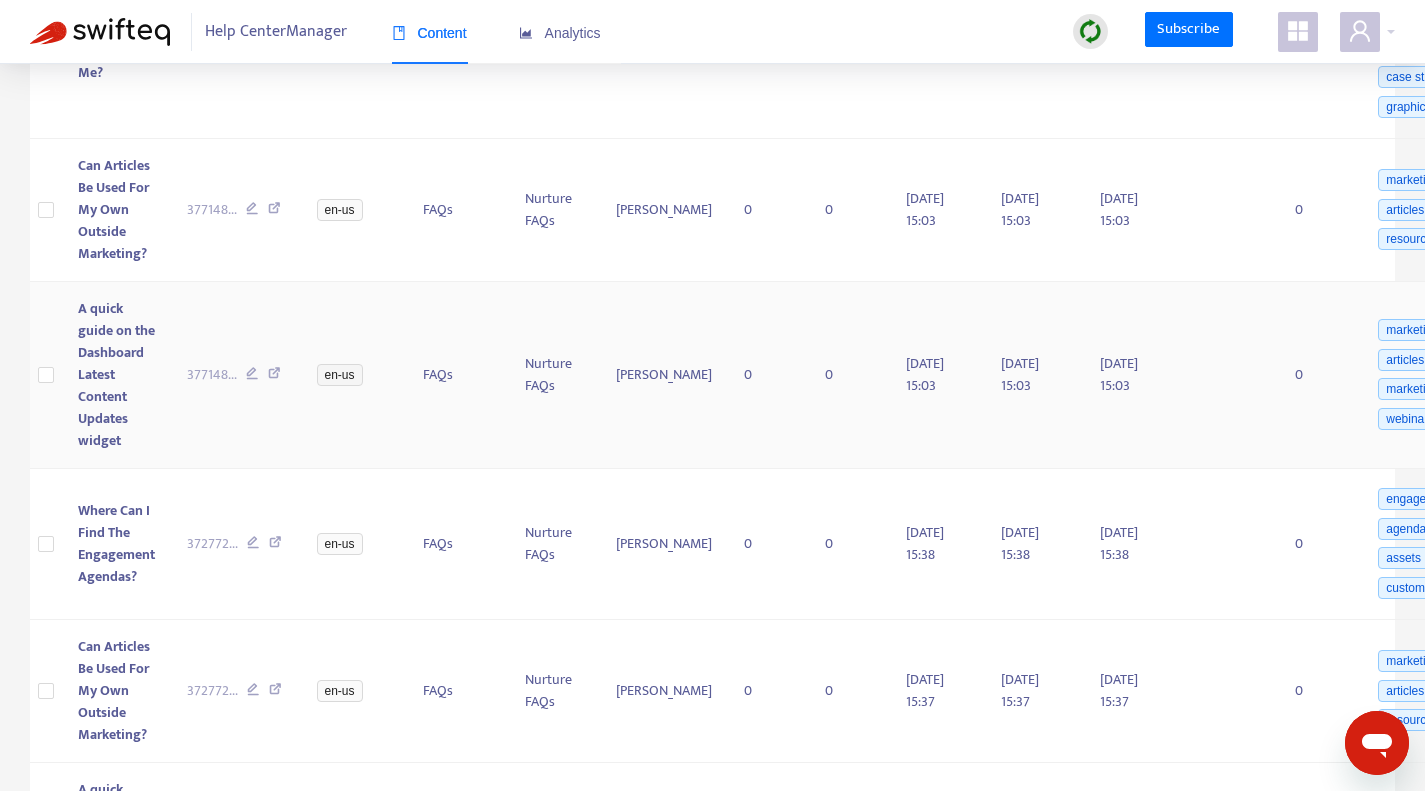 click at bounding box center (274, 376) 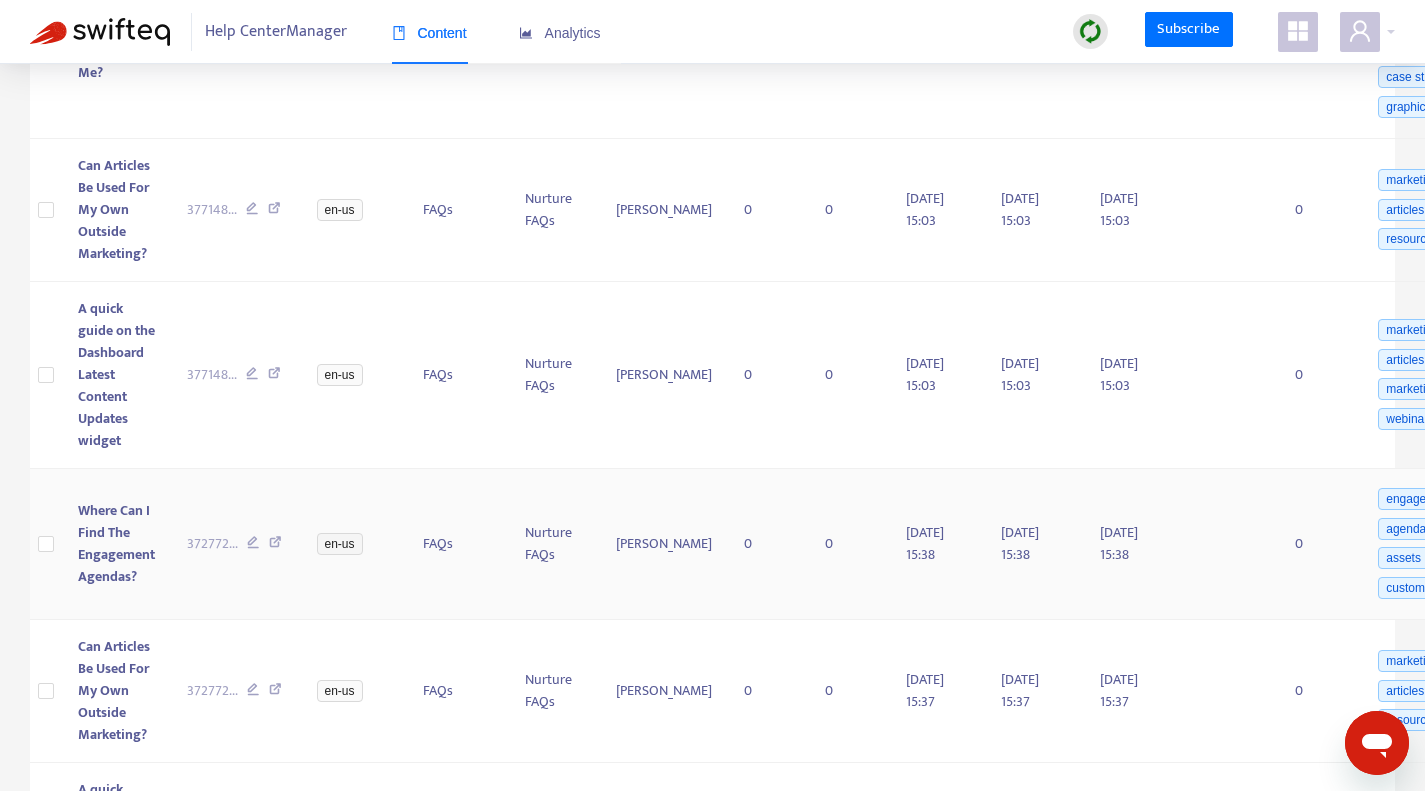 scroll, scrollTop: 900, scrollLeft: 0, axis: vertical 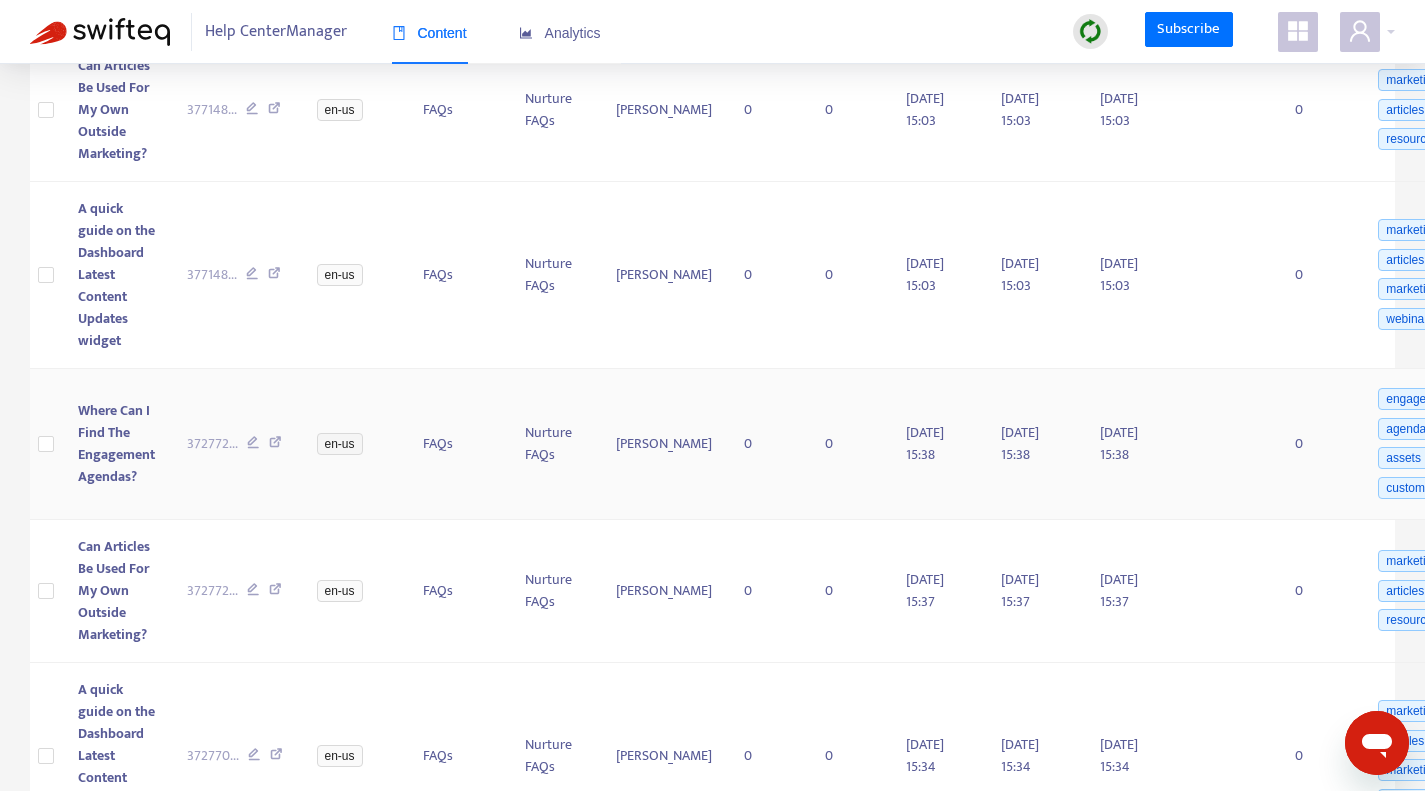 click at bounding box center [275, 445] 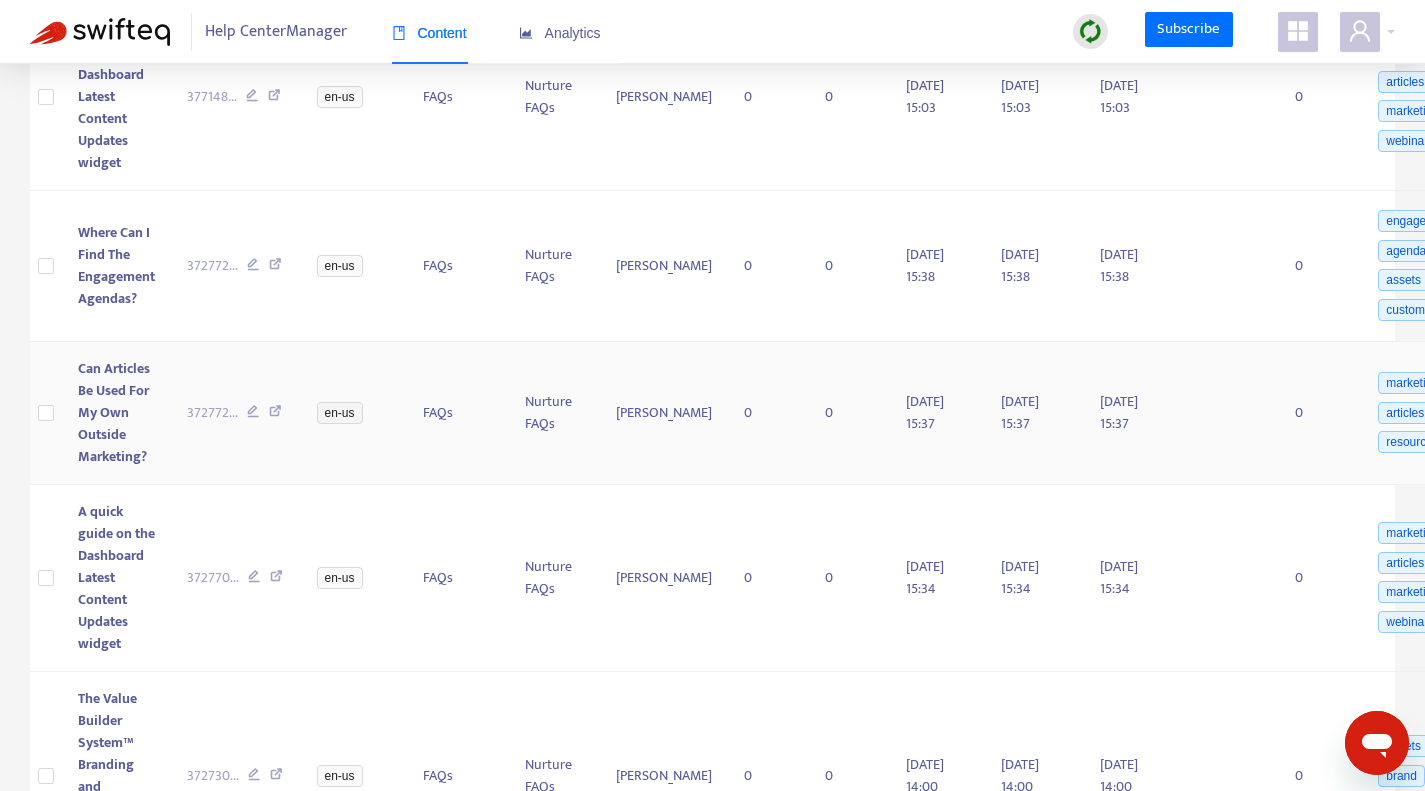 scroll, scrollTop: 1100, scrollLeft: 0, axis: vertical 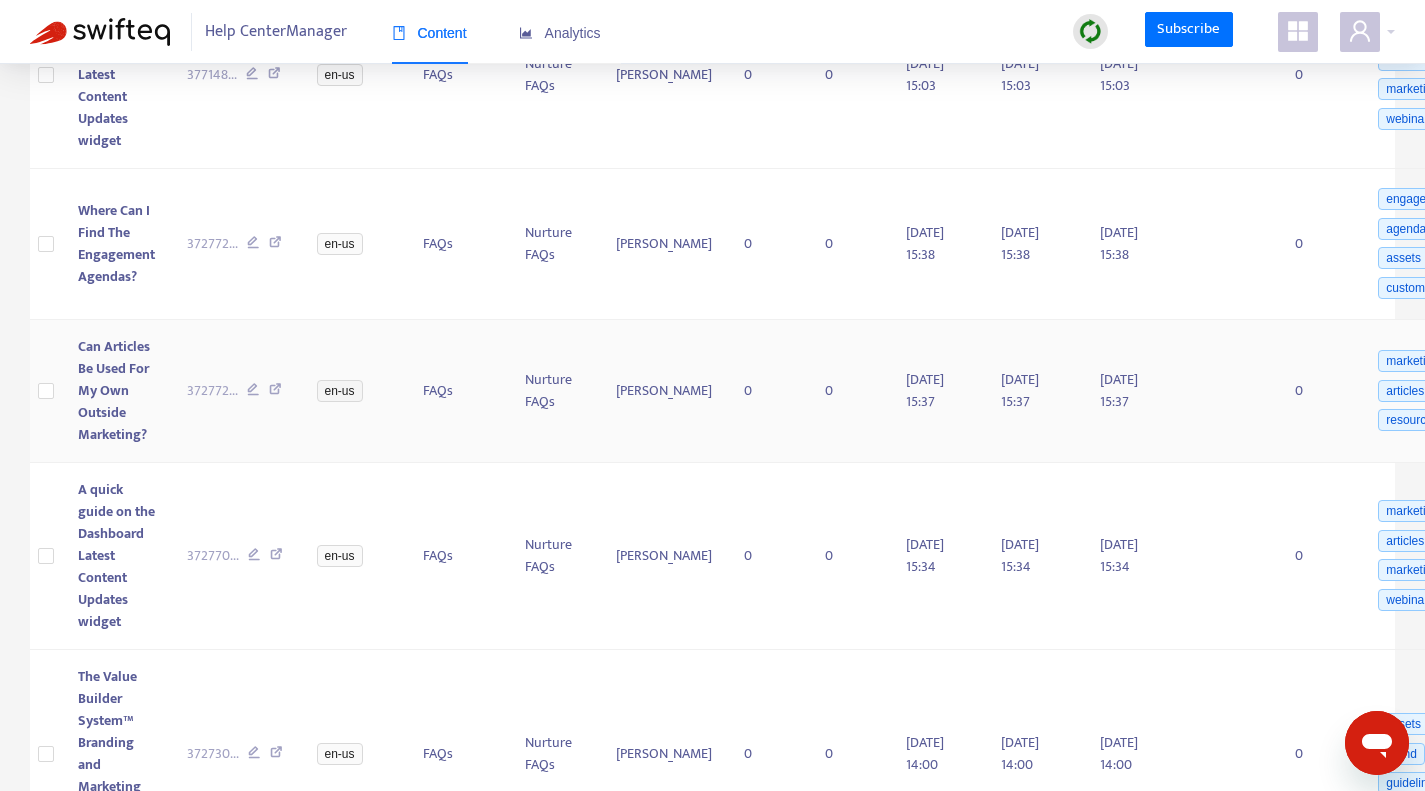 click at bounding box center (275, 392) 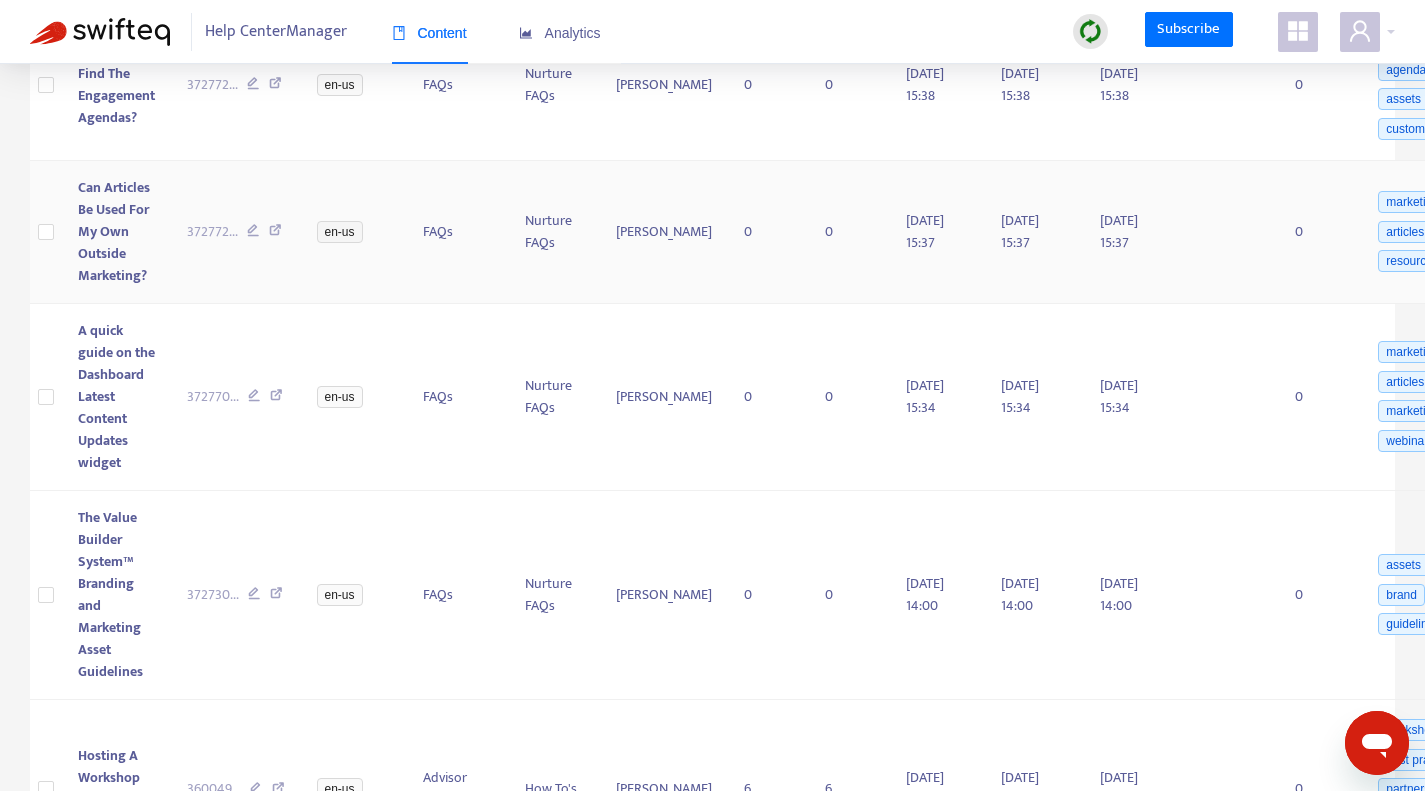 scroll, scrollTop: 1300, scrollLeft: 0, axis: vertical 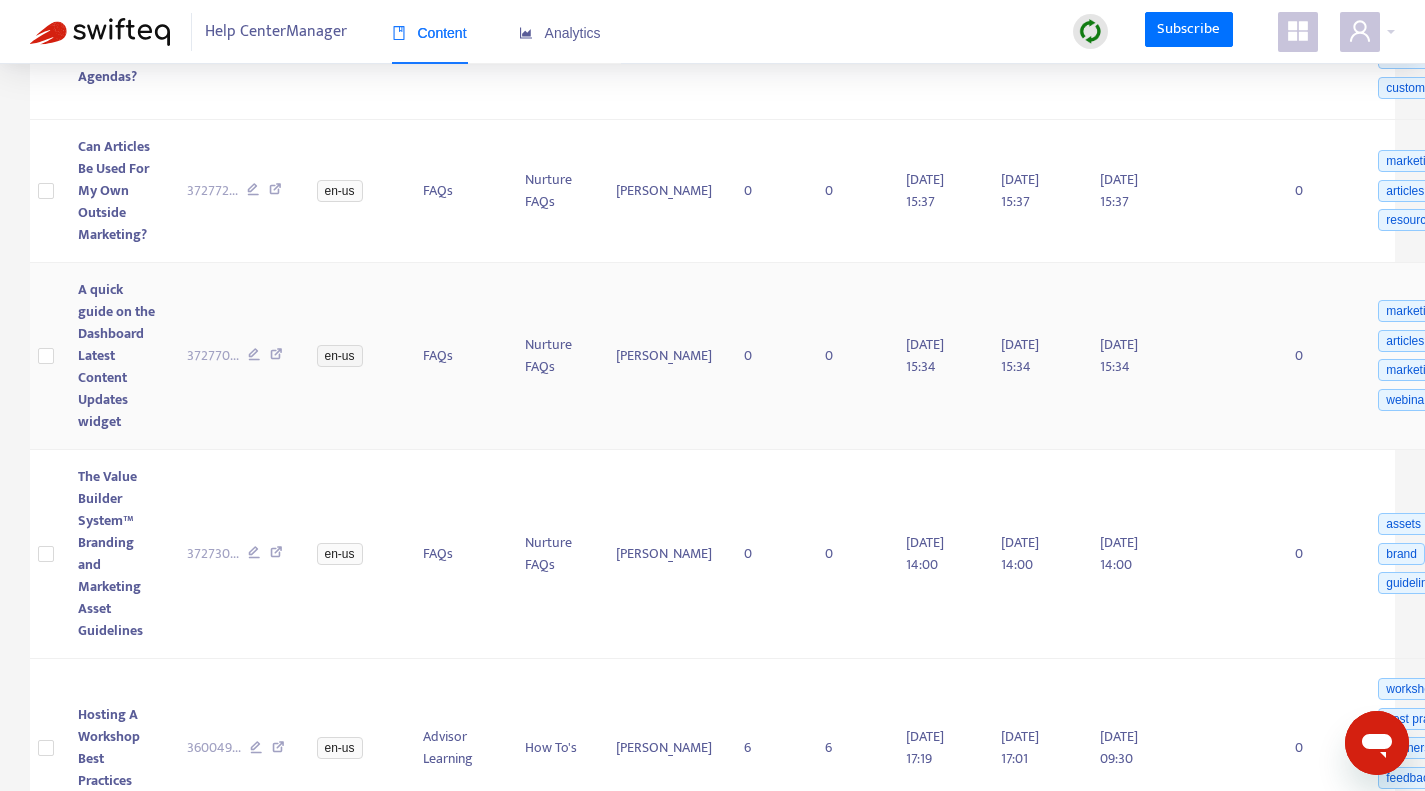 click at bounding box center (276, 357) 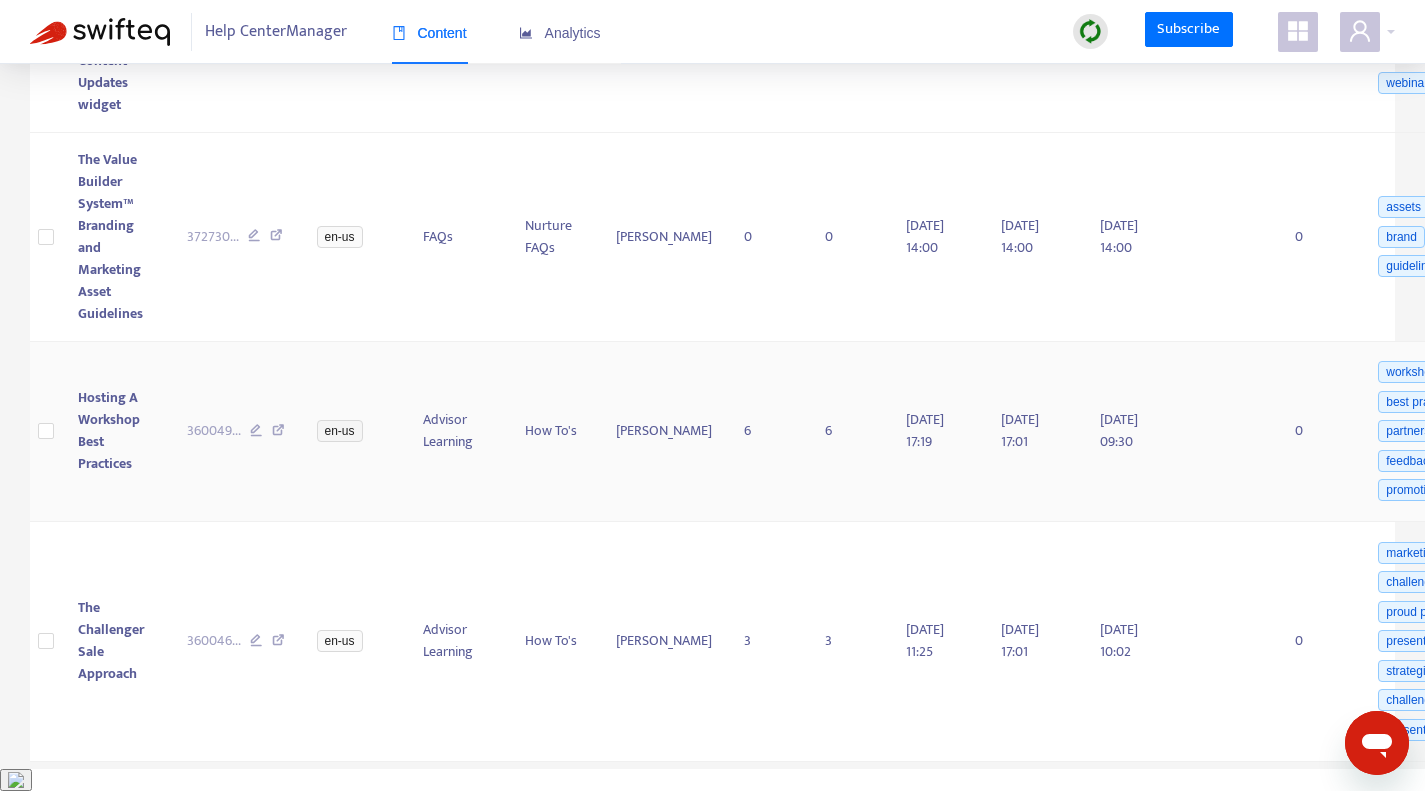 scroll, scrollTop: 1639, scrollLeft: 0, axis: vertical 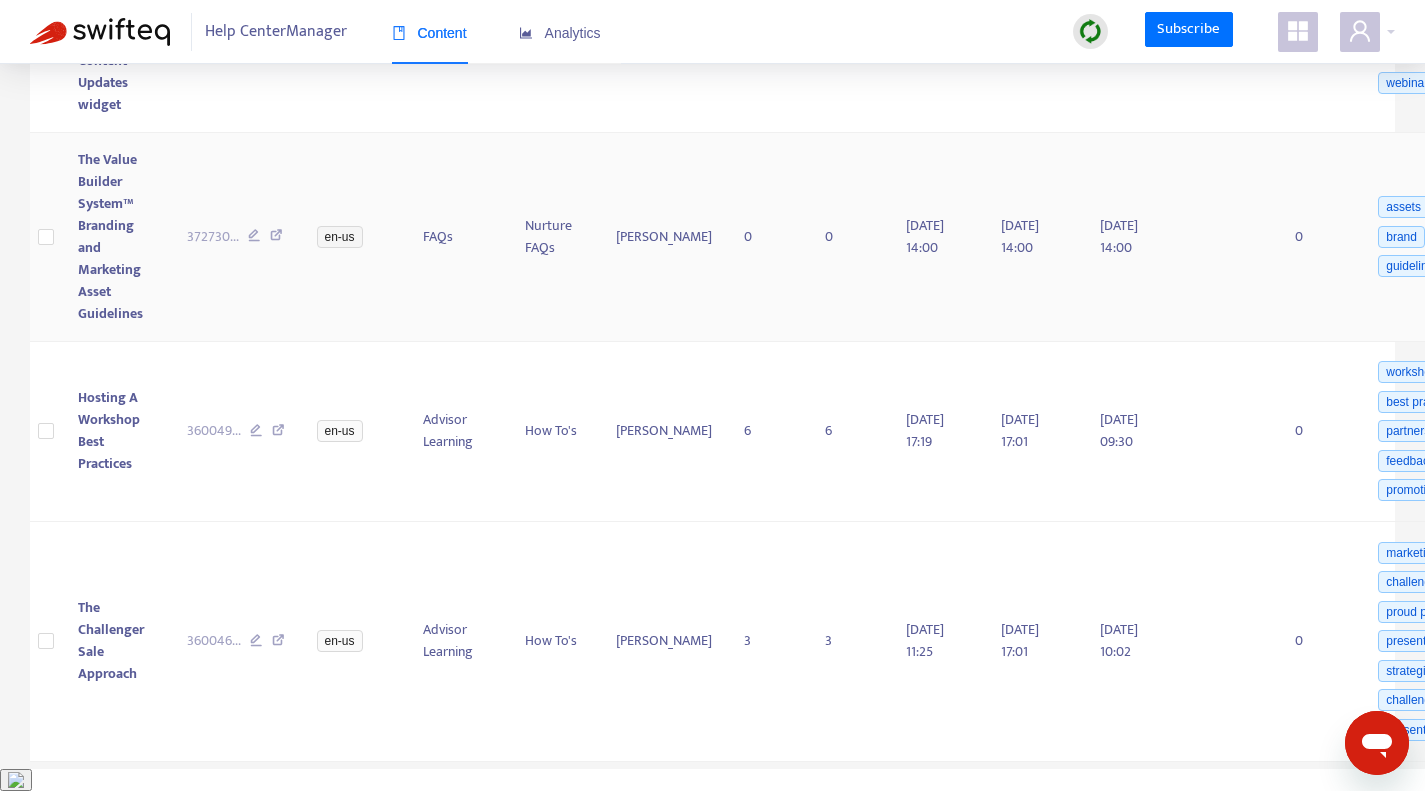 click at bounding box center [276, 238] 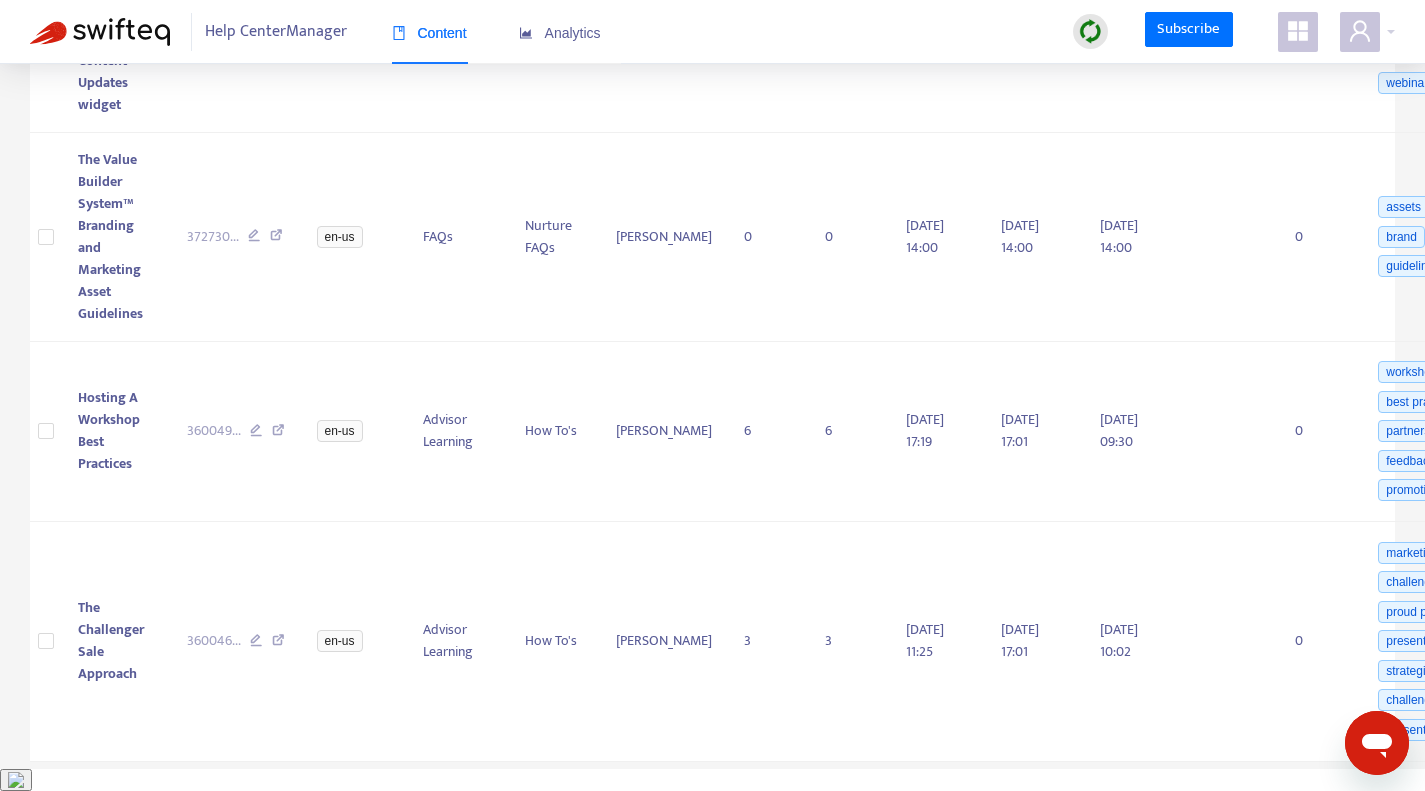 scroll, scrollTop: 0, scrollLeft: 0, axis: both 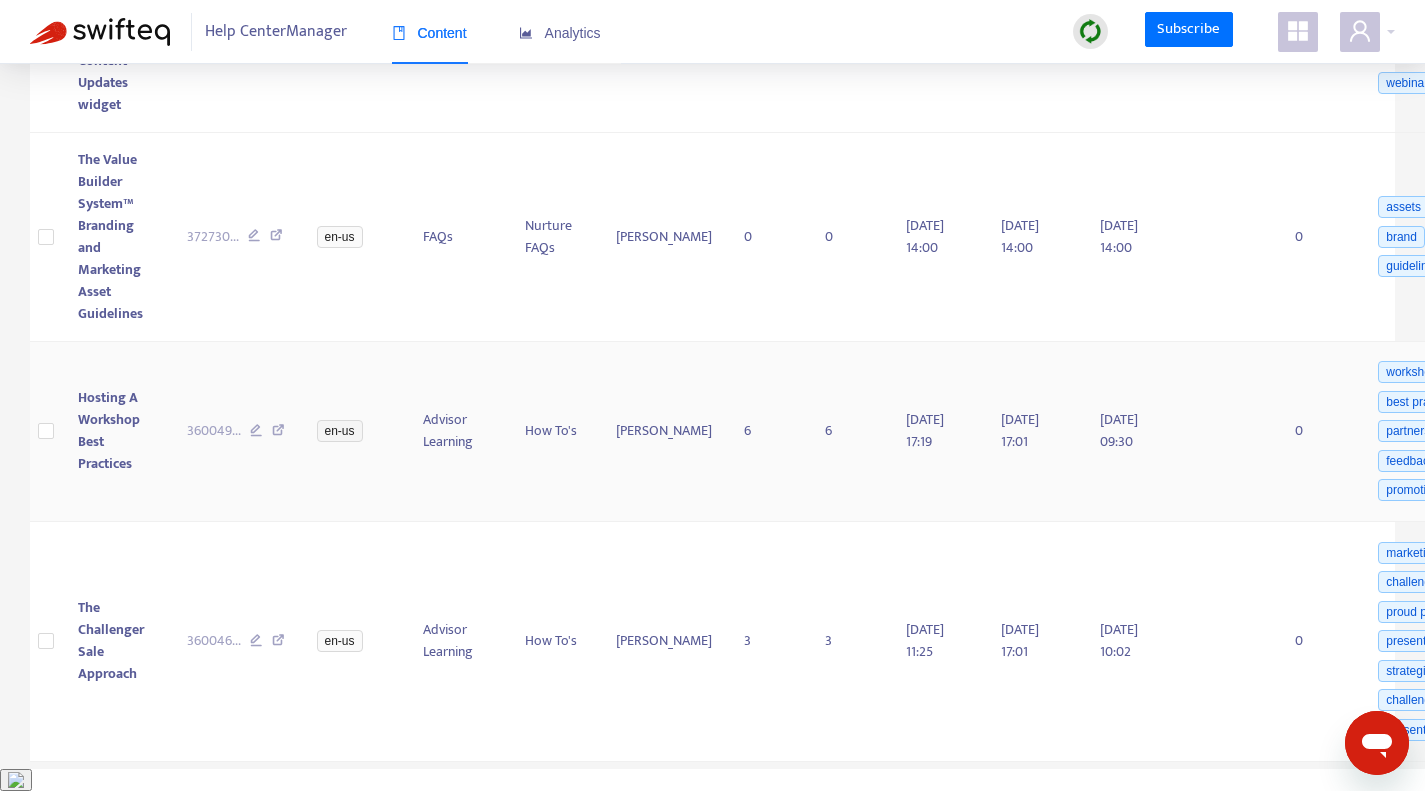click at bounding box center (278, 433) 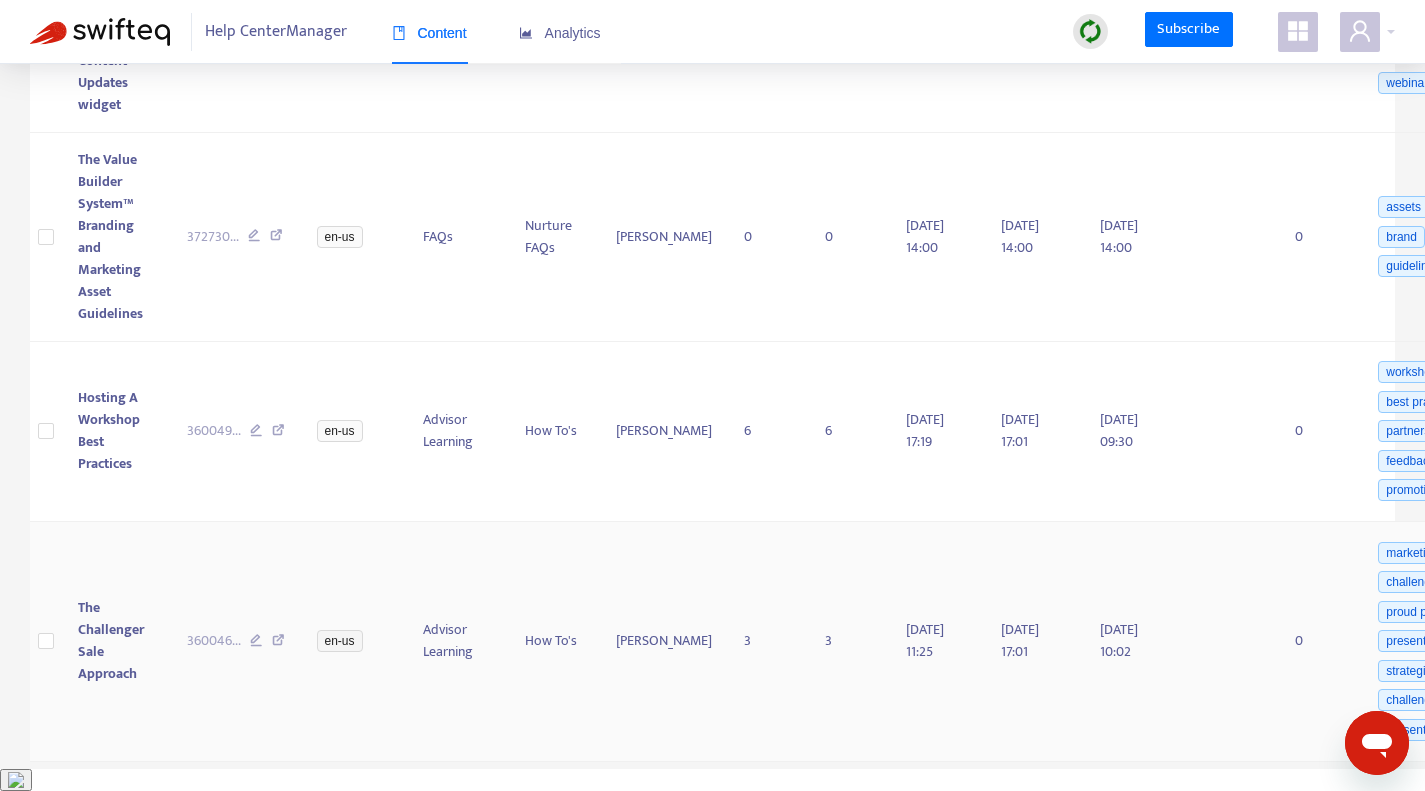 click at bounding box center [278, 643] 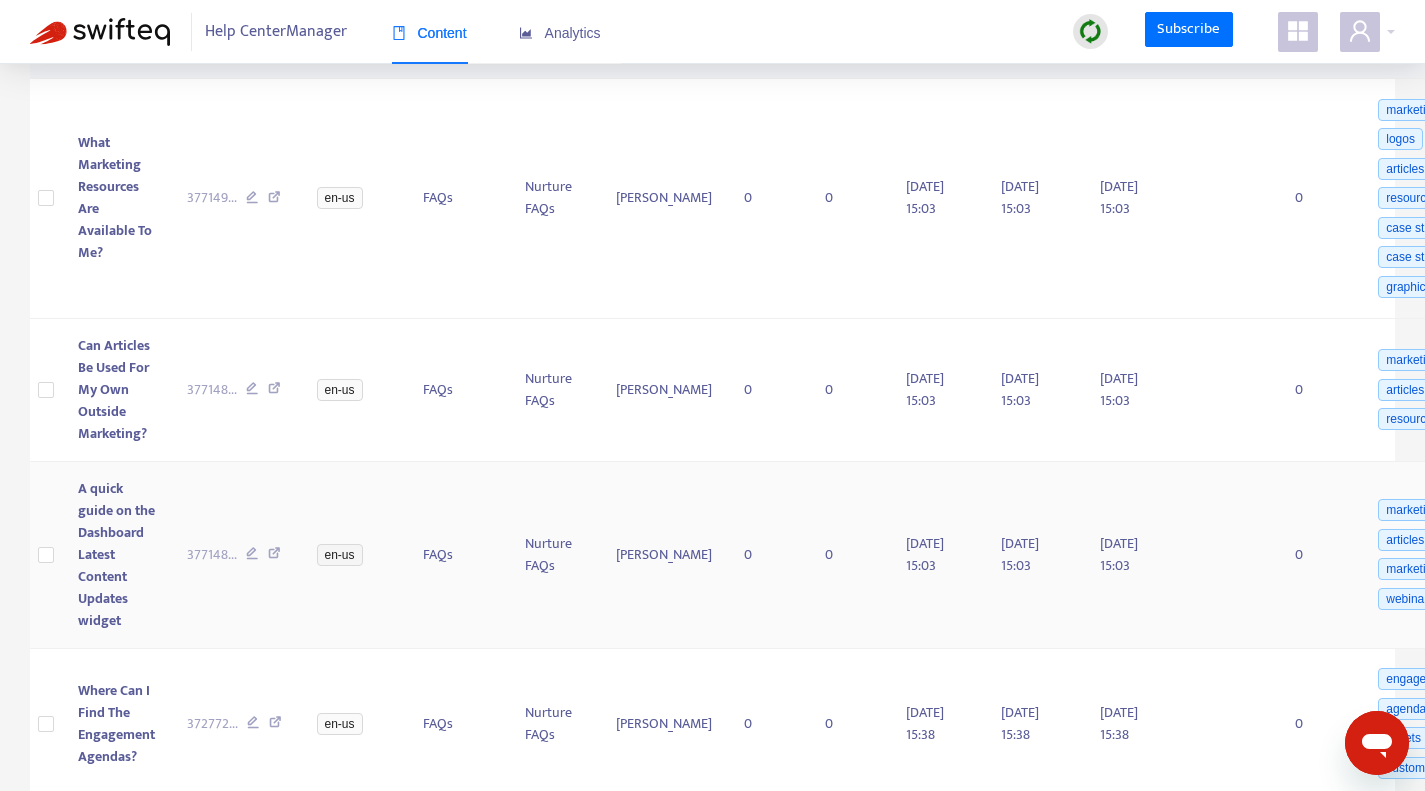 scroll, scrollTop: 239, scrollLeft: 0, axis: vertical 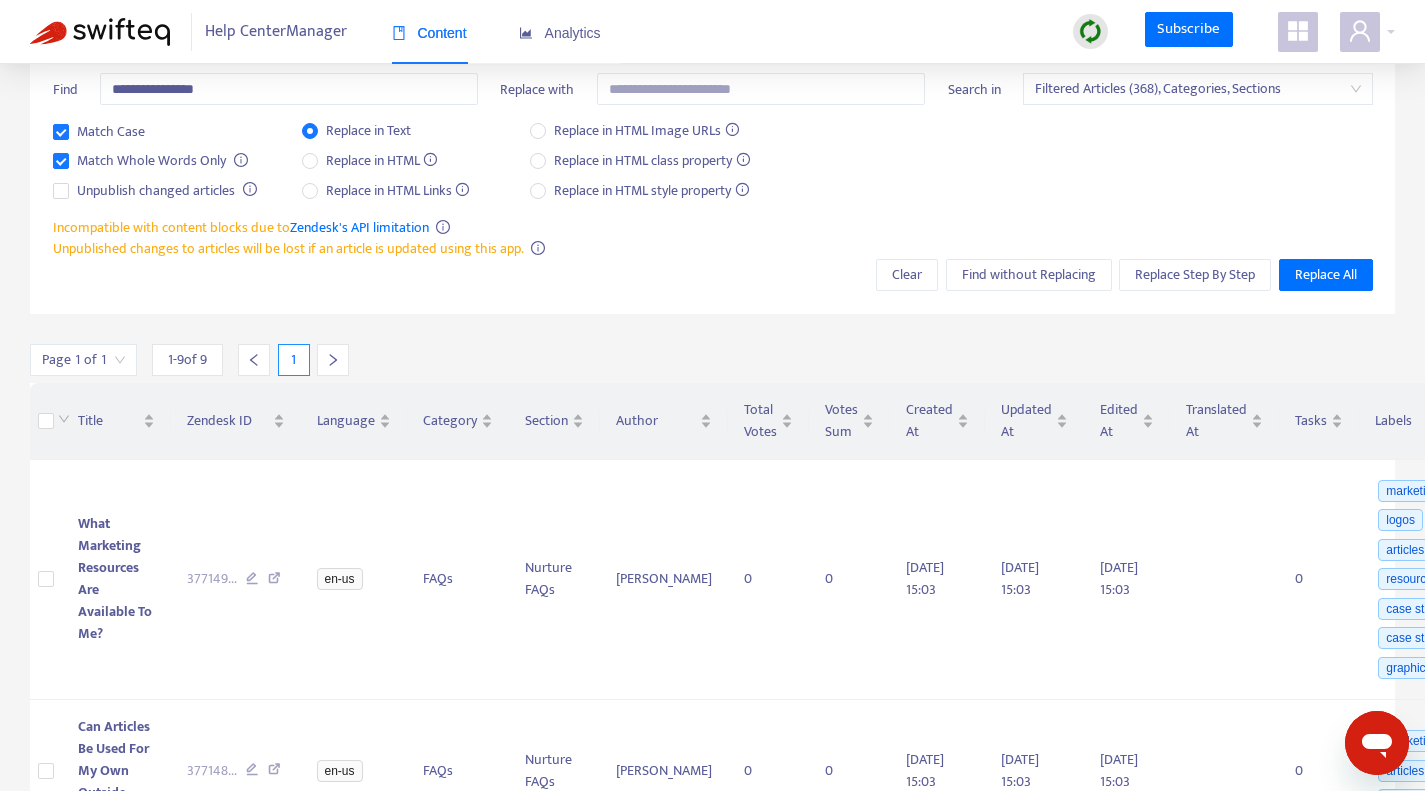 click at bounding box center (1090, 31) 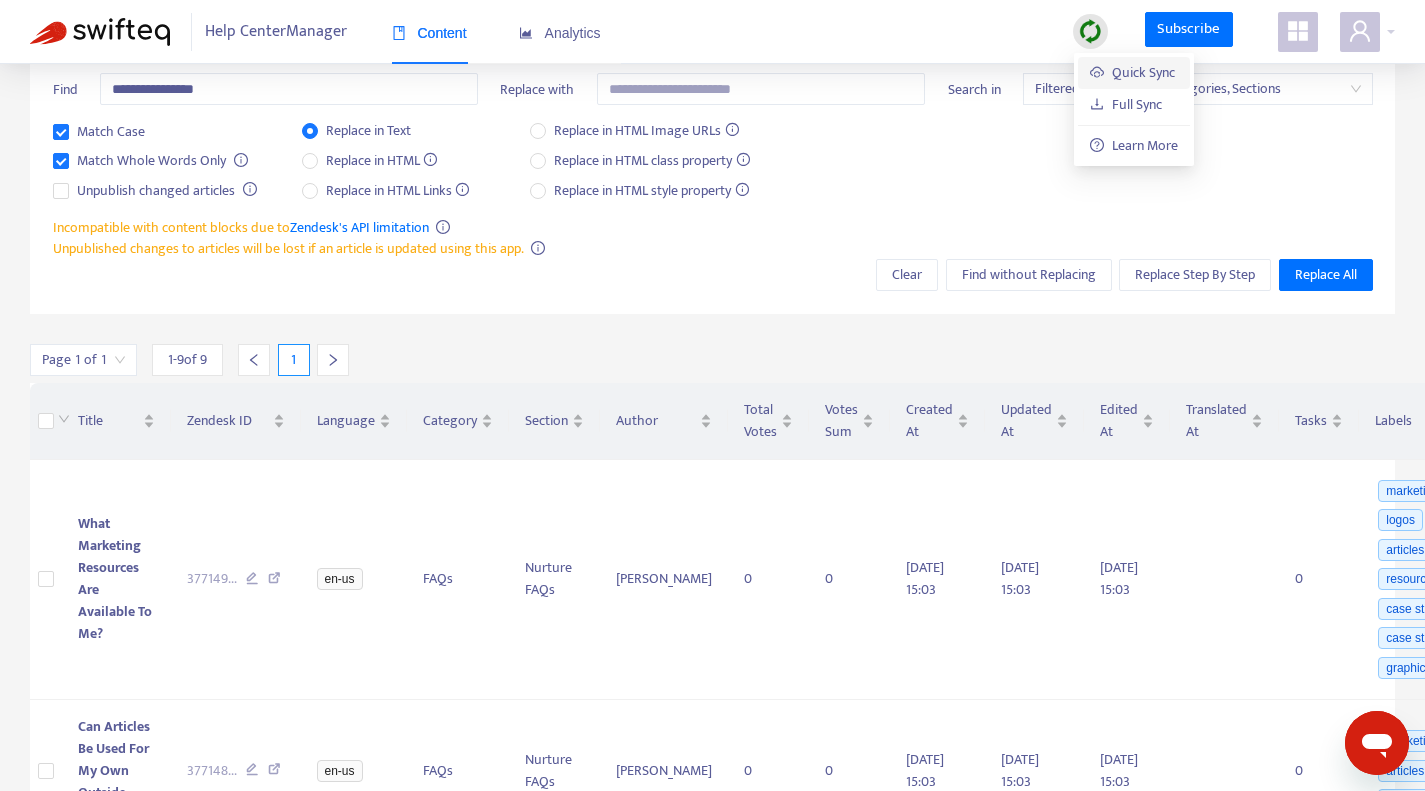 click on "Quick Sync" at bounding box center [1132, 72] 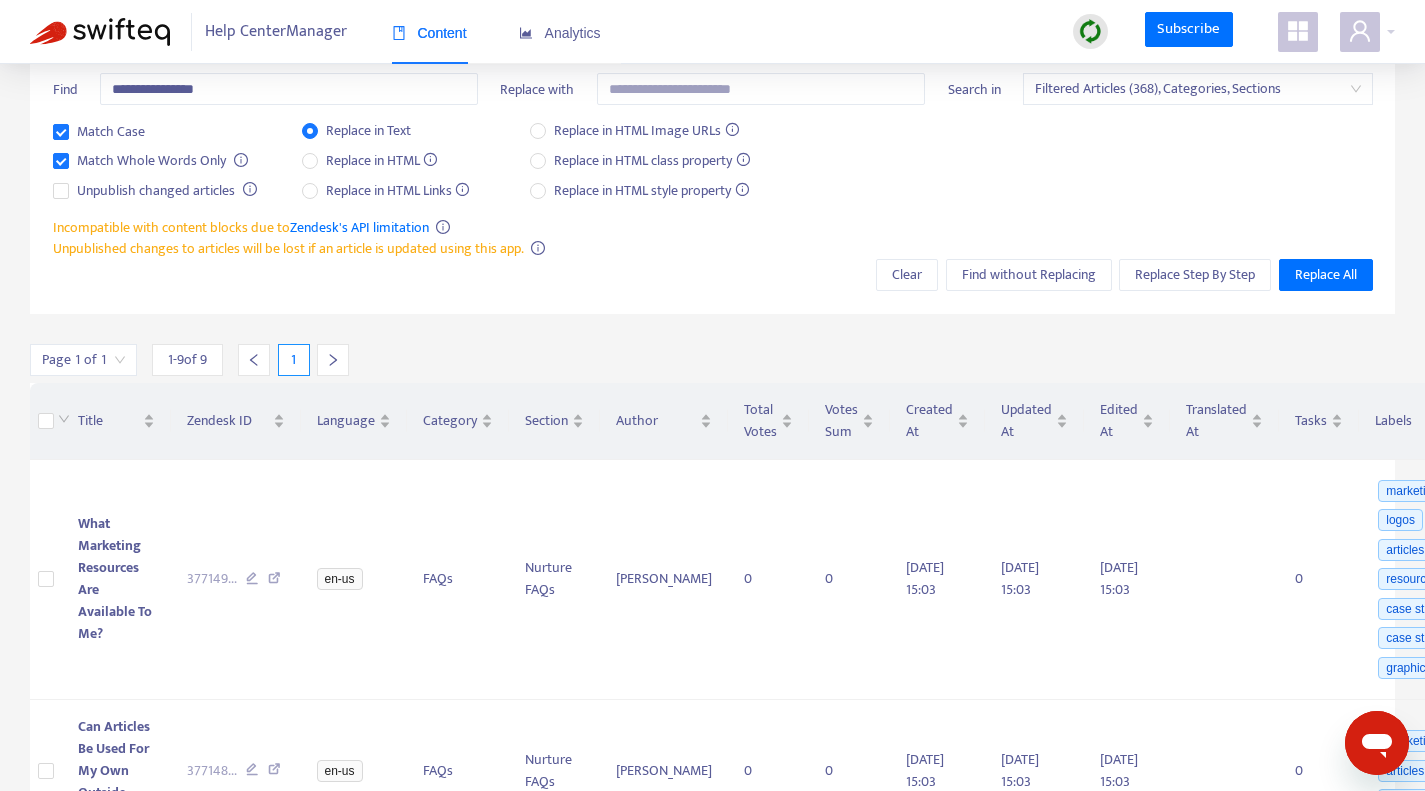 scroll, scrollTop: 64, scrollLeft: 0, axis: vertical 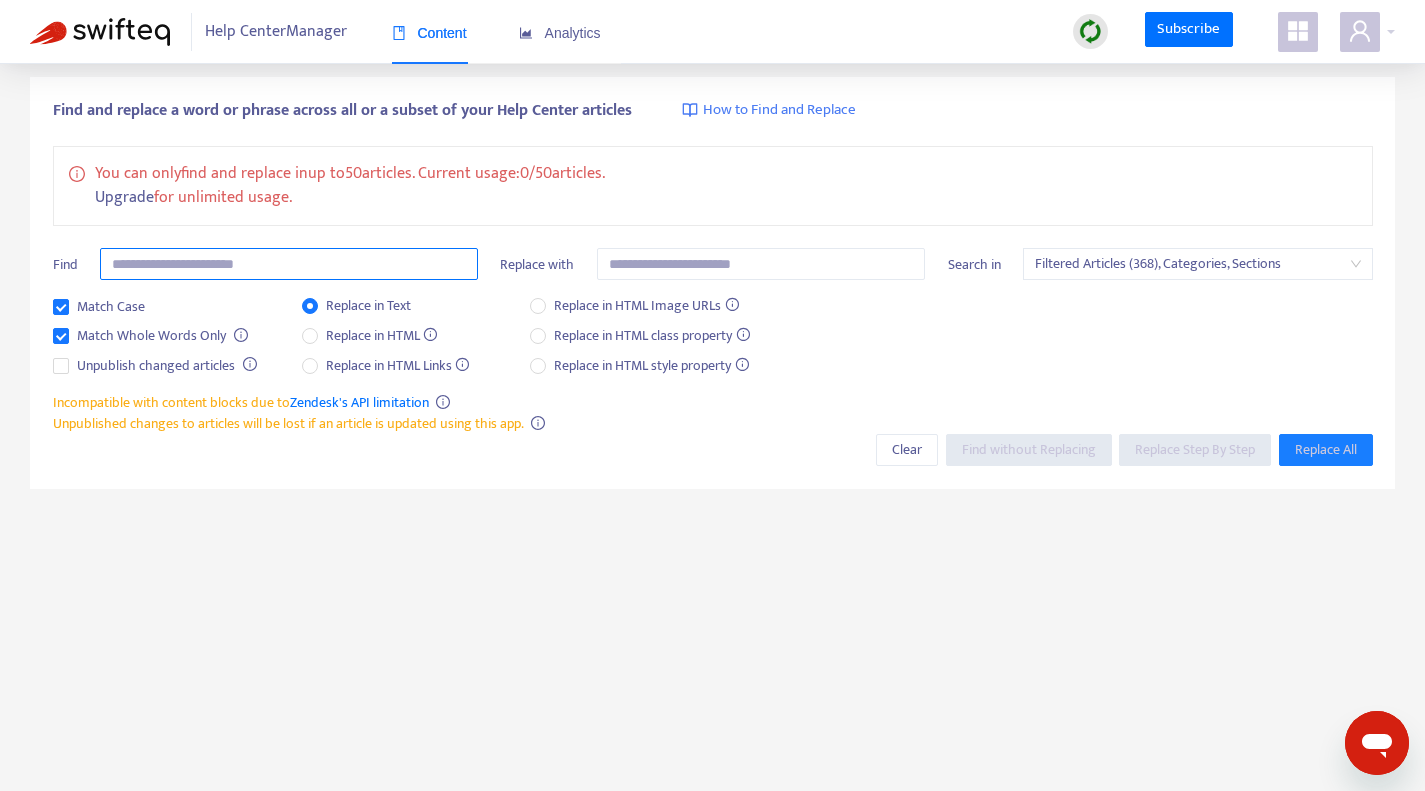 click at bounding box center (289, 264) 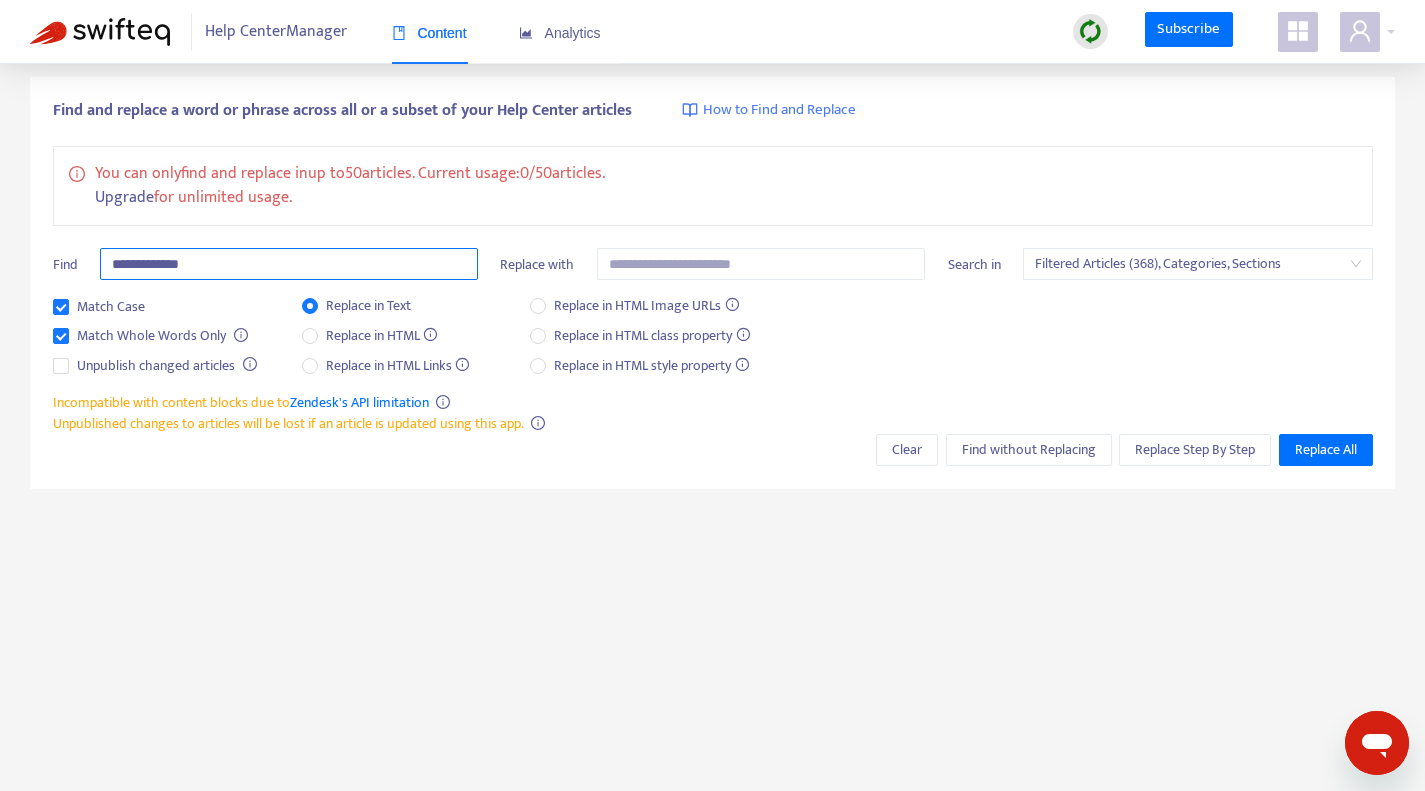 type on "**********" 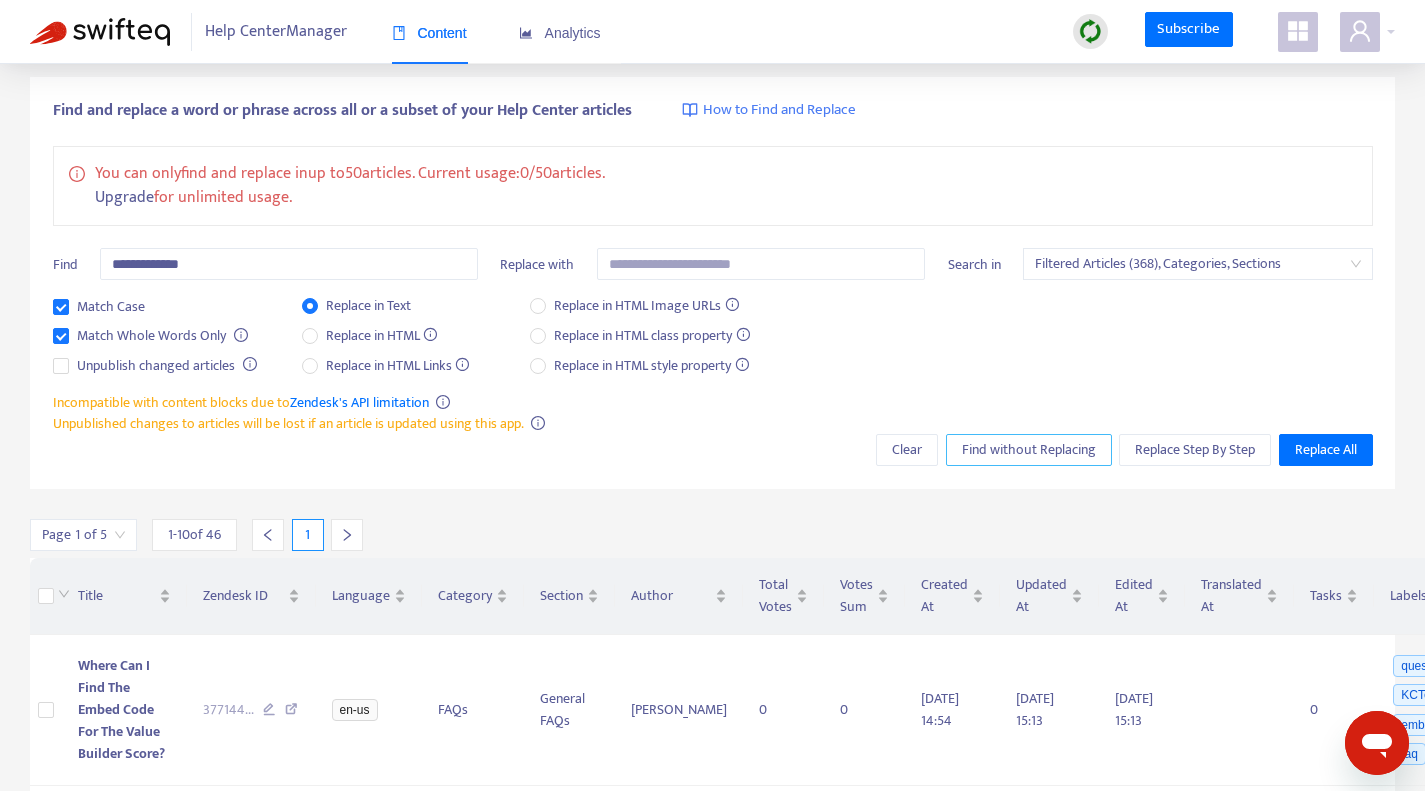 click on "Find without Replacing" at bounding box center [1029, 450] 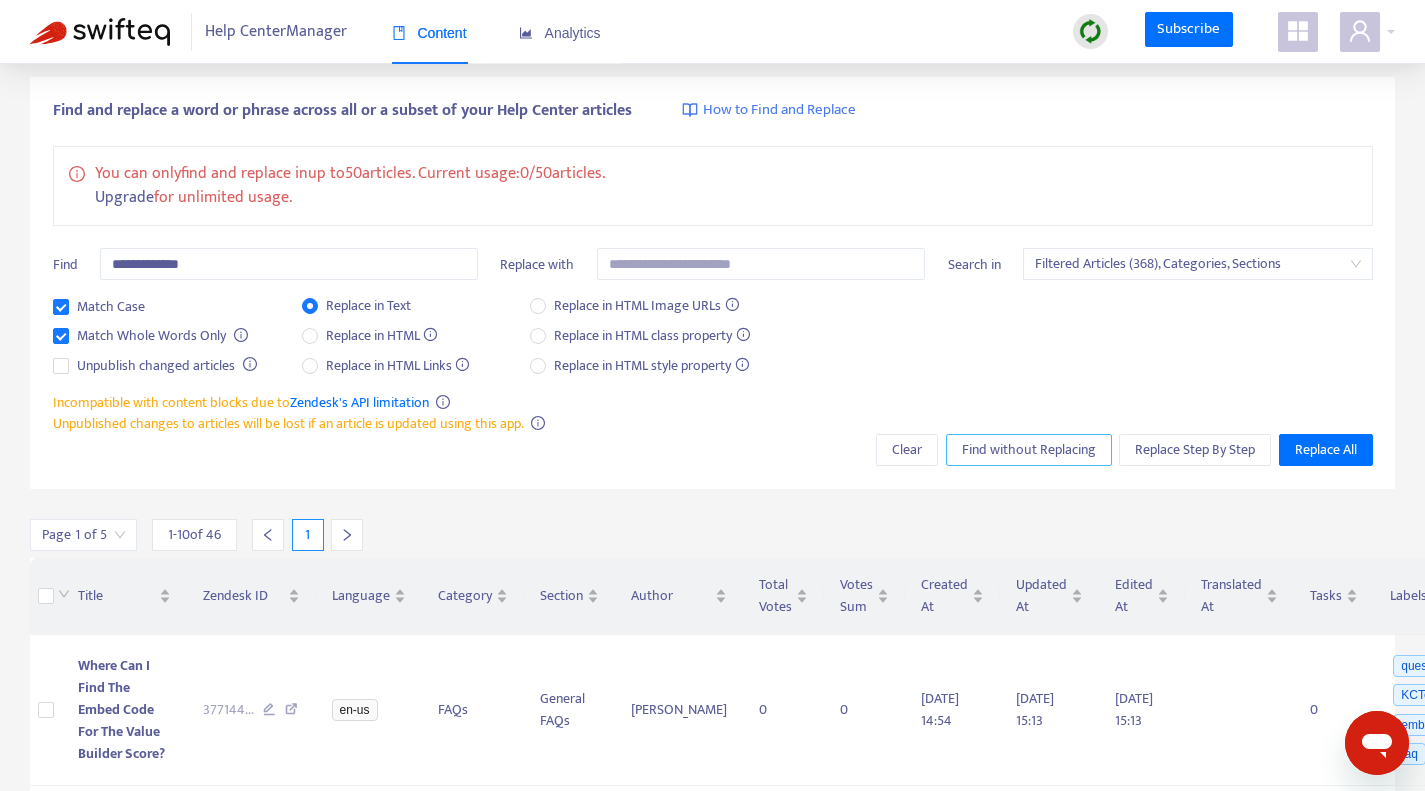 click on "Find without Replacing" at bounding box center [1029, 450] 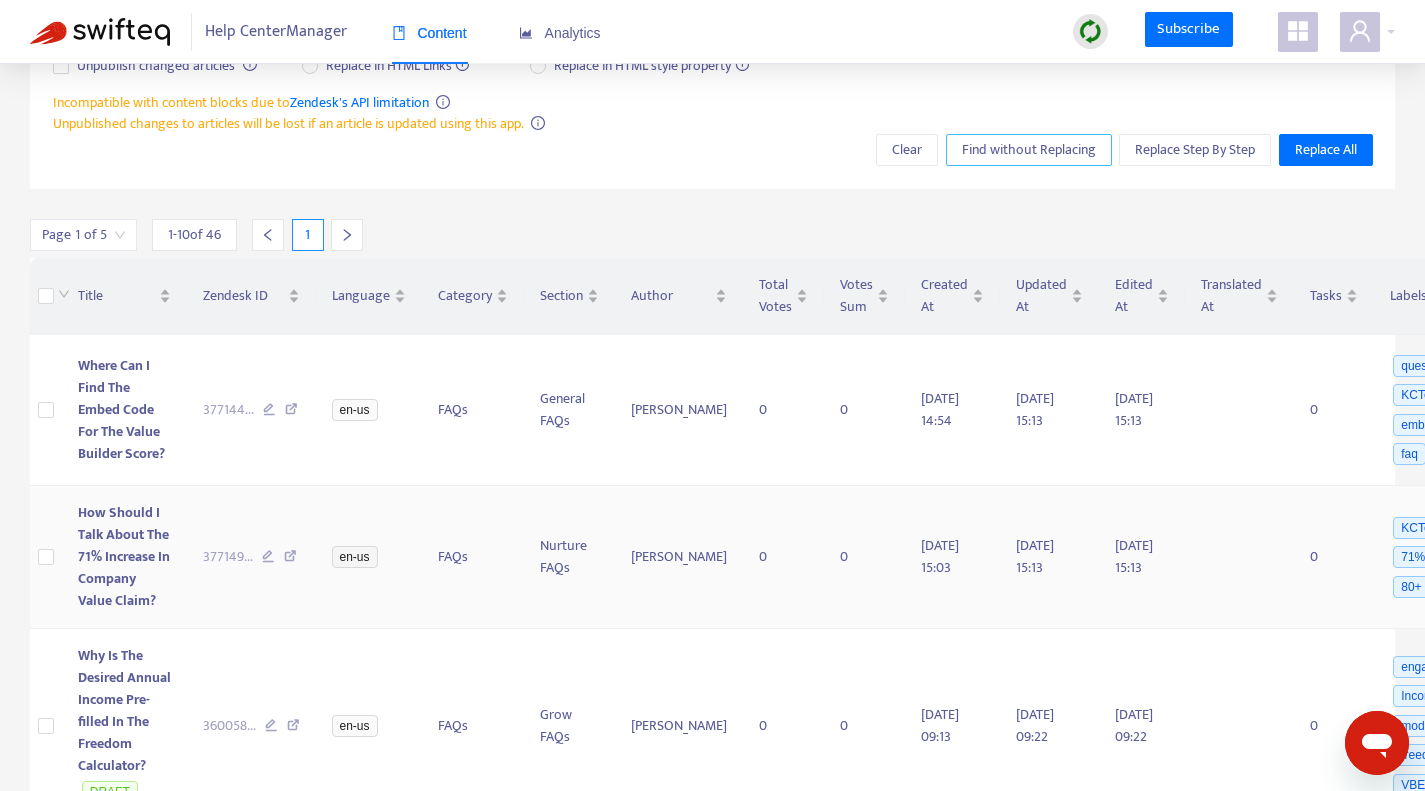 scroll, scrollTop: 0, scrollLeft: 0, axis: both 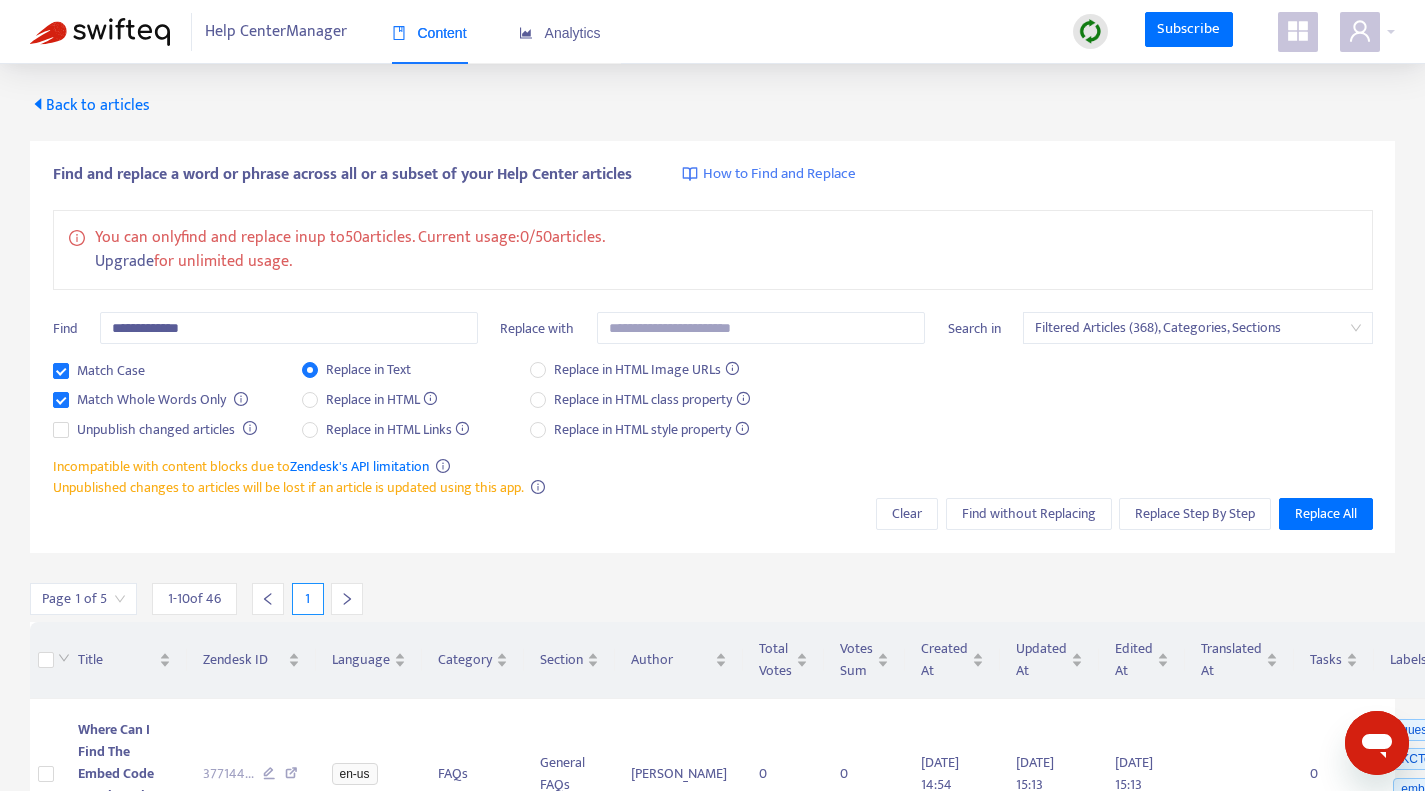 click on "Back to articles" at bounding box center [90, 105] 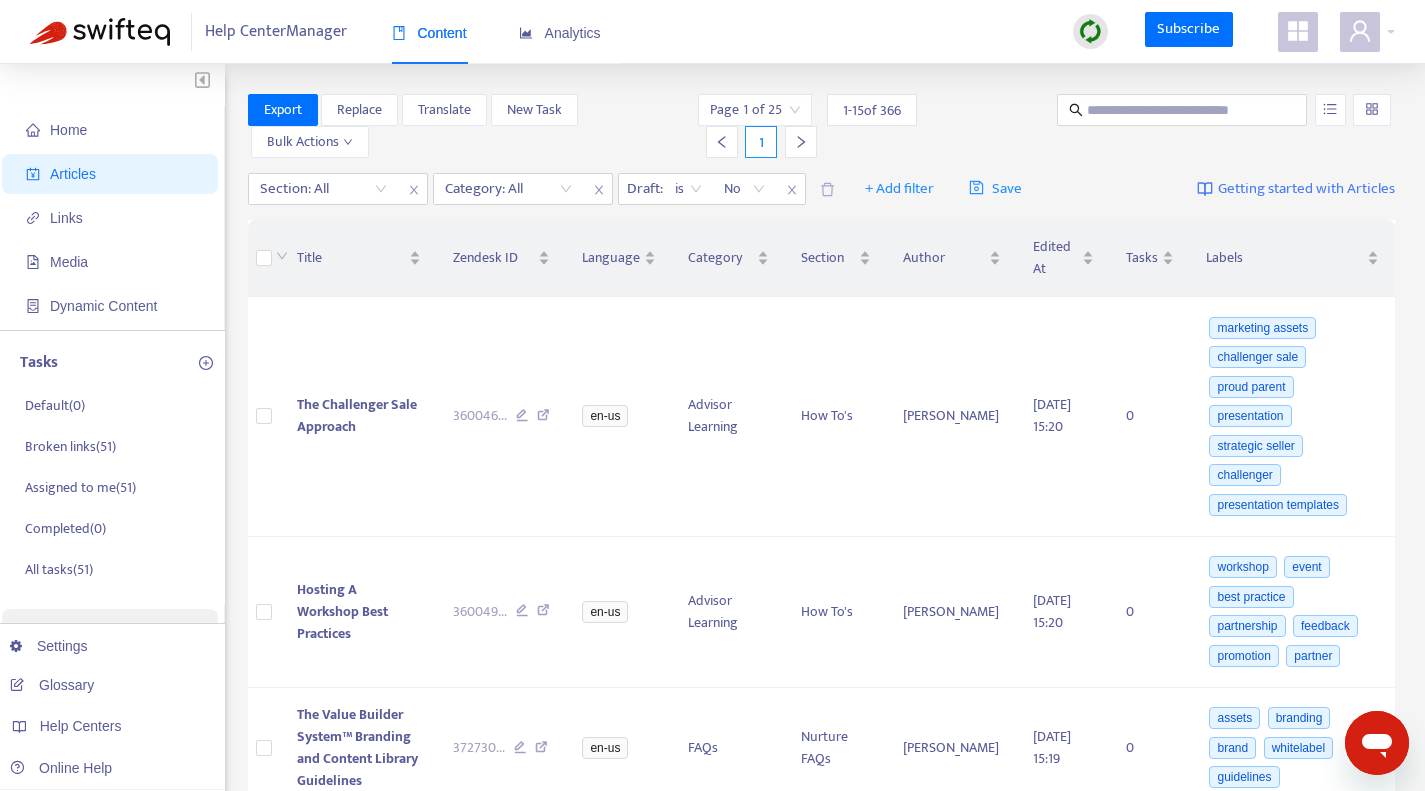 click on "Articles" at bounding box center [73, 174] 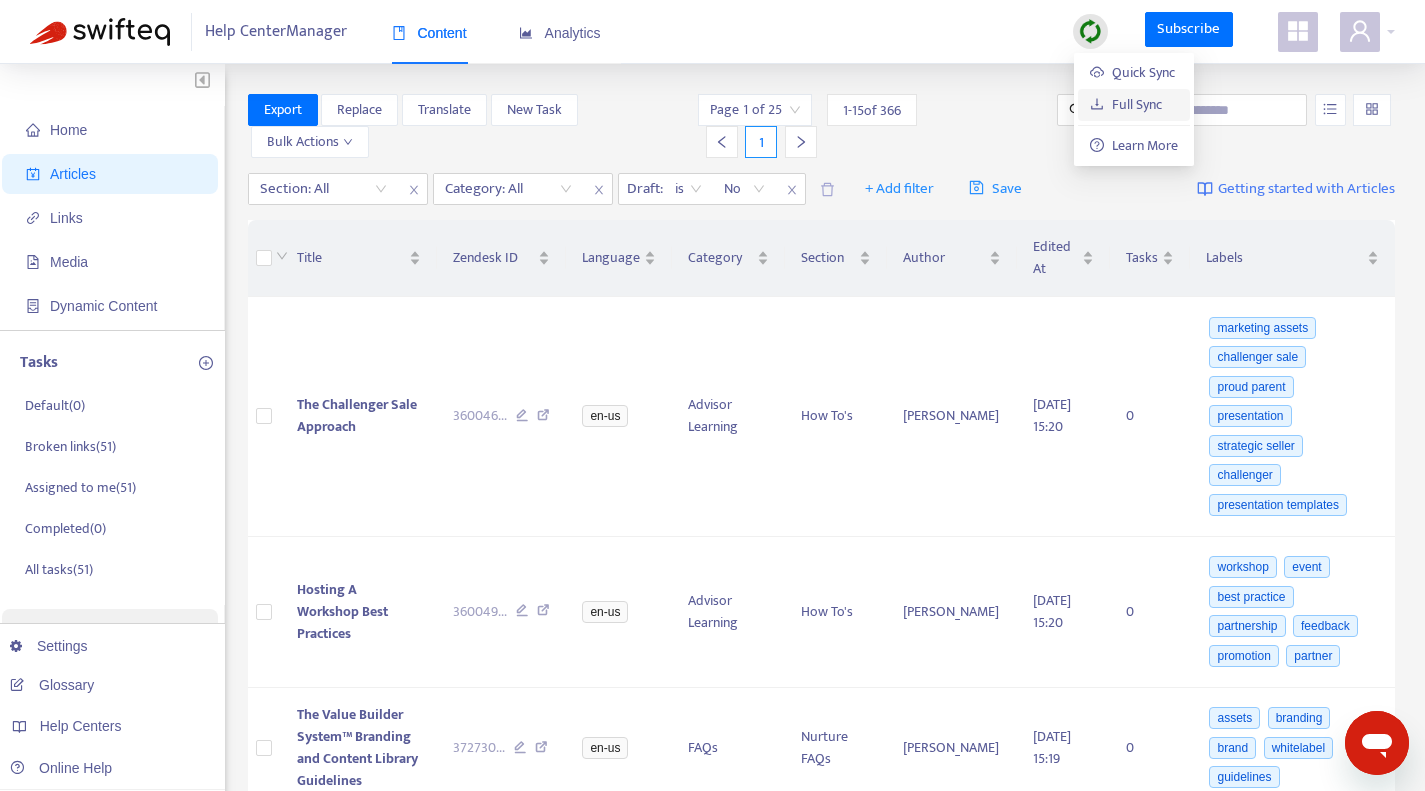 click on "Full Sync" at bounding box center (1126, 104) 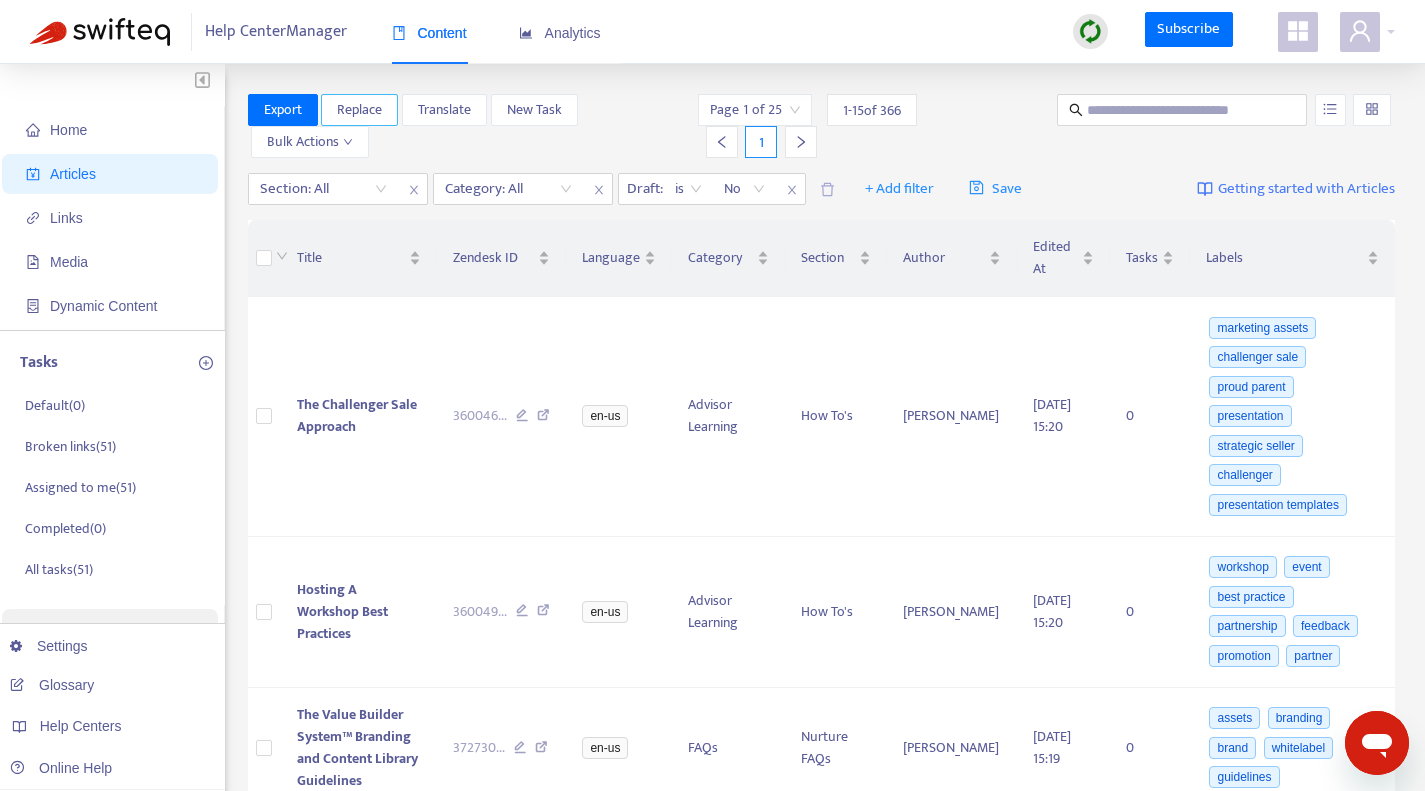 click on "Replace" at bounding box center [359, 110] 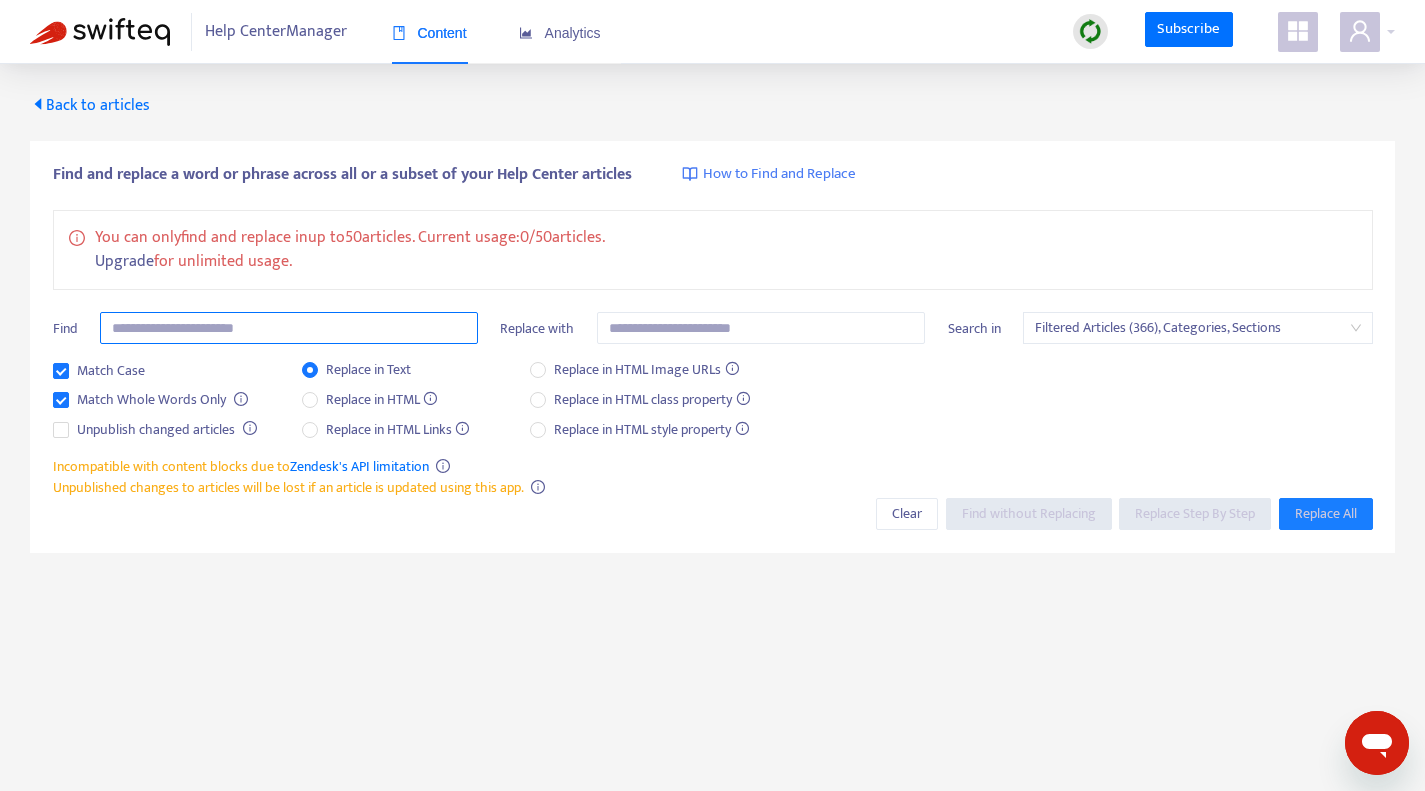 click at bounding box center [289, 328] 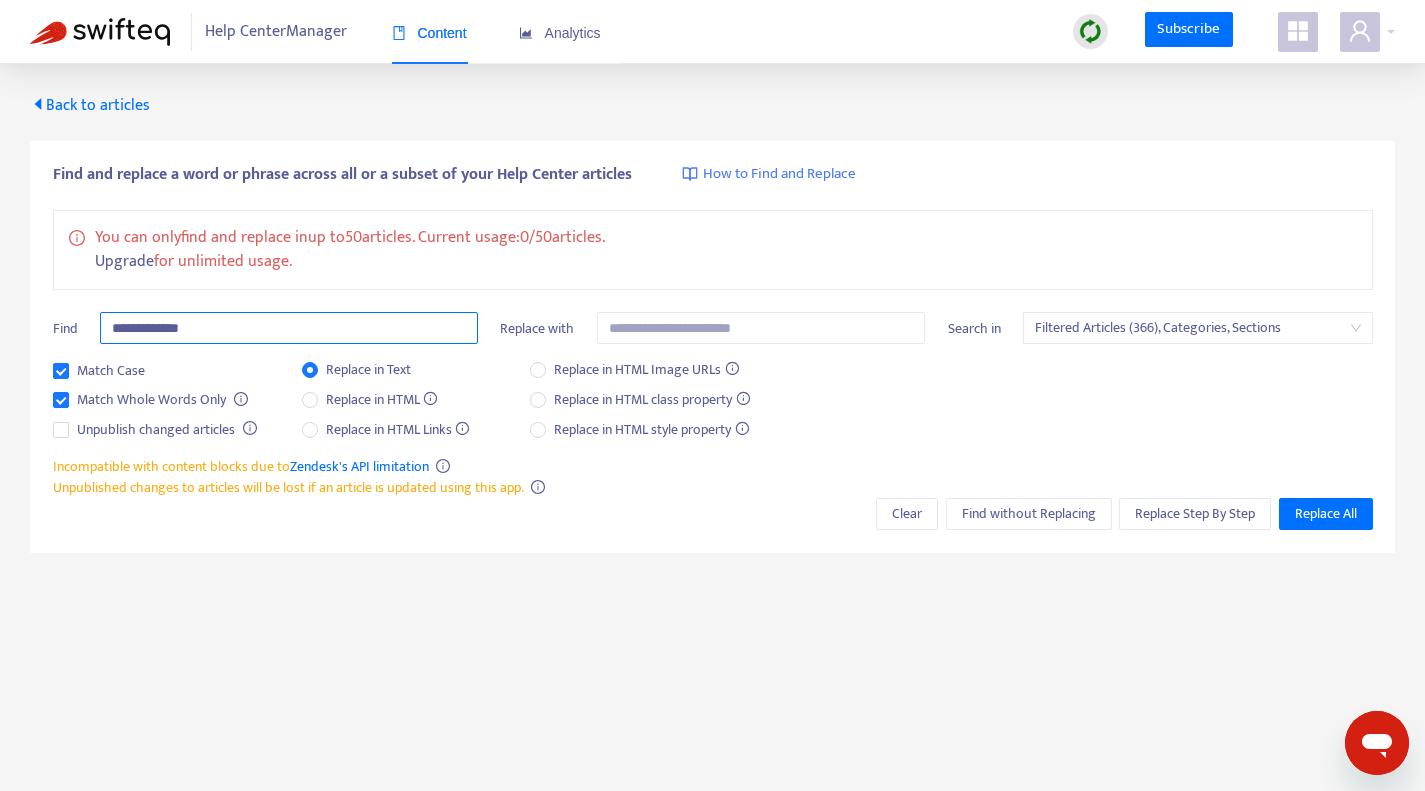type on "**********" 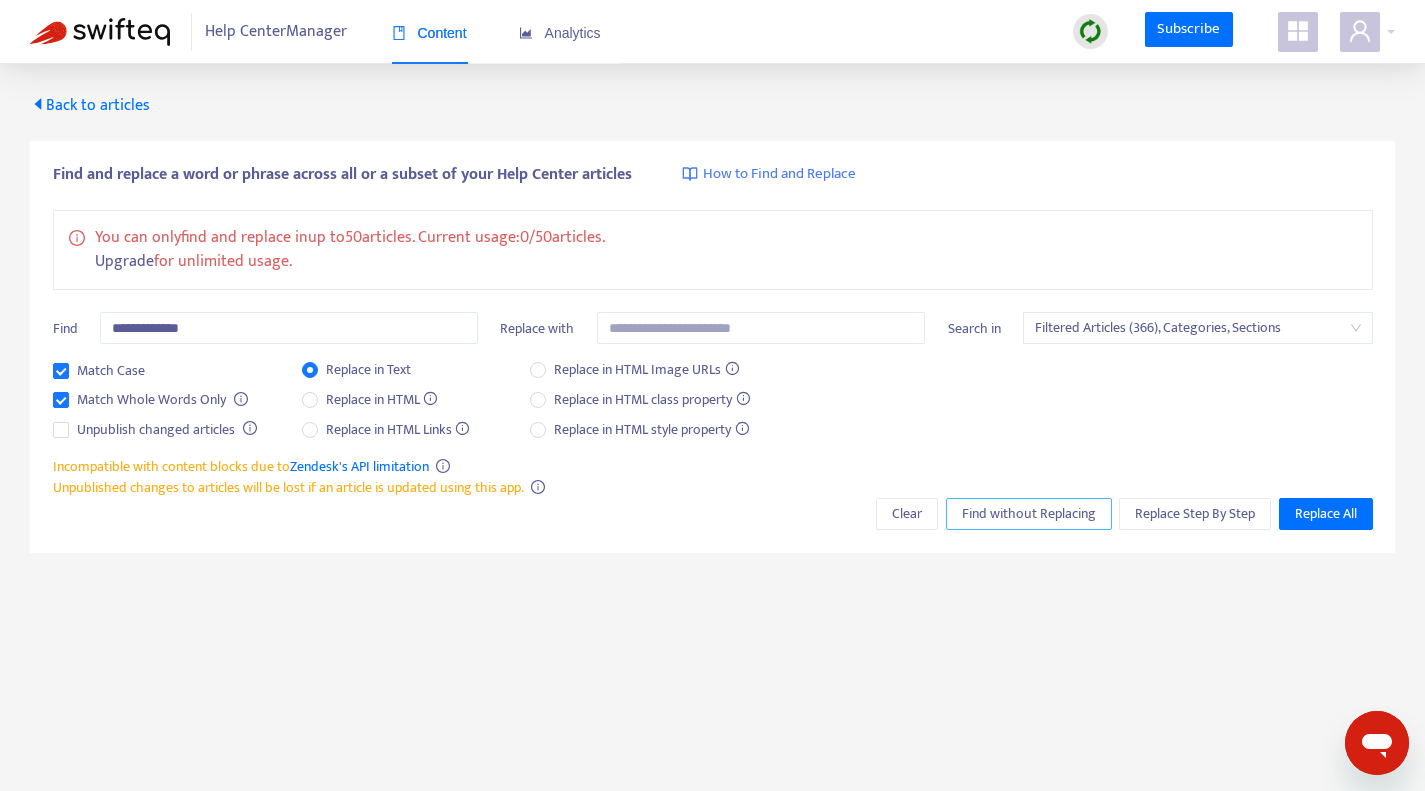 click on "Find without Replacing" at bounding box center [1029, 514] 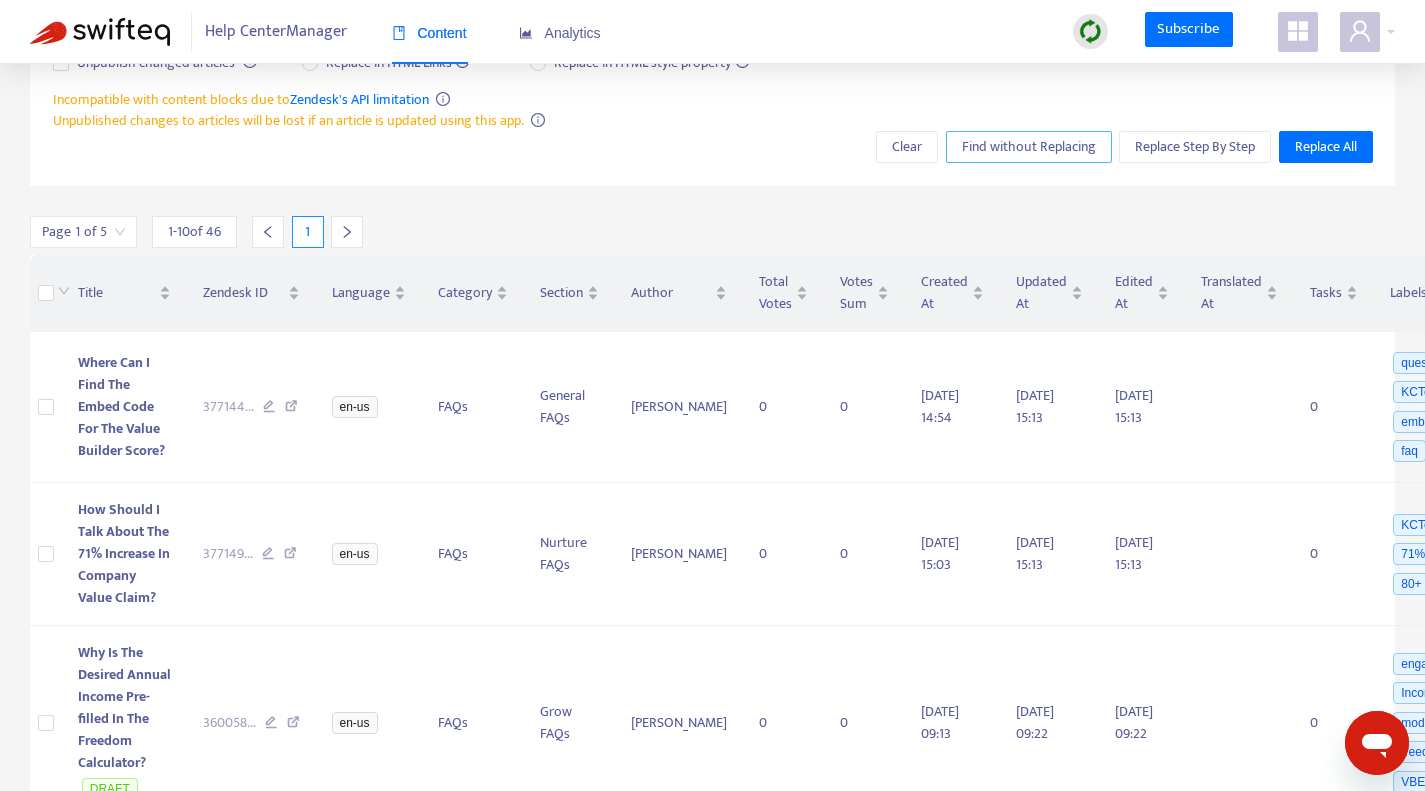 scroll, scrollTop: 400, scrollLeft: 0, axis: vertical 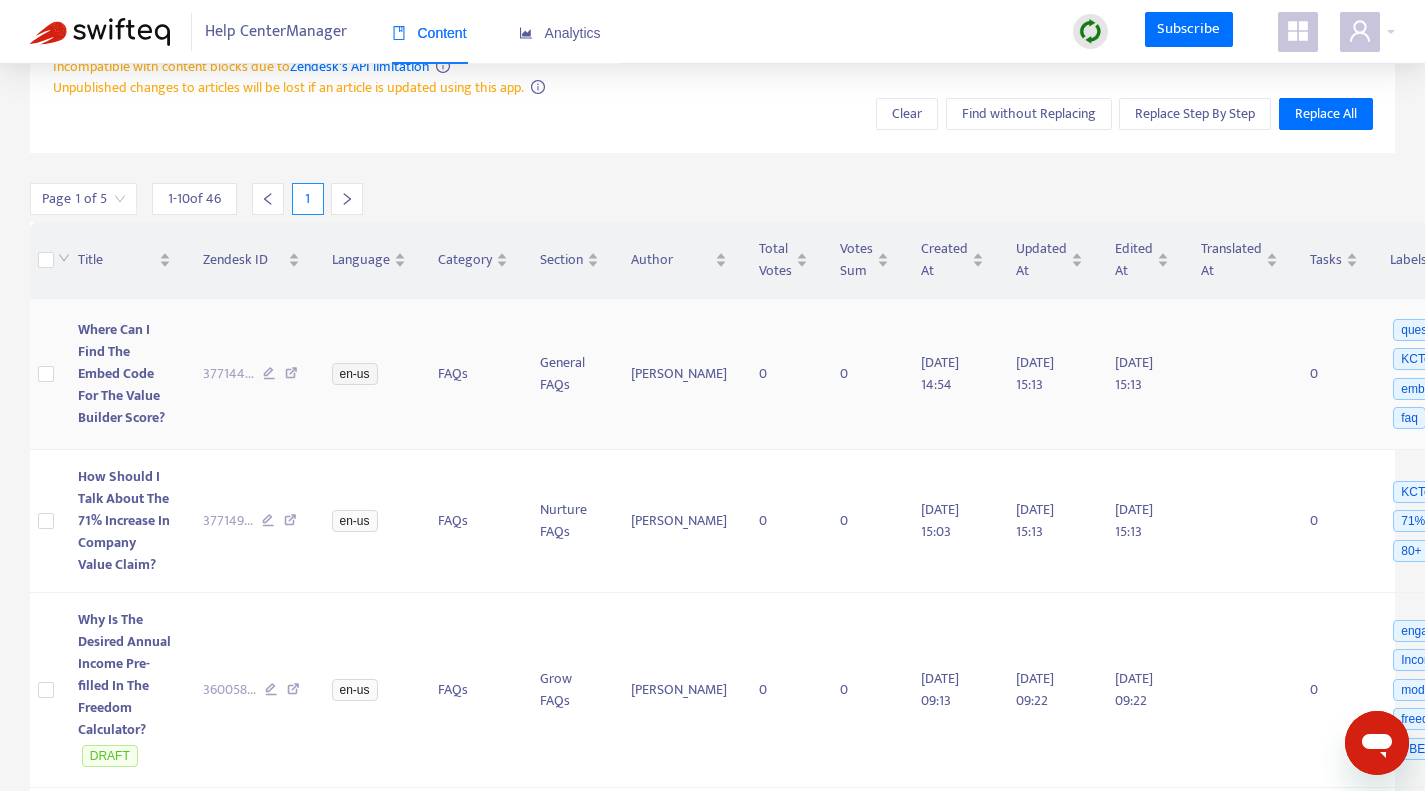 click at bounding box center [291, 376] 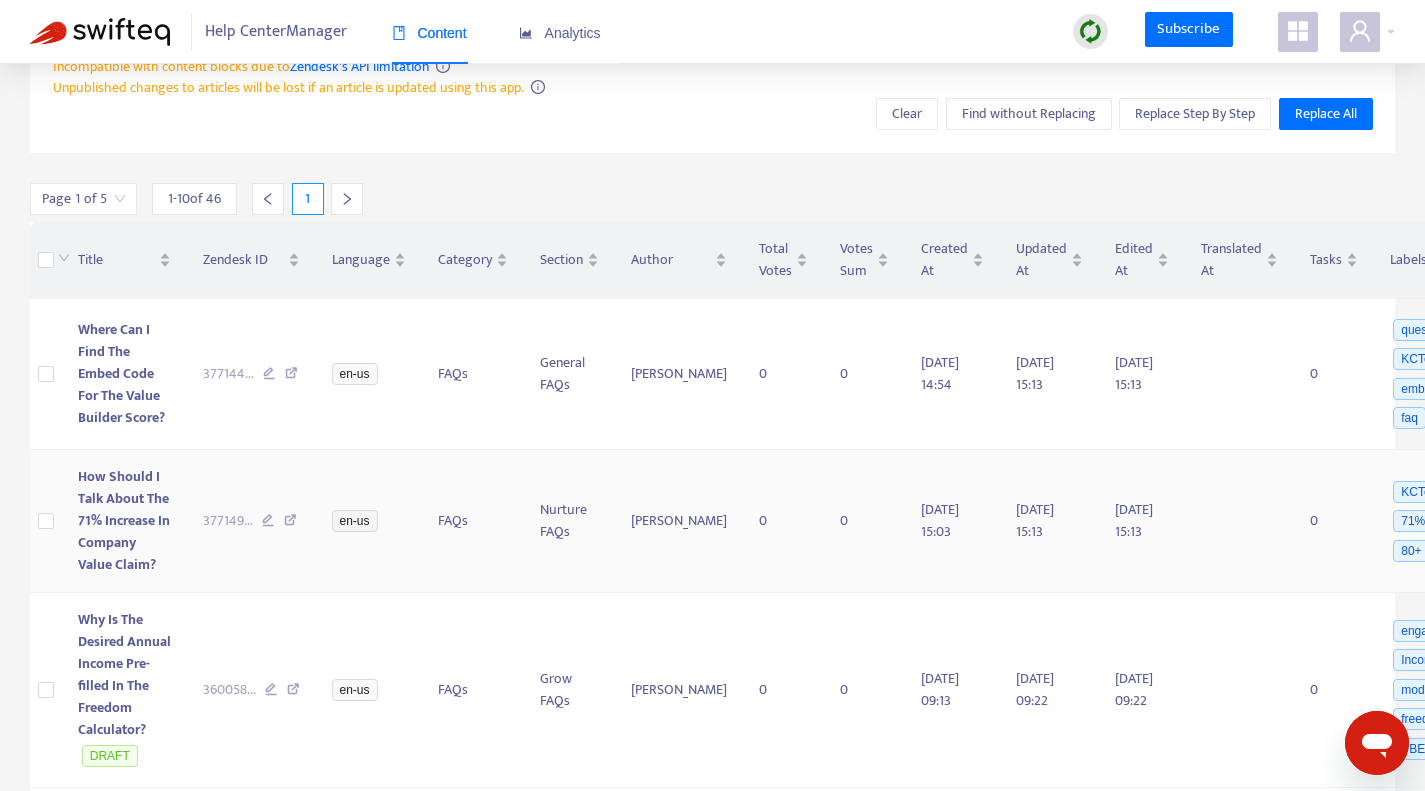 click at bounding box center [290, 523] 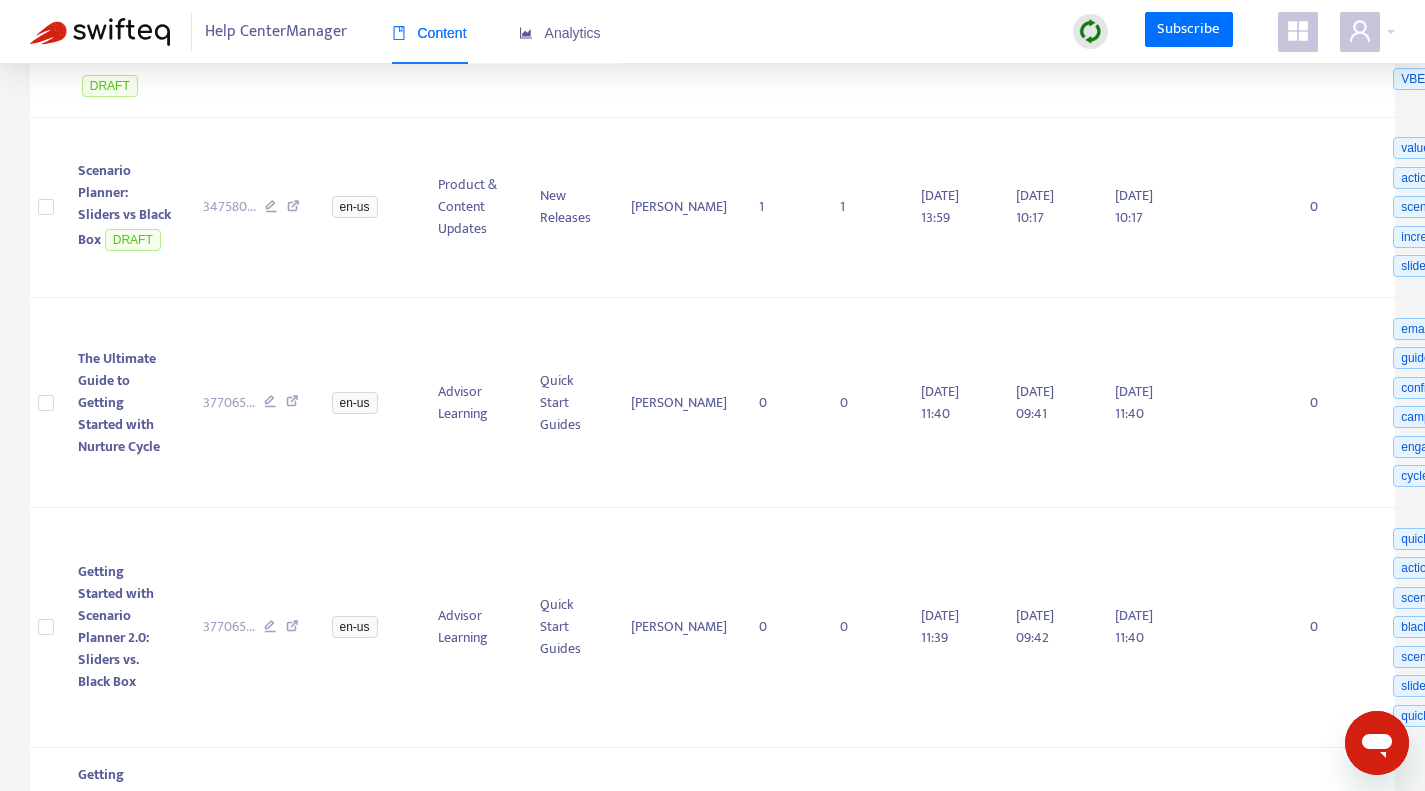 scroll, scrollTop: 1100, scrollLeft: 0, axis: vertical 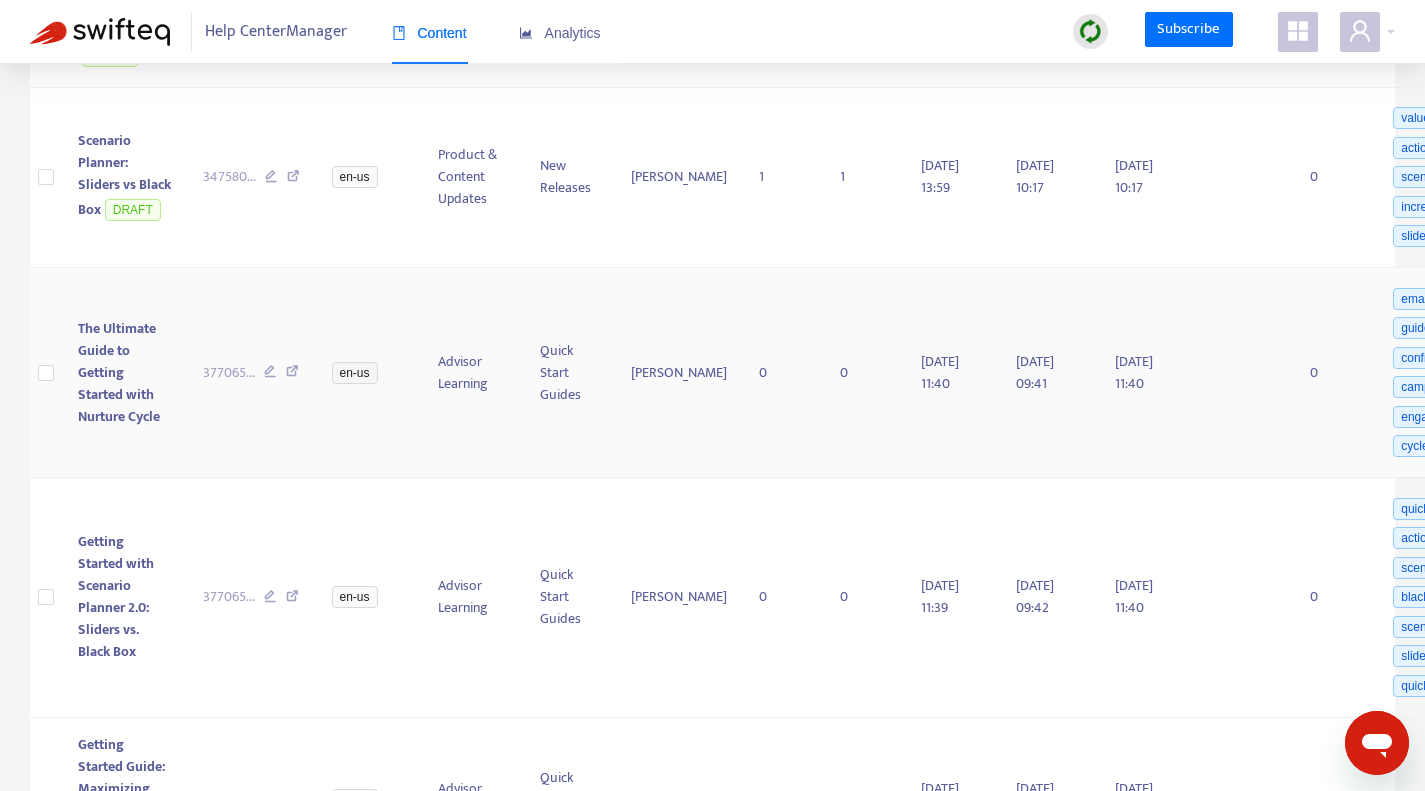click at bounding box center [292, 374] 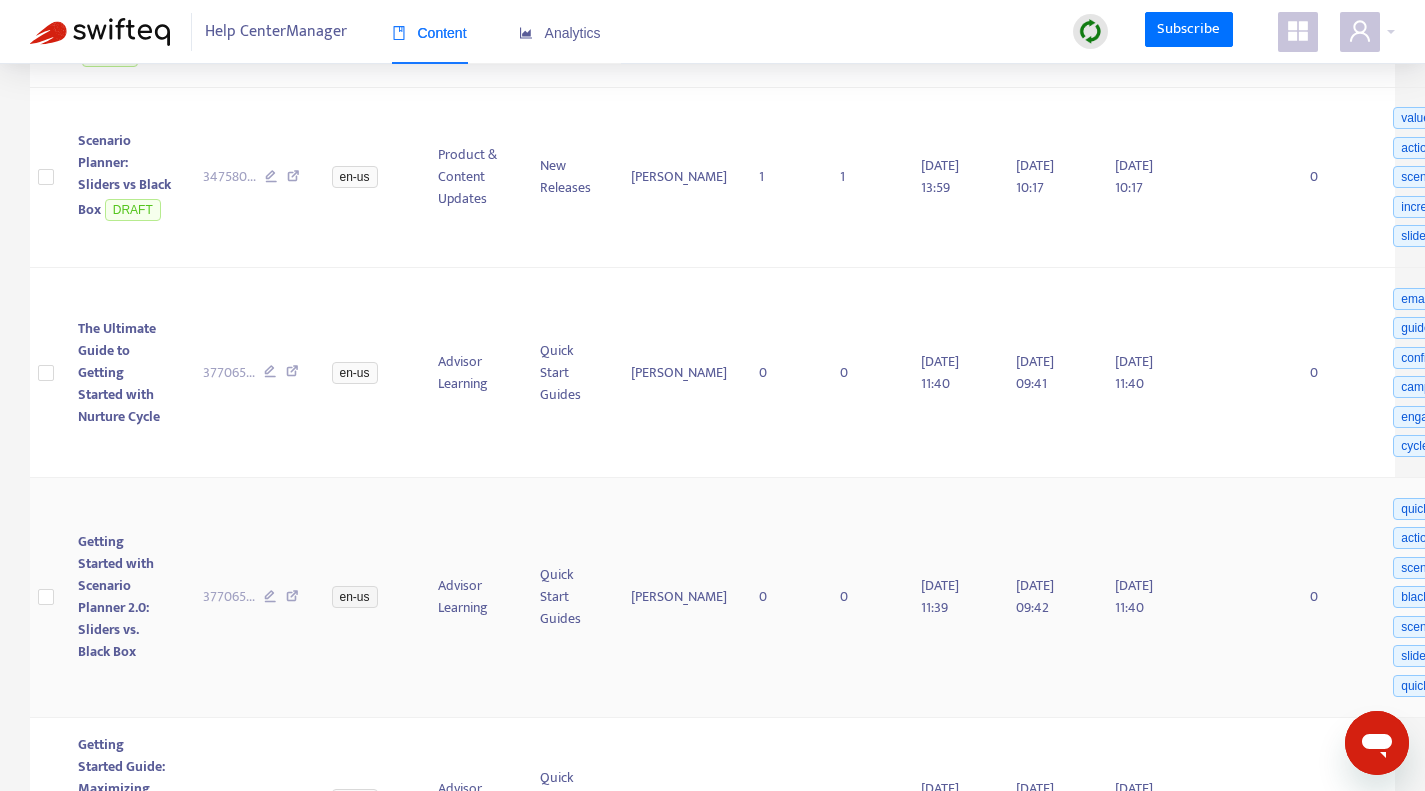 click at bounding box center (292, 599) 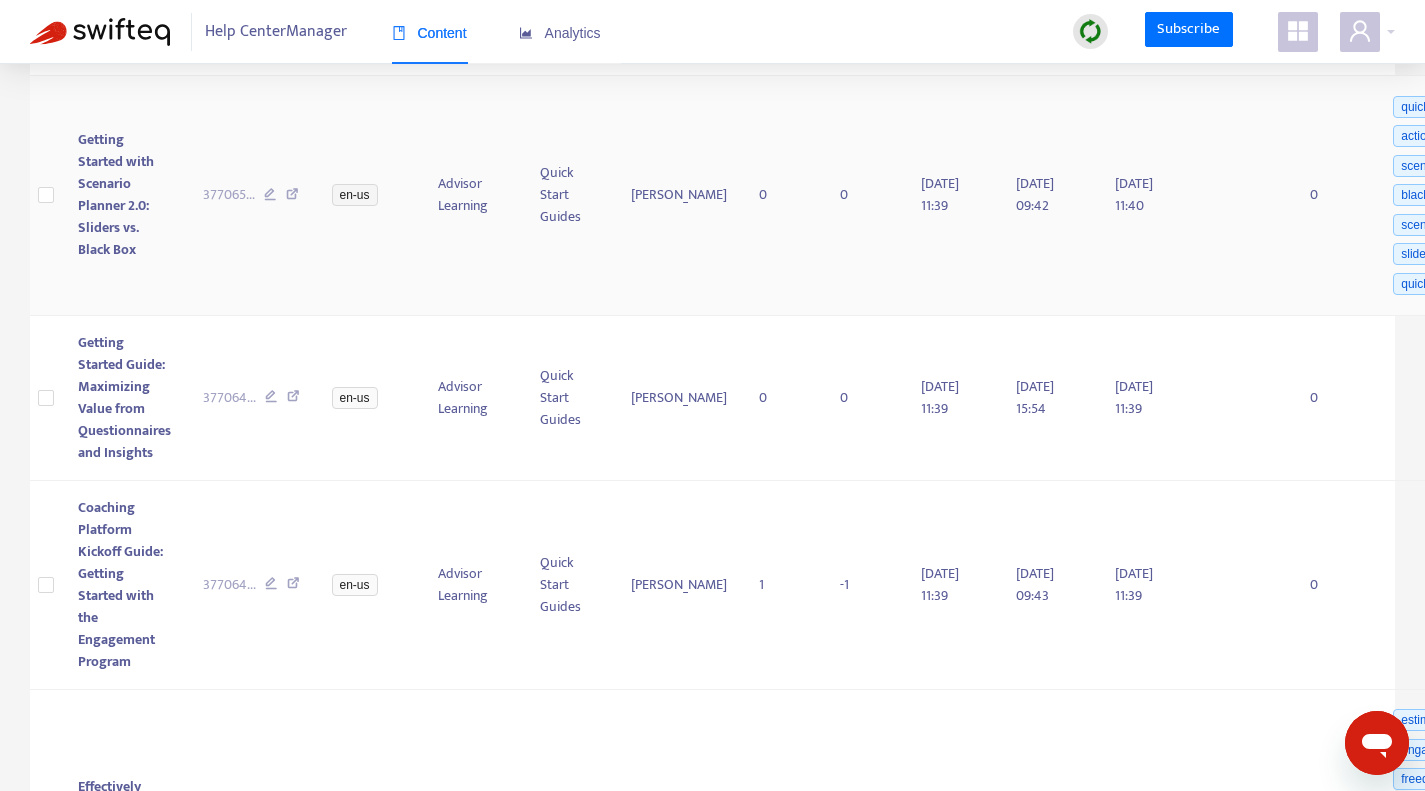 scroll, scrollTop: 1600, scrollLeft: 0, axis: vertical 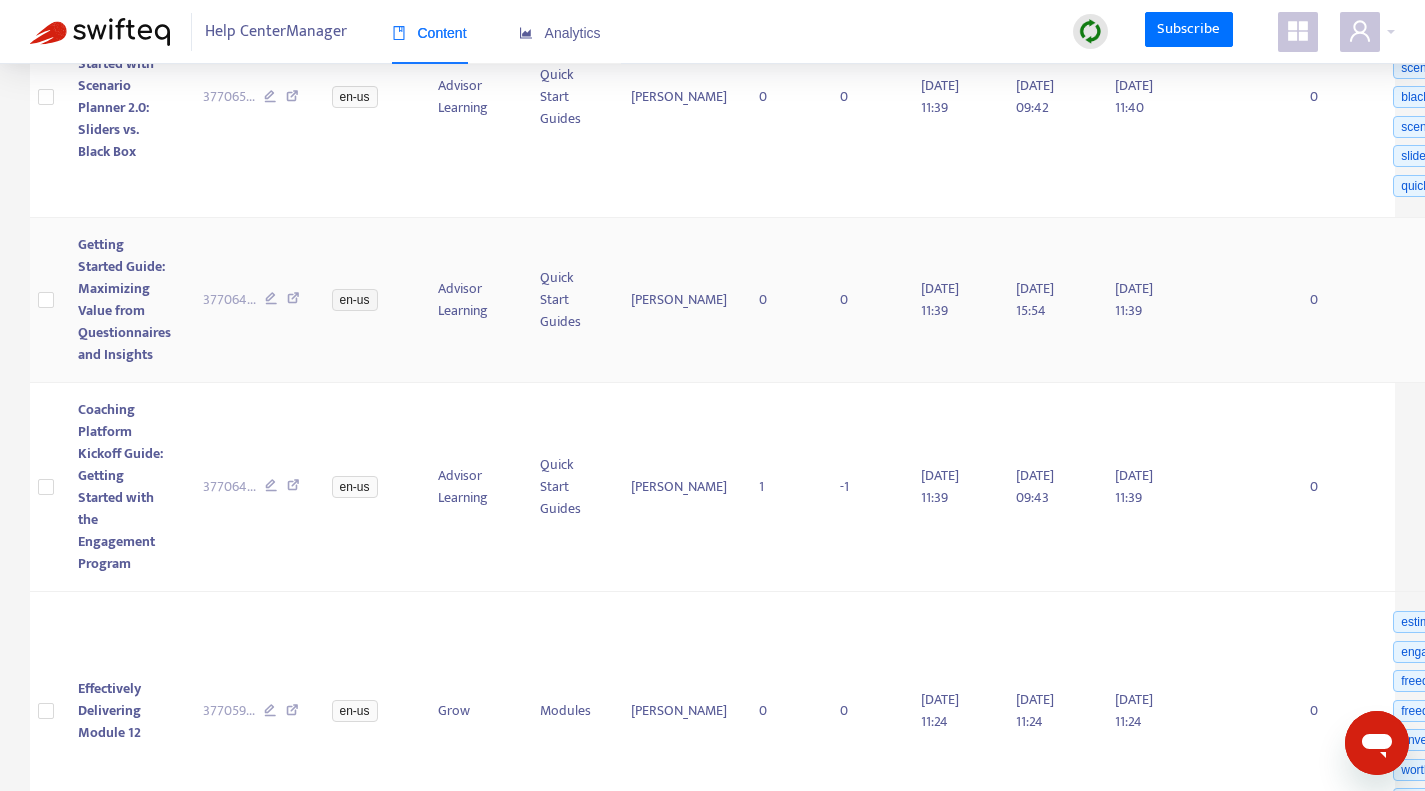 click at bounding box center [293, 301] 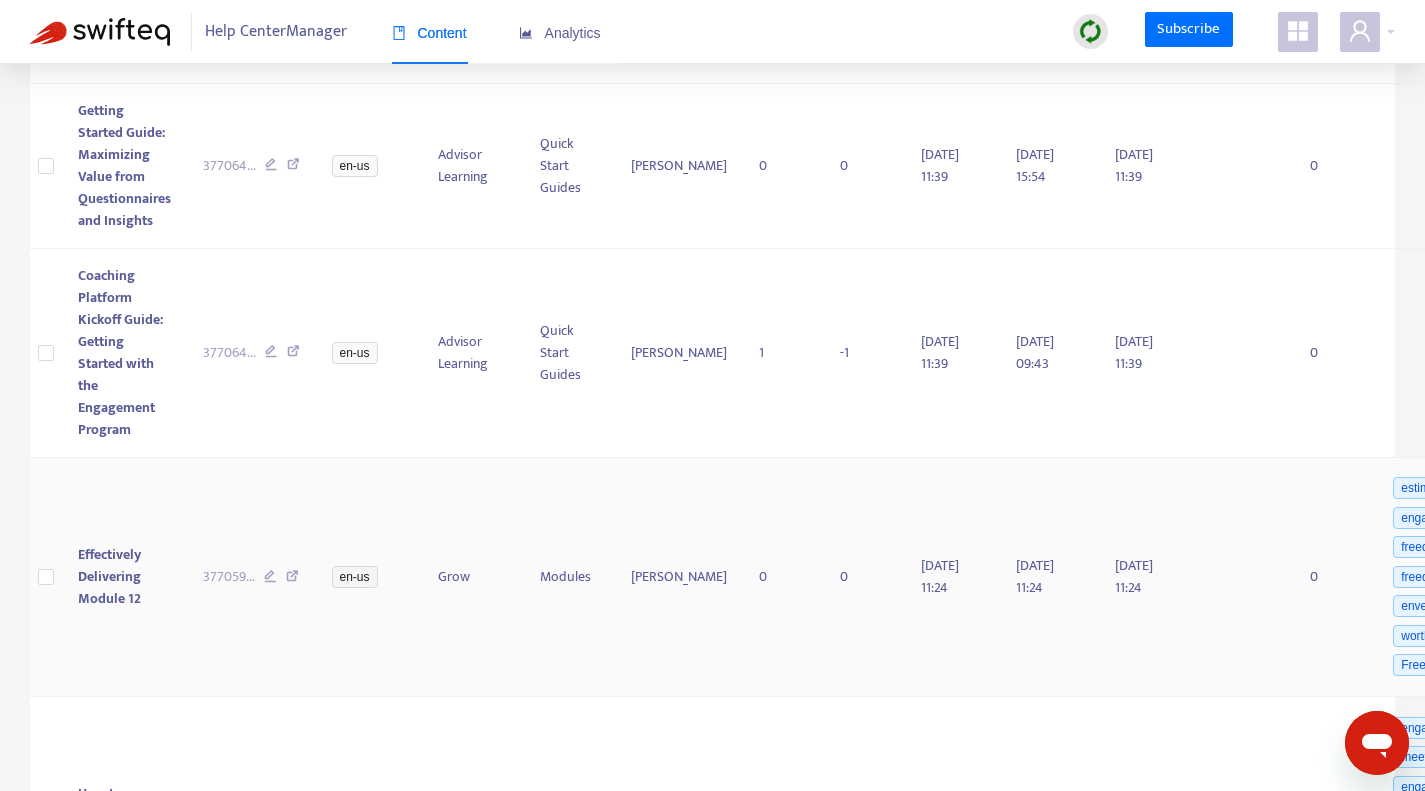 scroll, scrollTop: 1700, scrollLeft: 0, axis: vertical 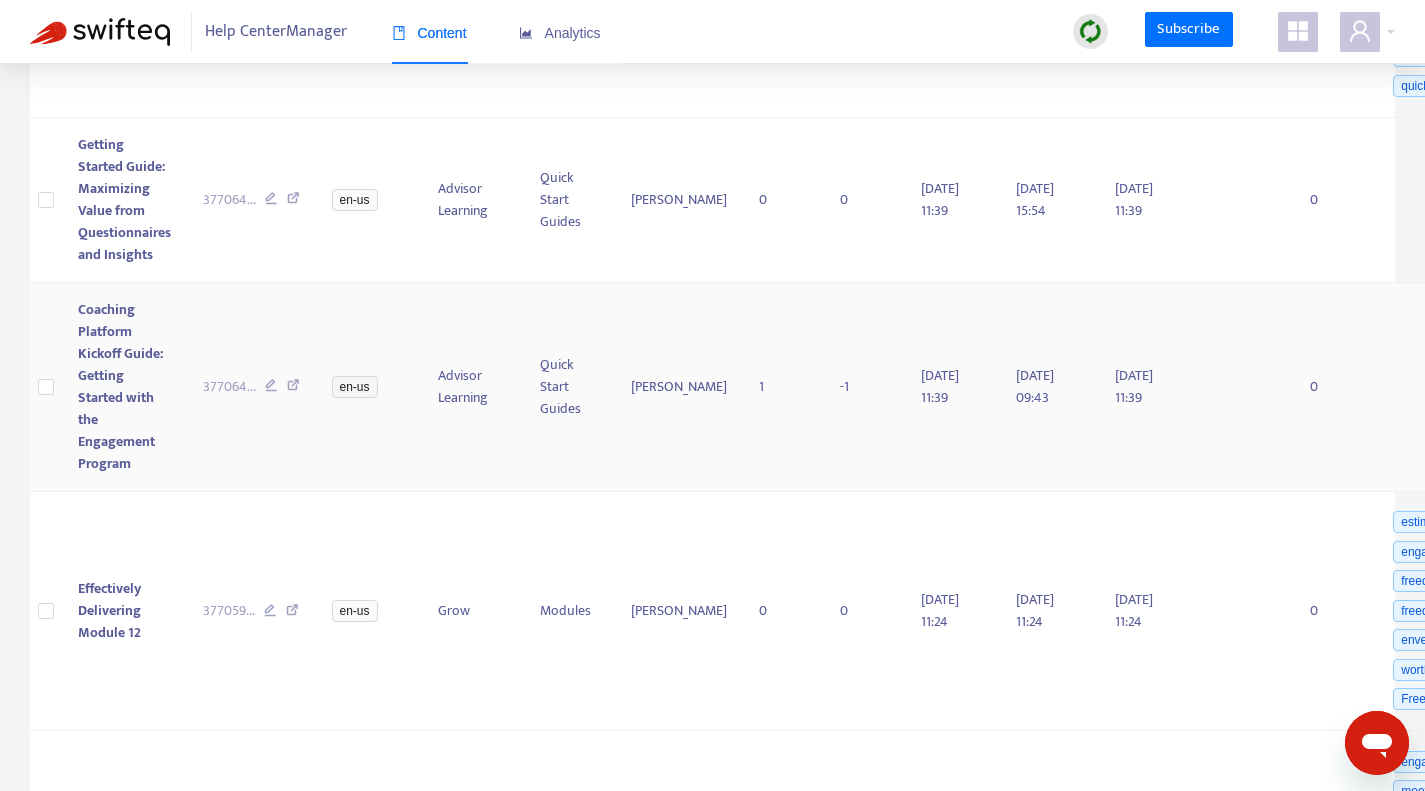 click at bounding box center [293, 388] 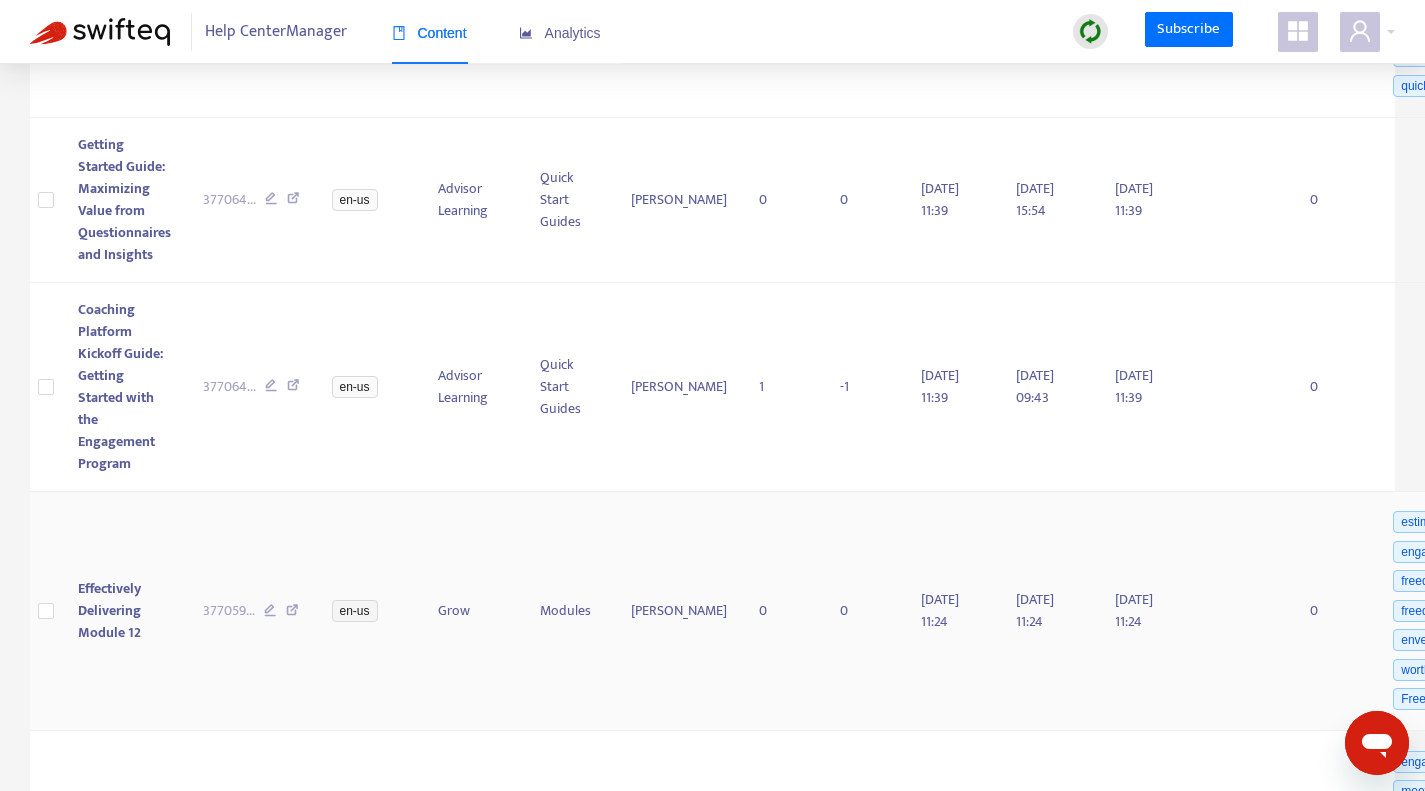 click at bounding box center [292, 613] 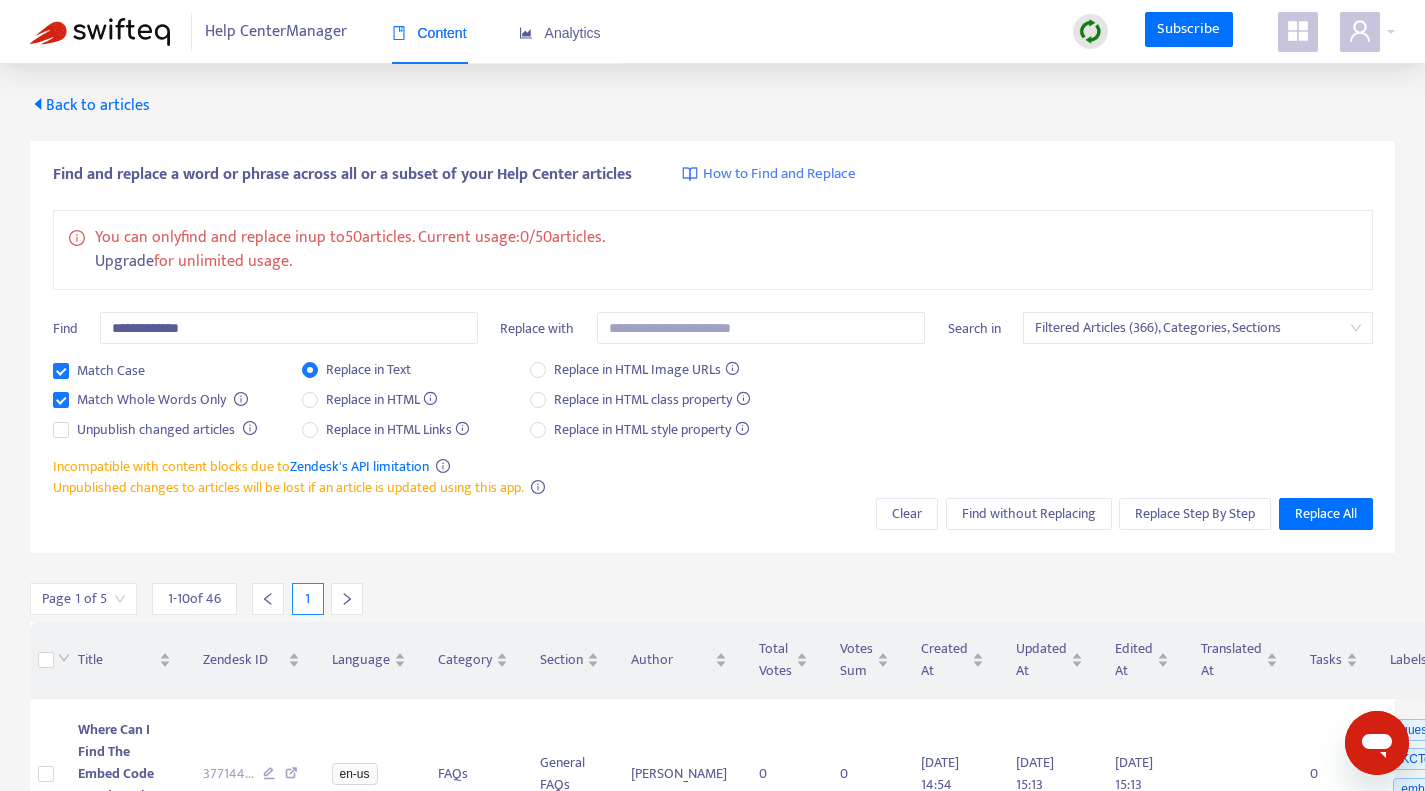 scroll, scrollTop: 1700, scrollLeft: 0, axis: vertical 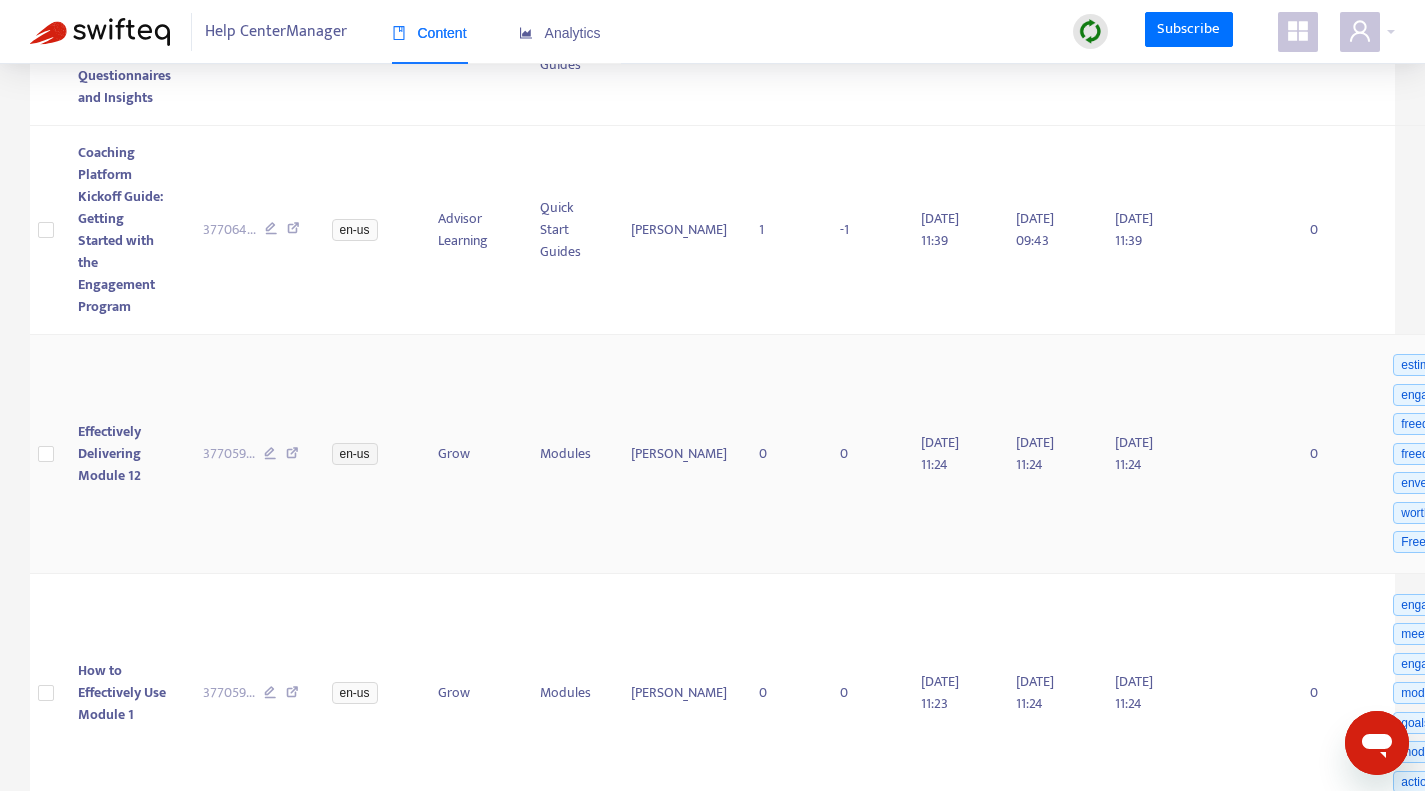click at bounding box center (292, 456) 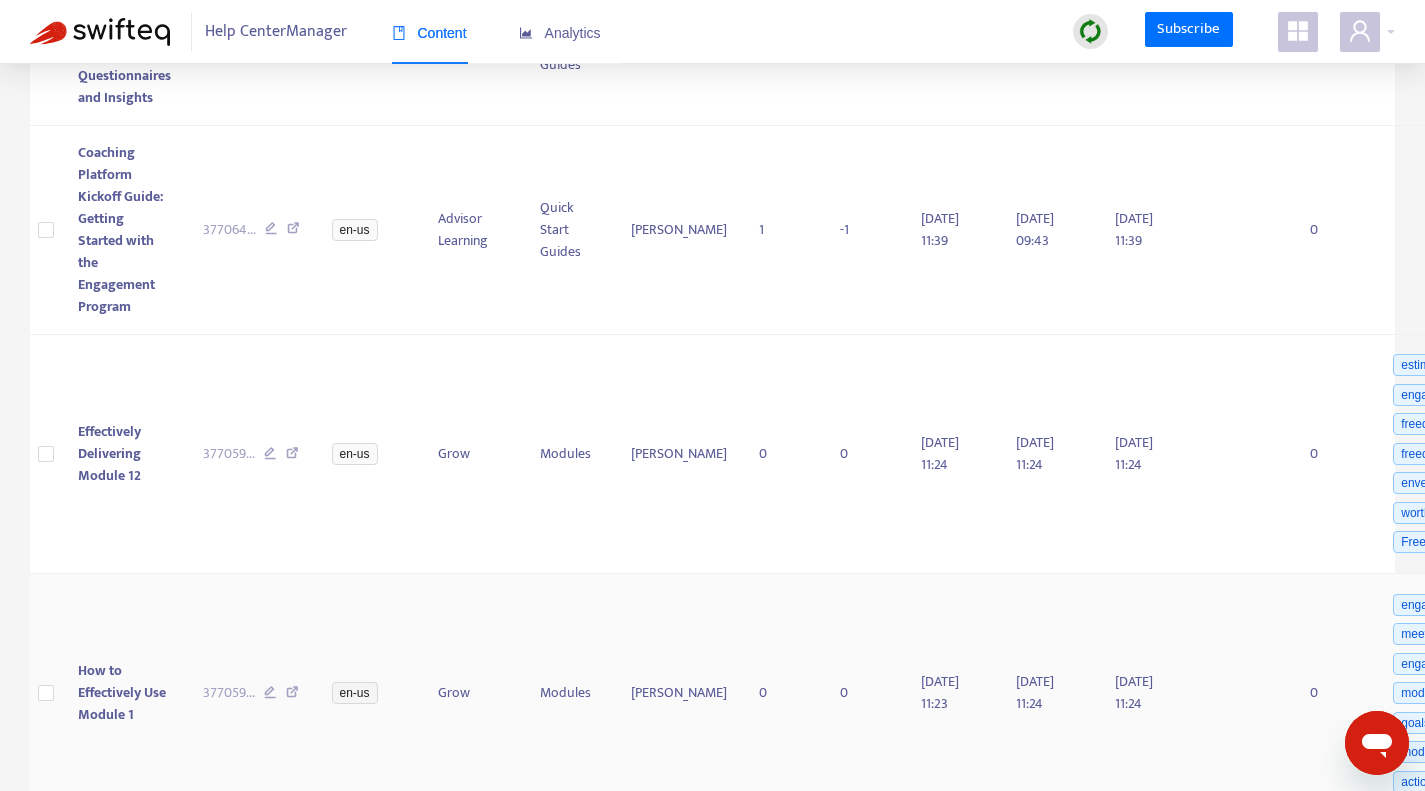 click on "377059 ..." at bounding box center (251, 693) 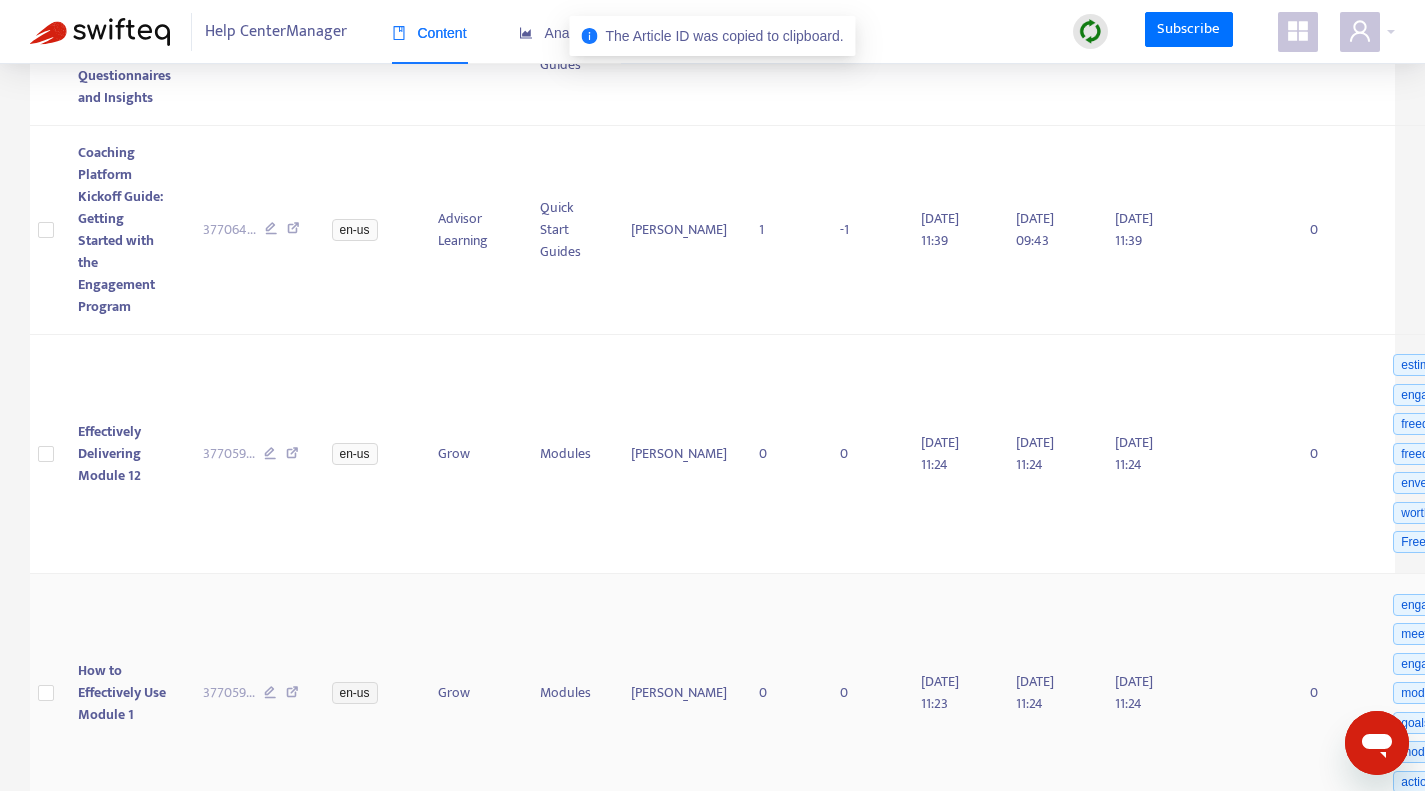 click at bounding box center (292, 695) 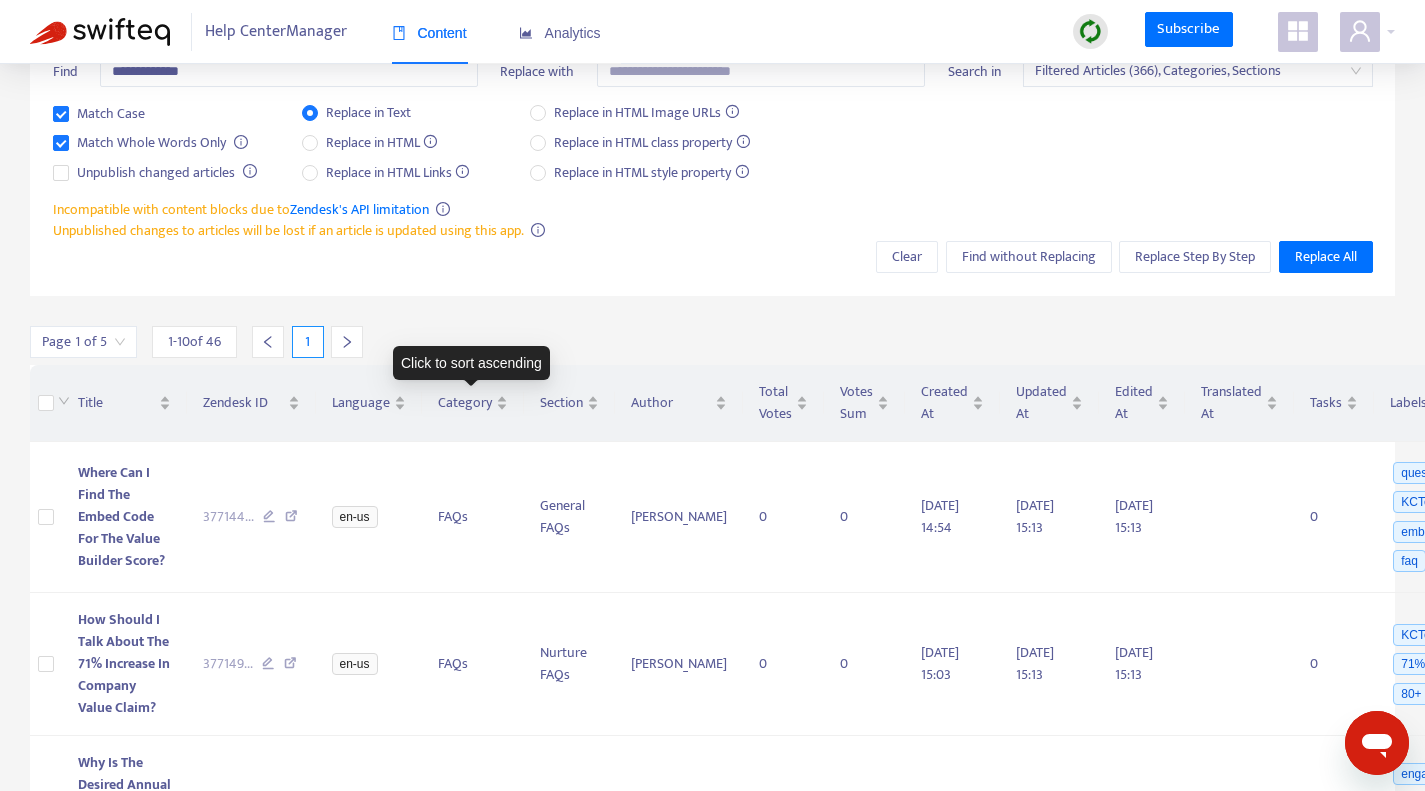 scroll, scrollTop: 157, scrollLeft: 0, axis: vertical 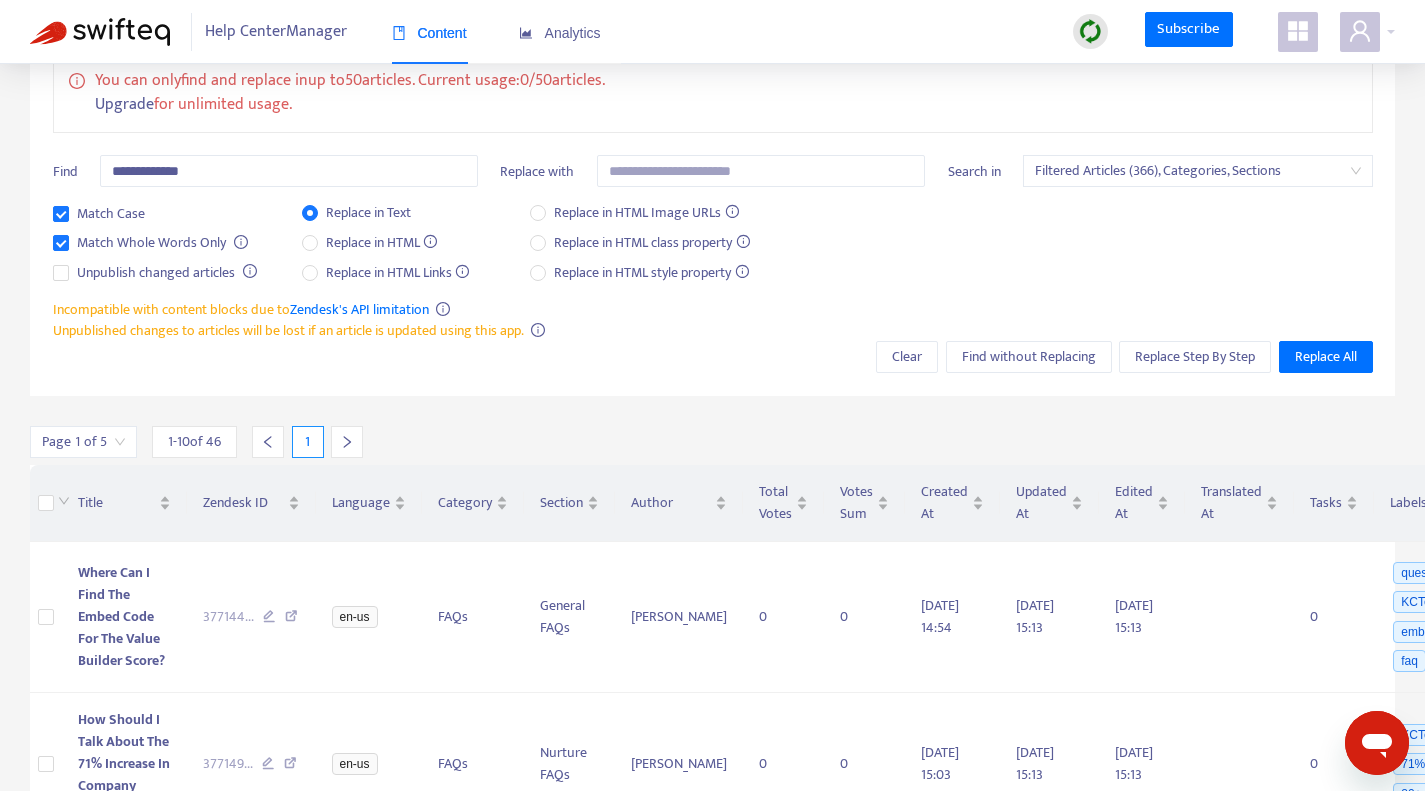 click at bounding box center (347, 442) 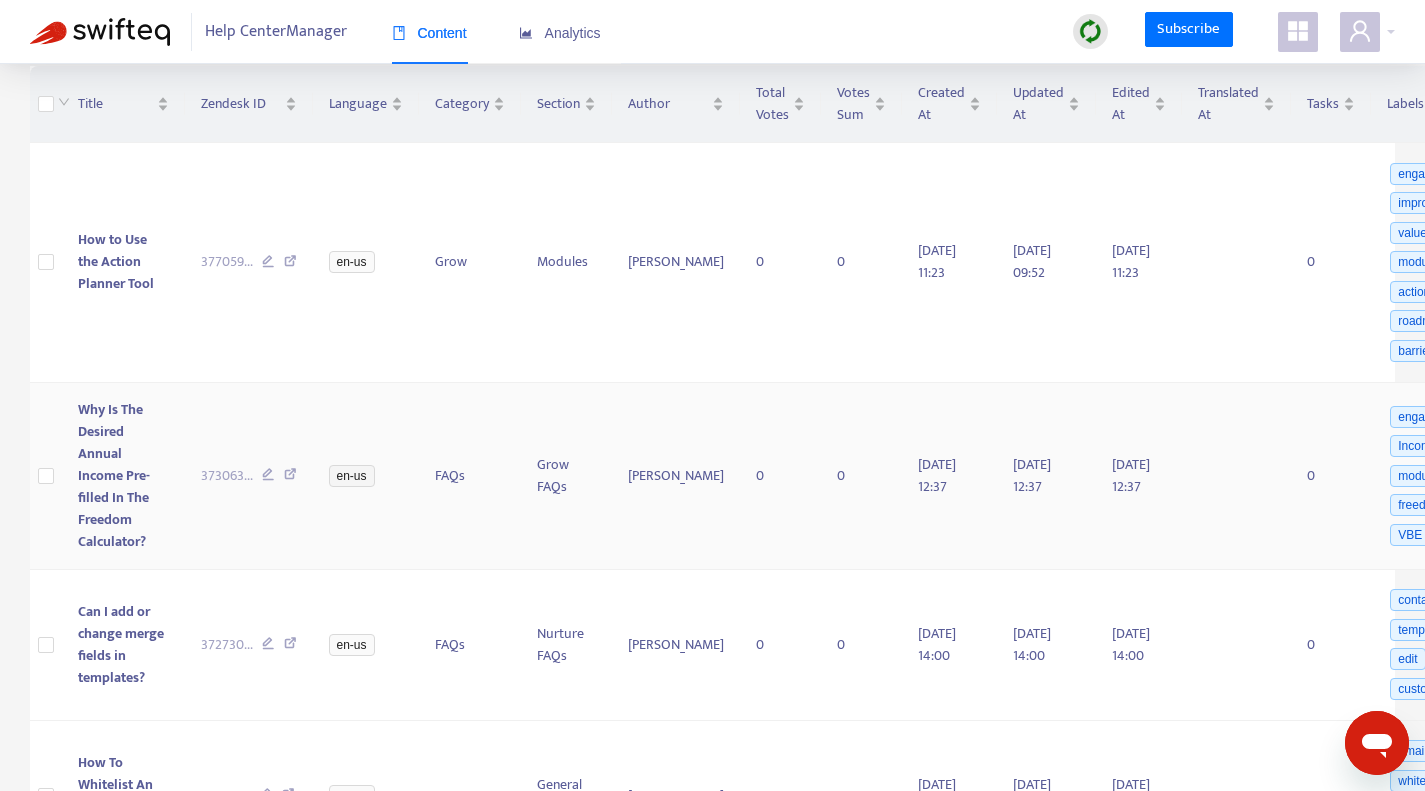 scroll, scrollTop: 557, scrollLeft: 0, axis: vertical 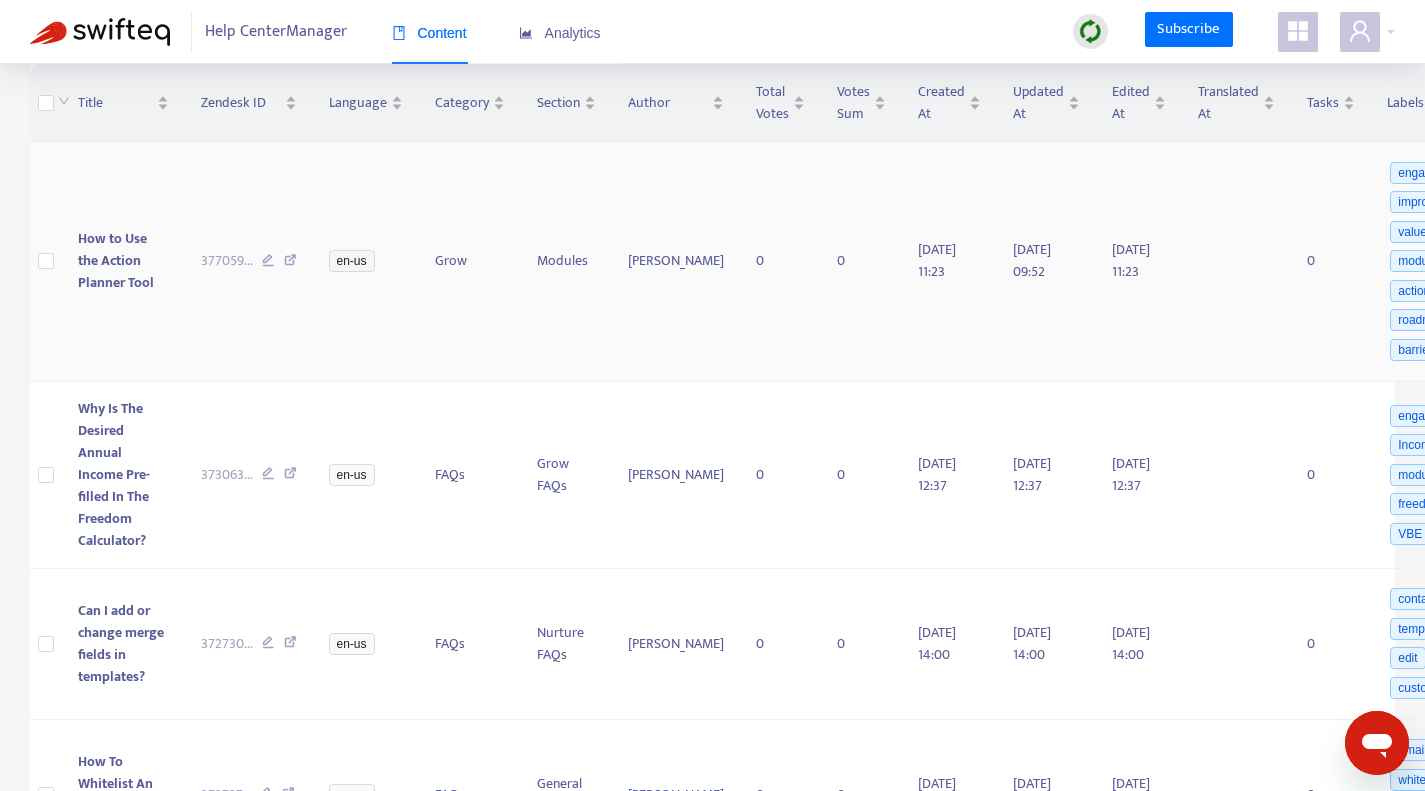 click at bounding box center (290, 263) 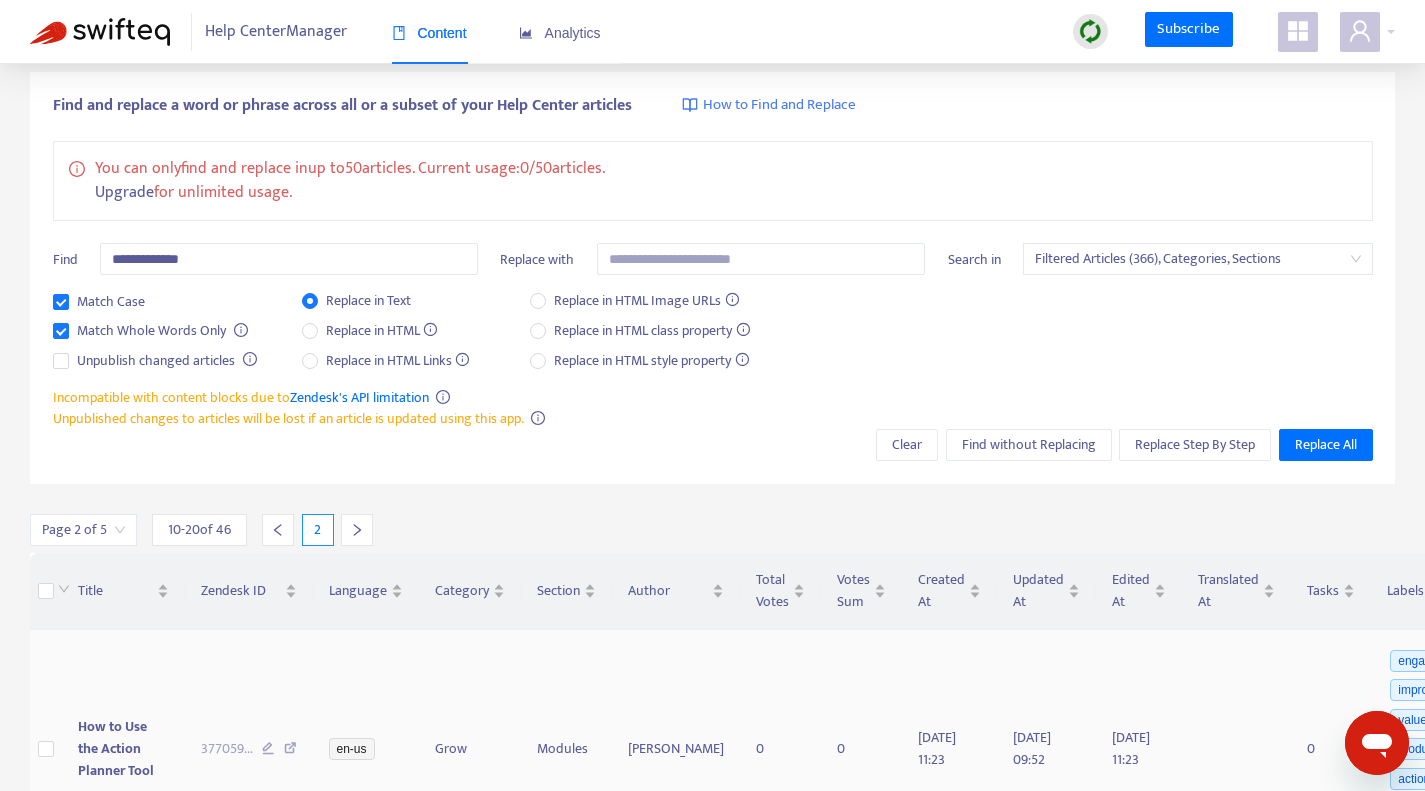 scroll, scrollTop: 0, scrollLeft: 0, axis: both 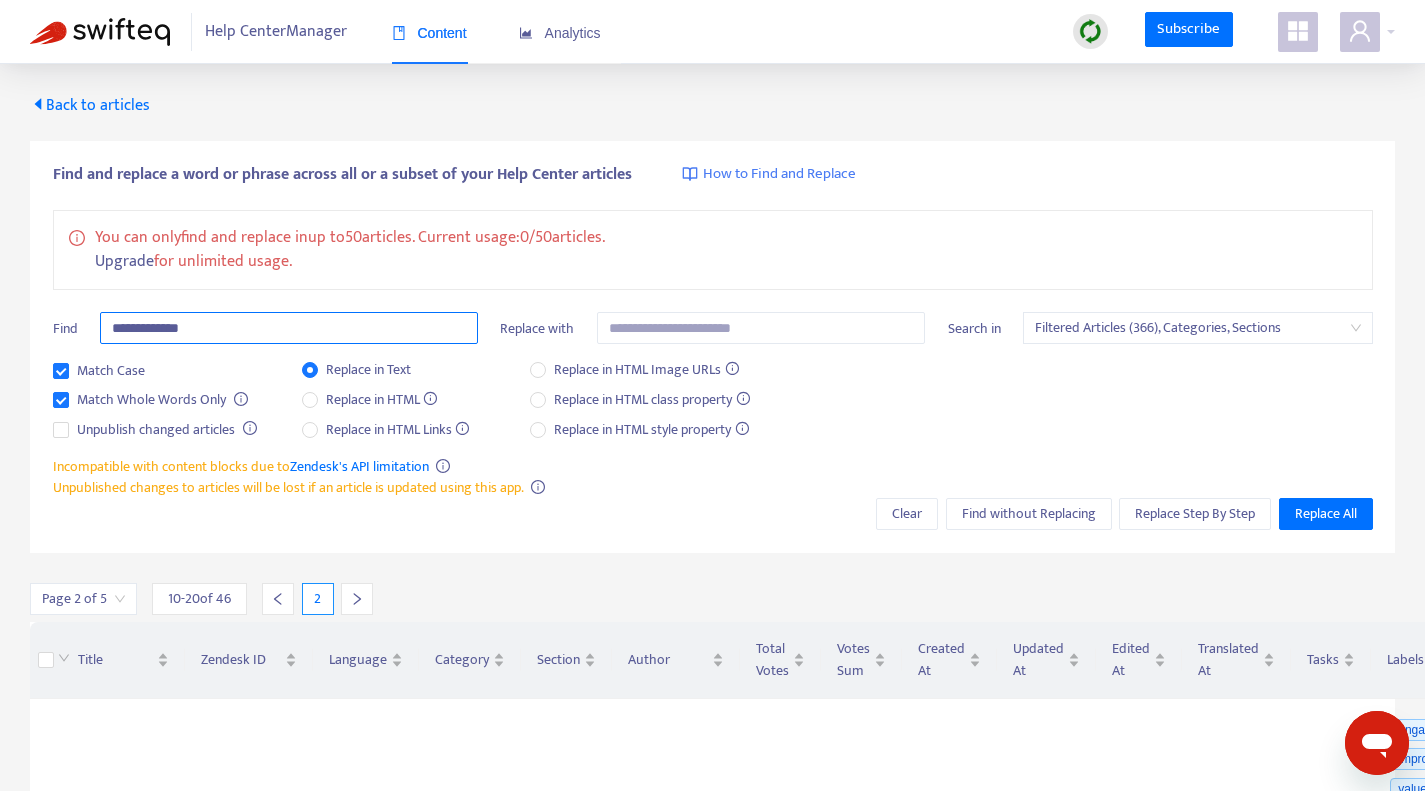 click on "**********" at bounding box center [289, 328] 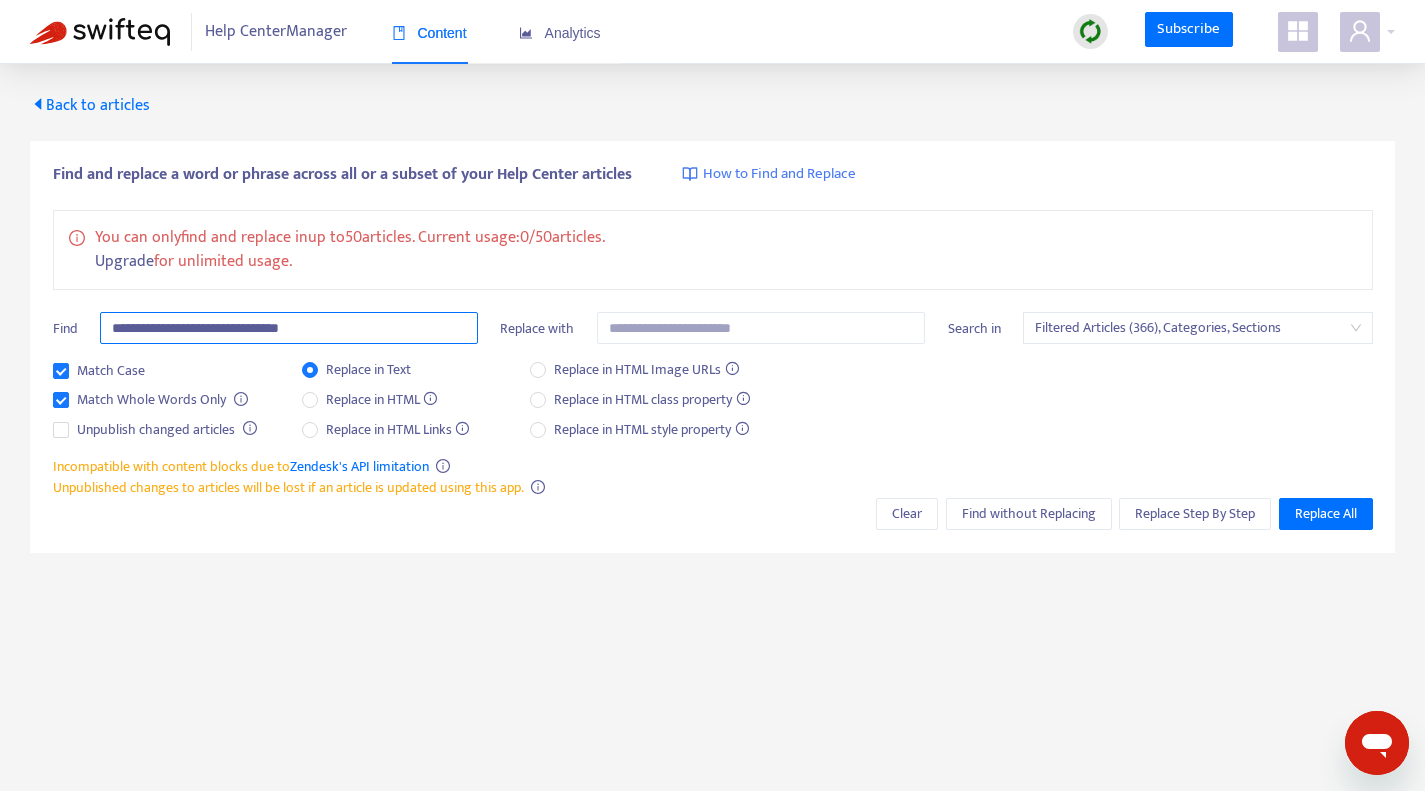 type on "**********" 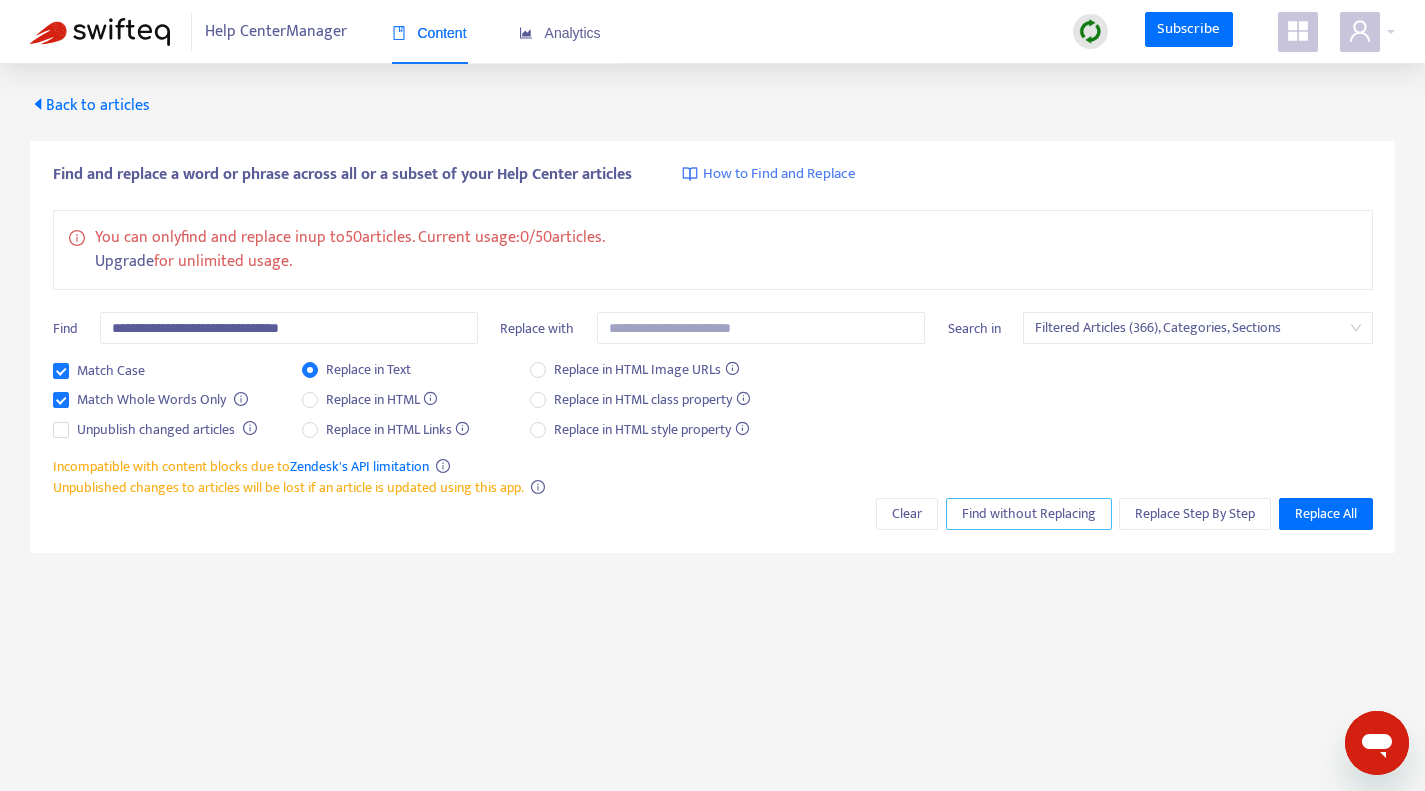 click on "Find without Replacing" at bounding box center (1029, 514) 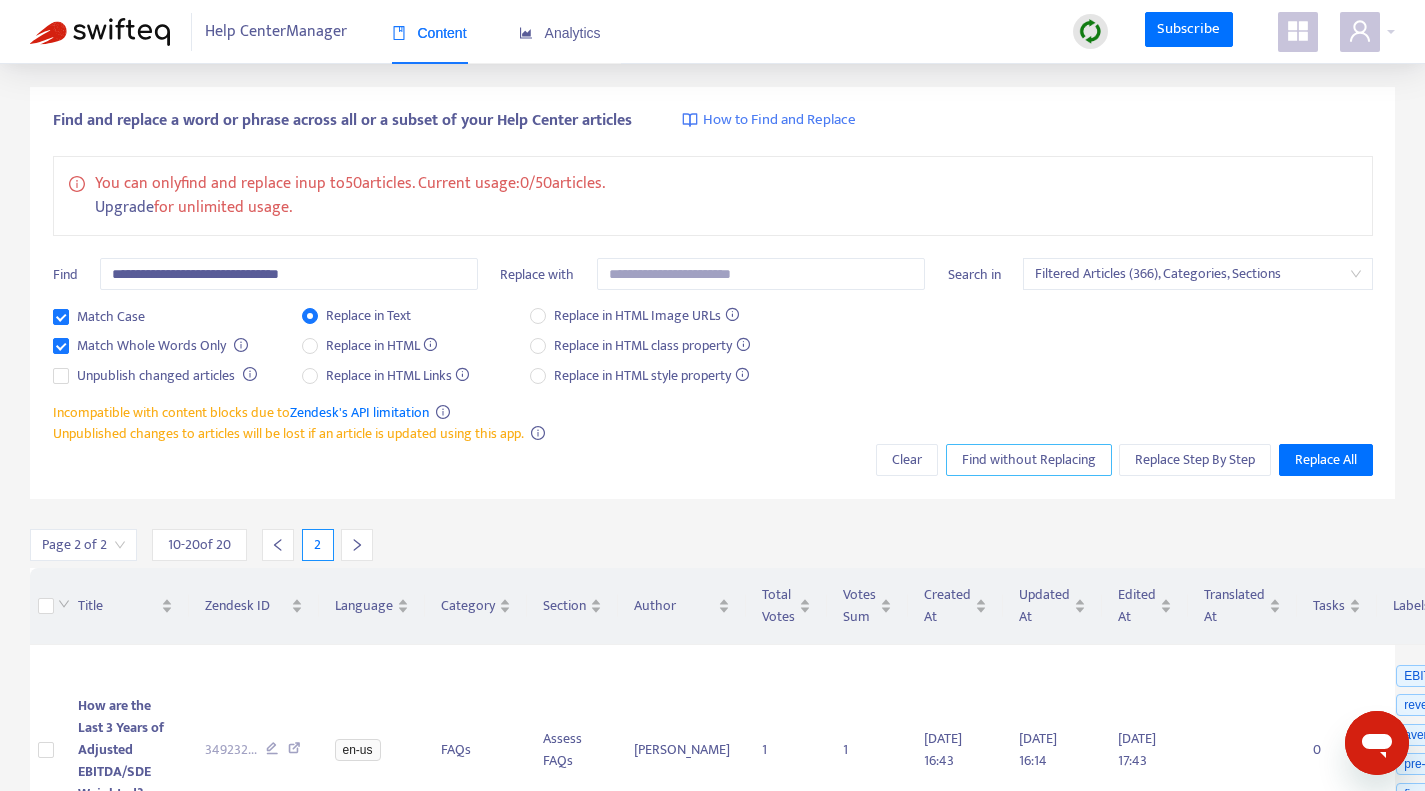 scroll, scrollTop: 0, scrollLeft: 0, axis: both 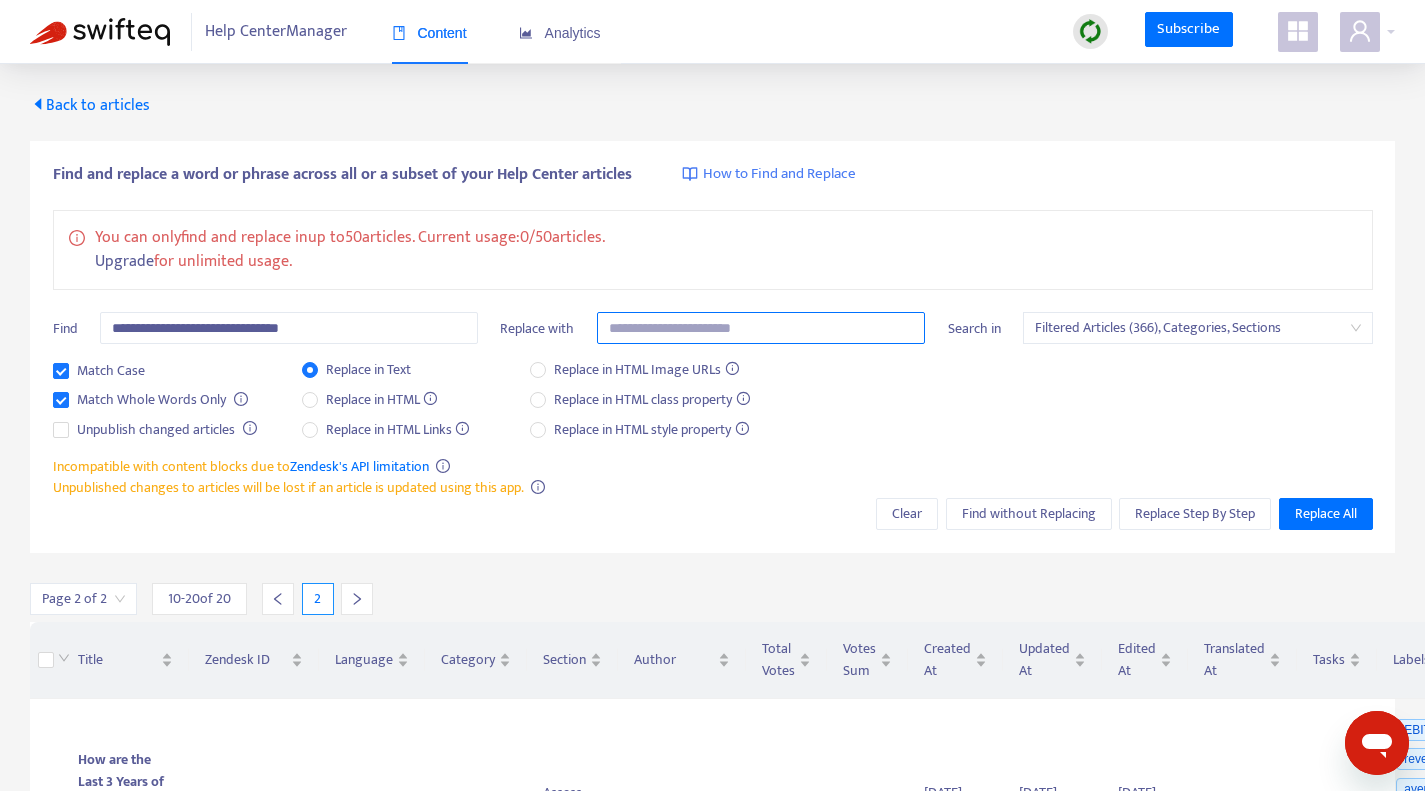 click at bounding box center (761, 328) 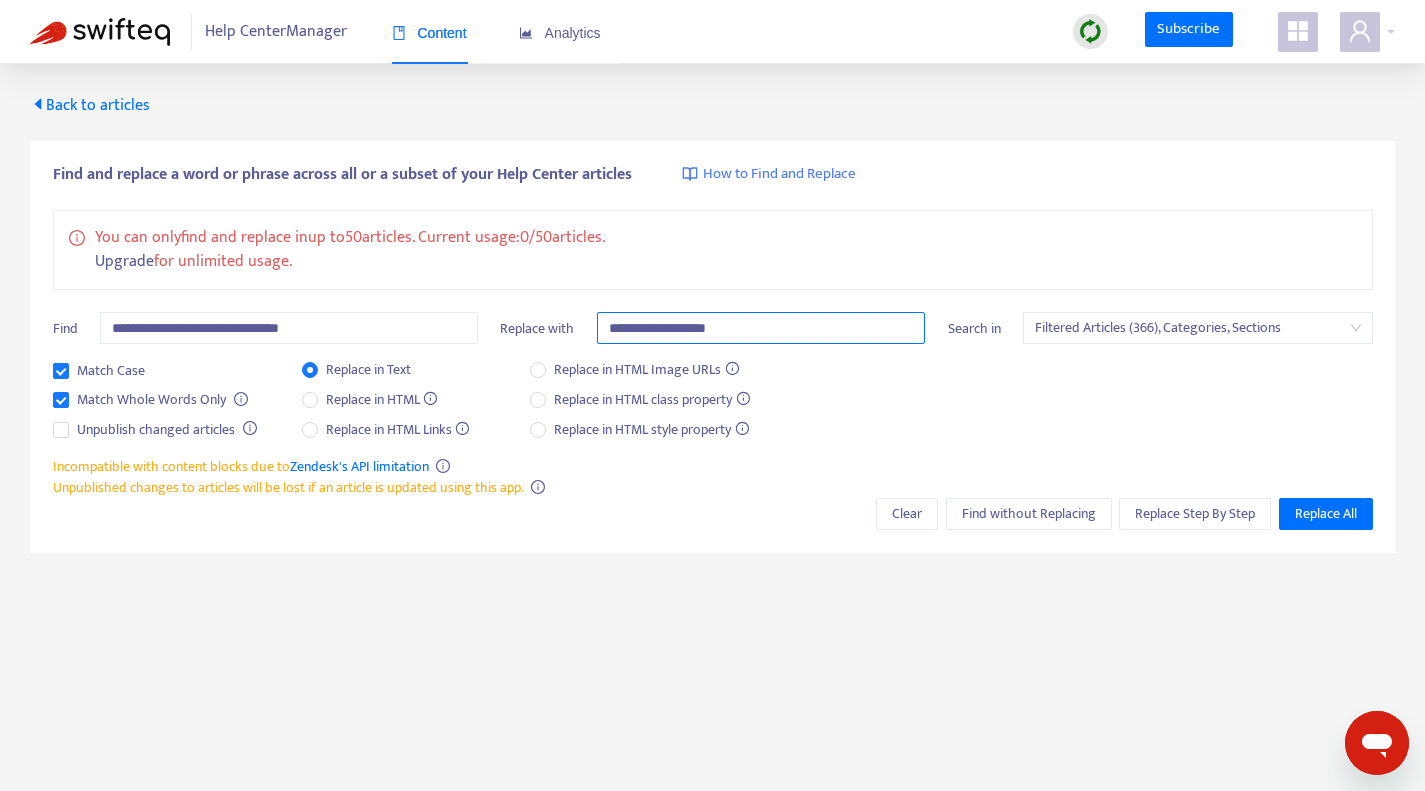 type on "**********" 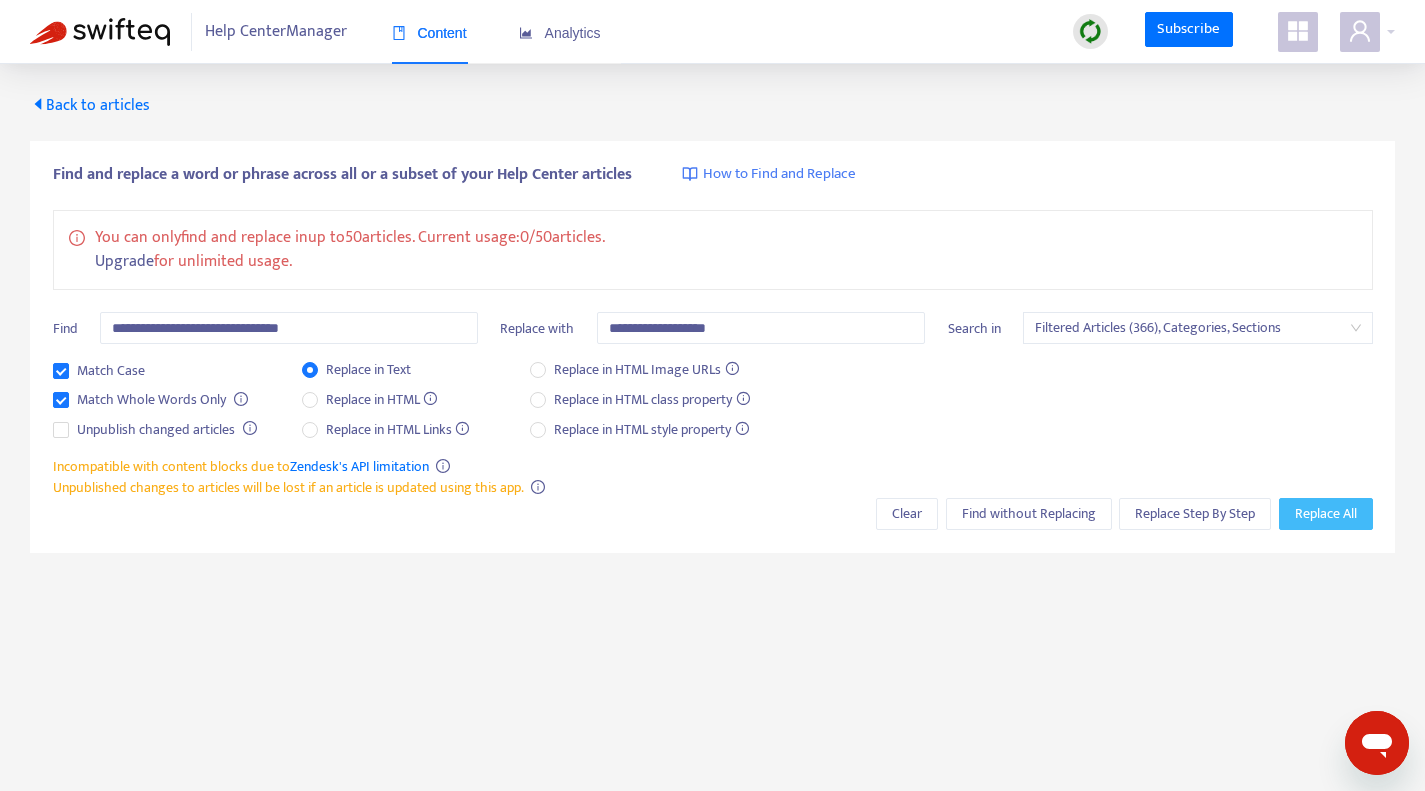 click on "Replace All" at bounding box center (1326, 514) 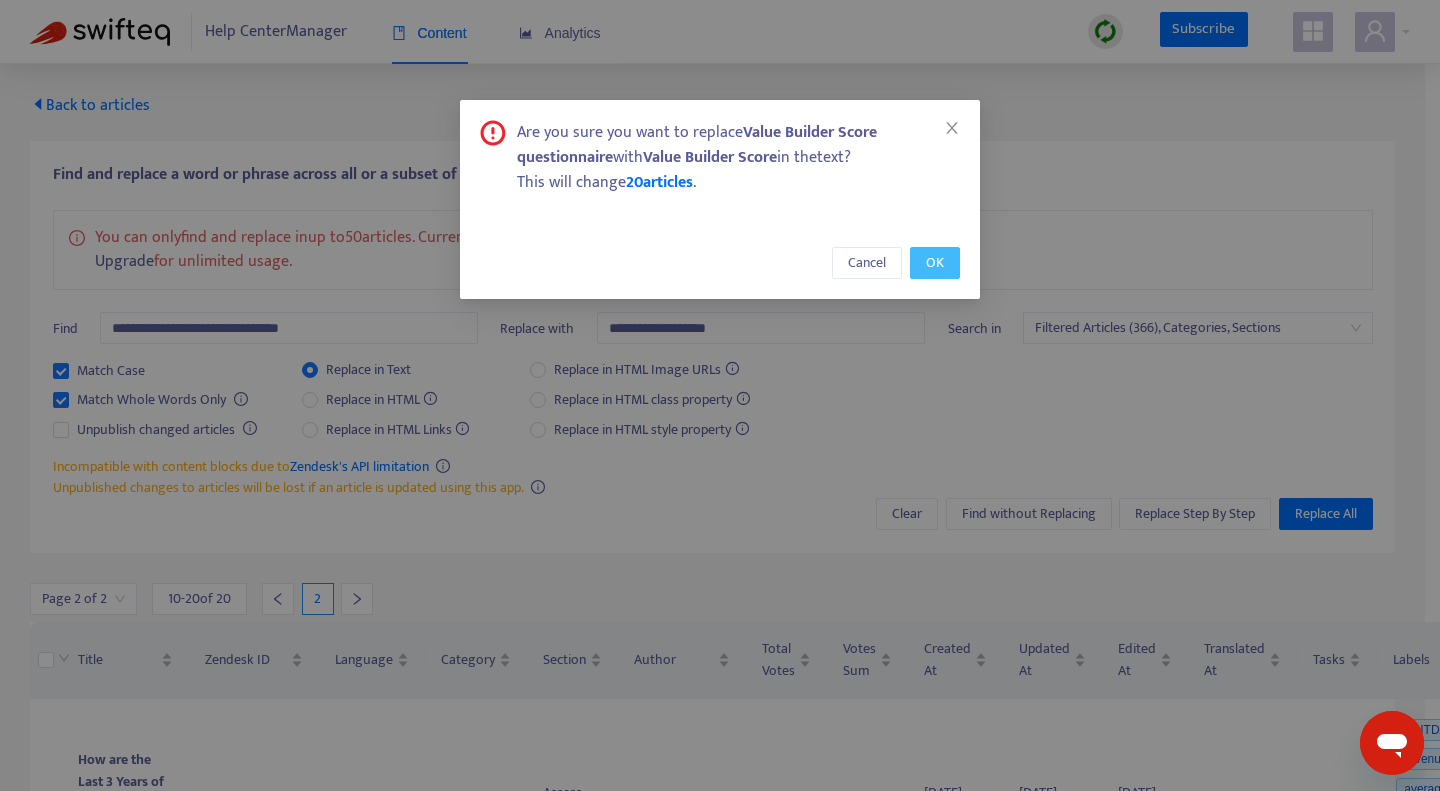 click on "OK" at bounding box center (935, 263) 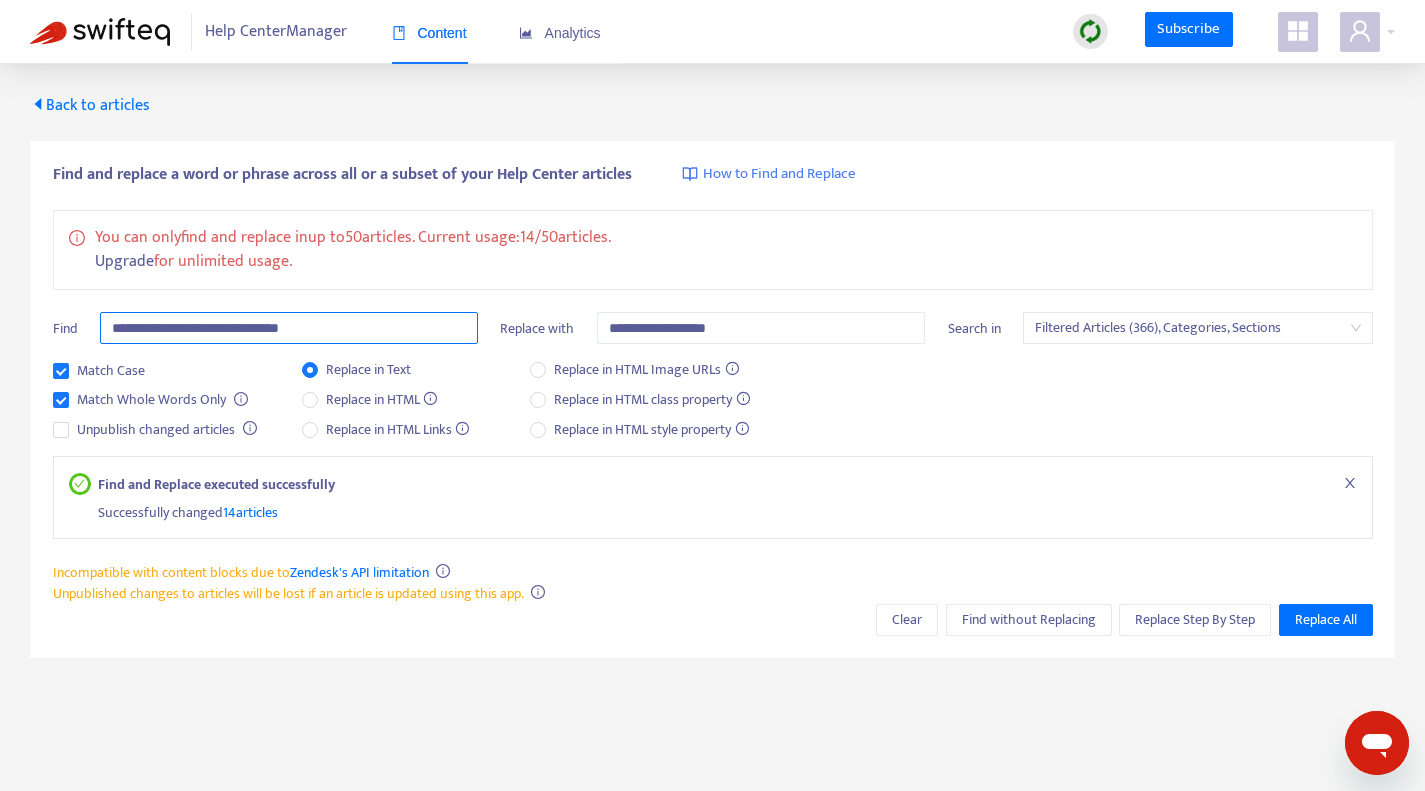 drag, startPoint x: 236, startPoint y: 324, endPoint x: 81, endPoint y: 315, distance: 155.26108 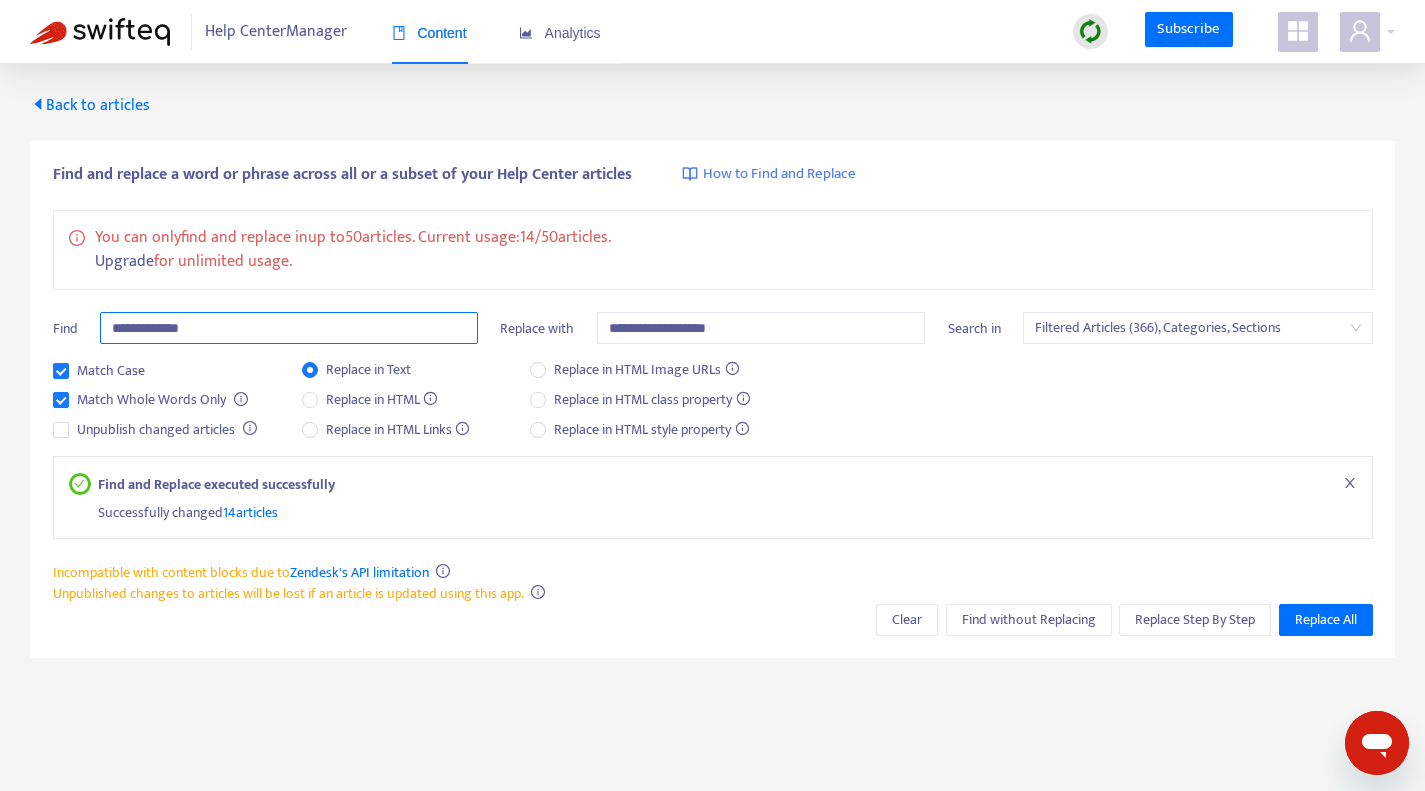 type on "**********" 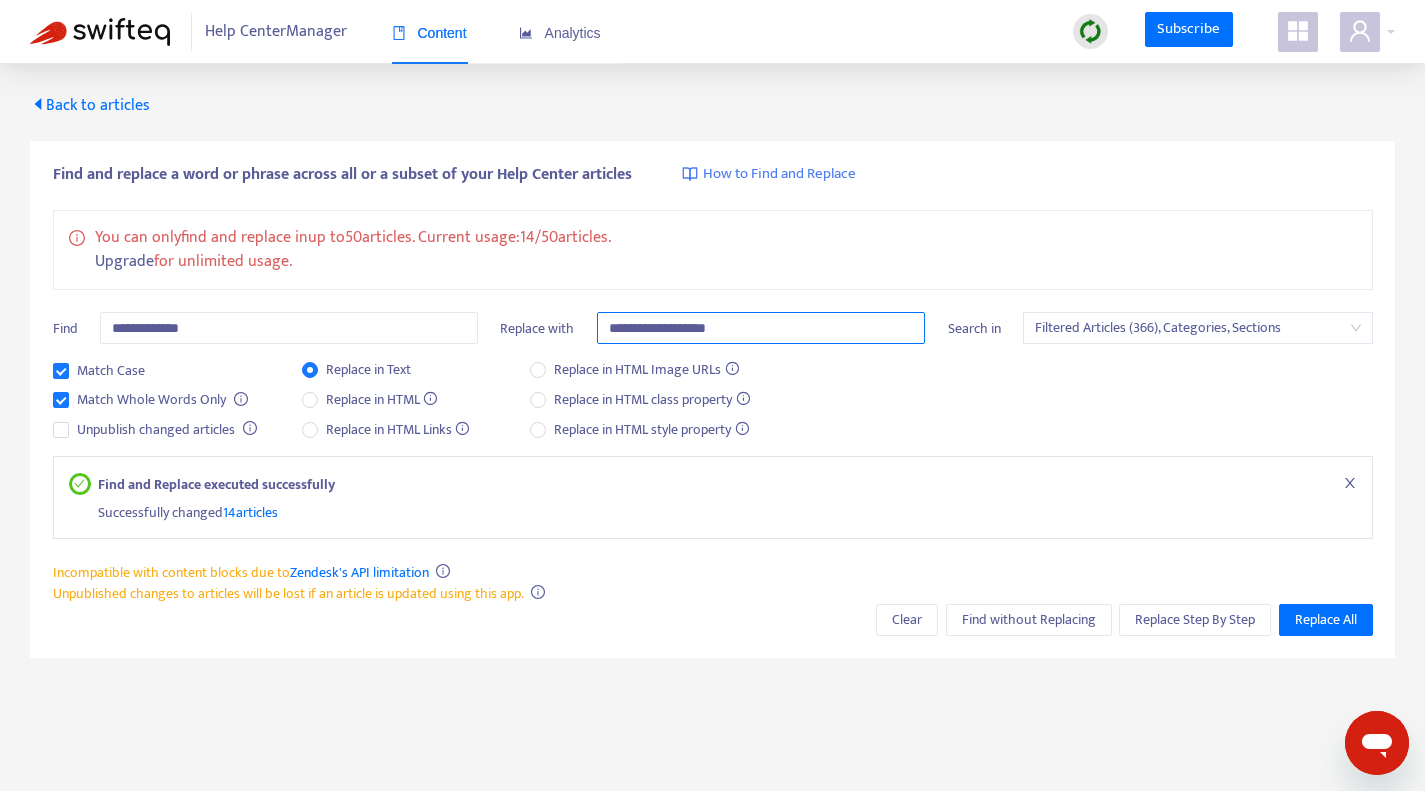 drag, startPoint x: 790, startPoint y: 324, endPoint x: 295, endPoint y: 330, distance: 495.03638 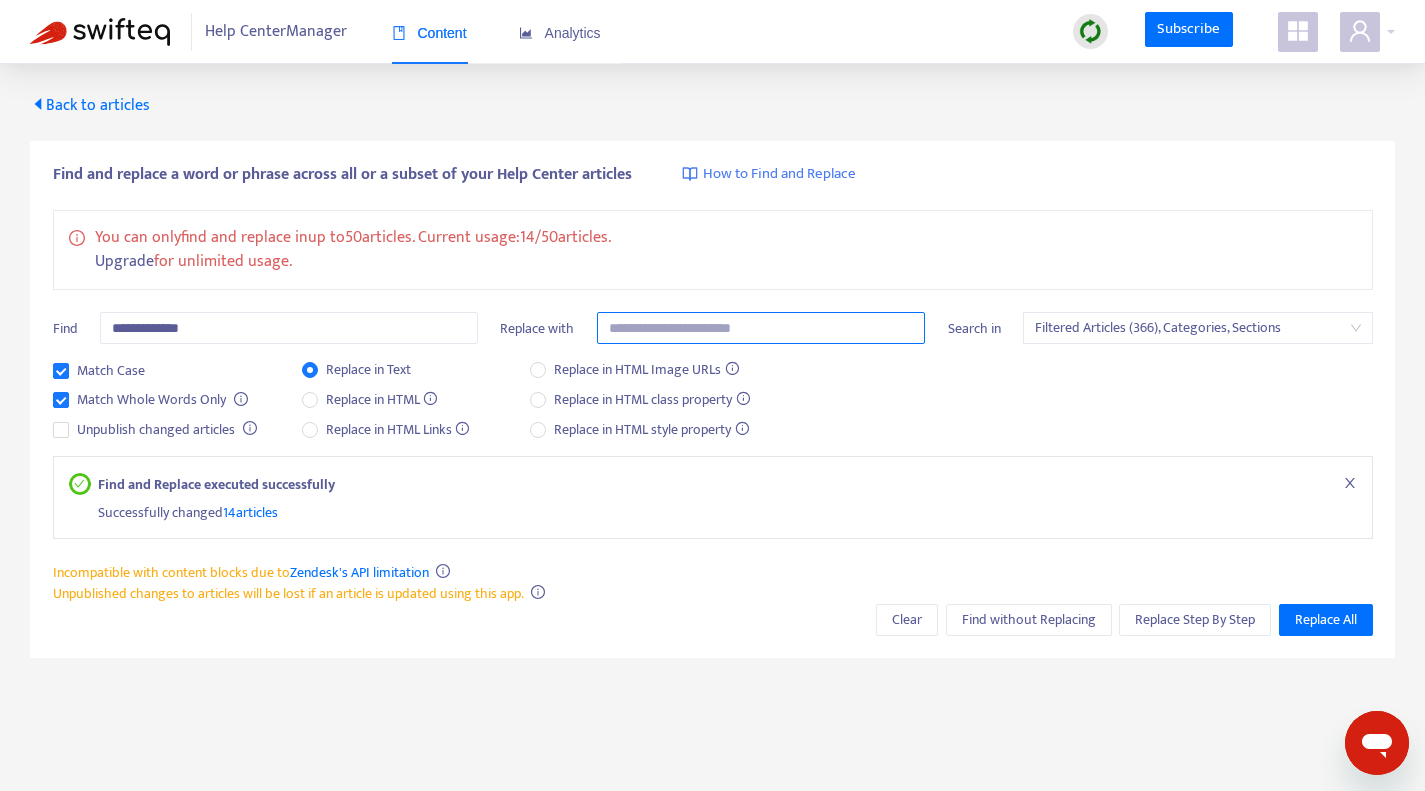 type 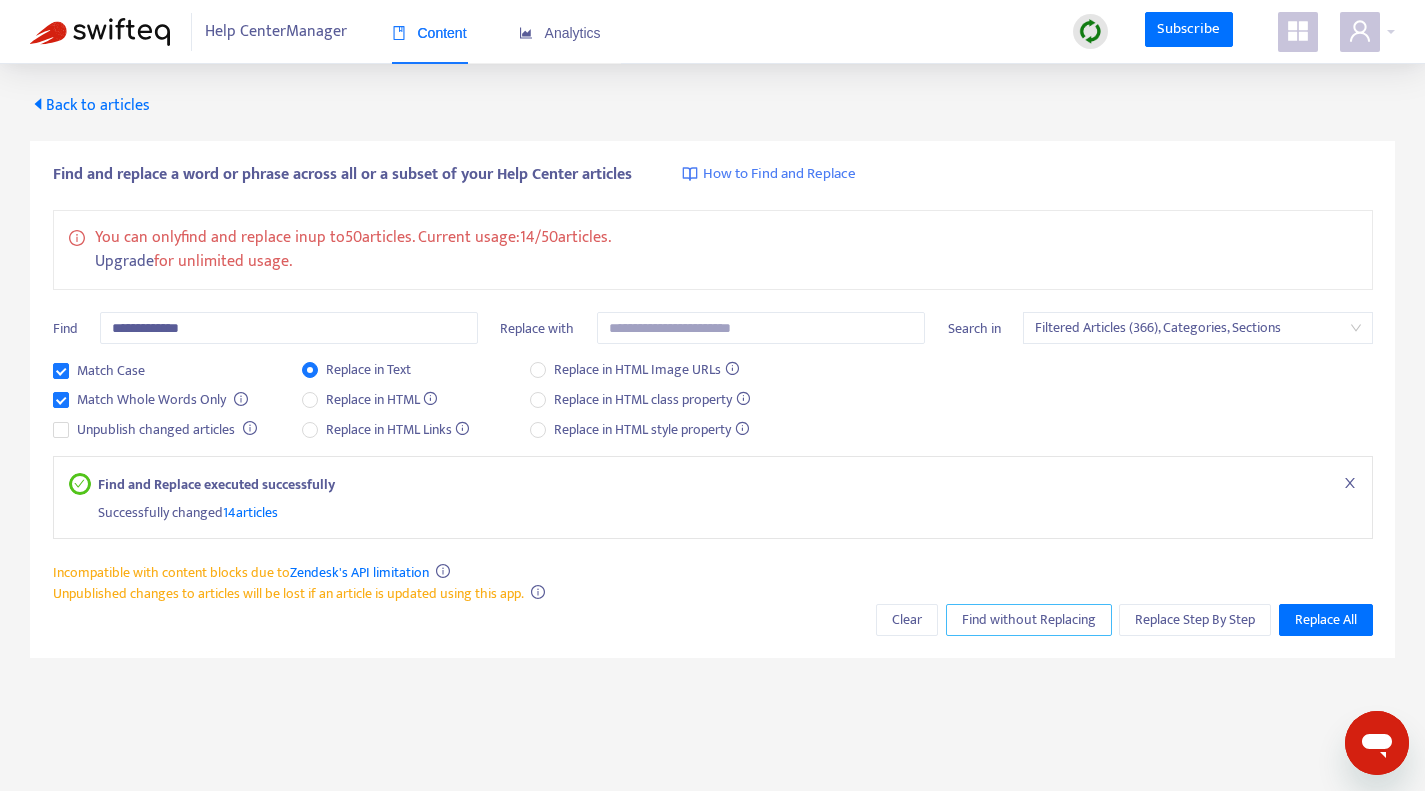 click on "Find without Replacing" at bounding box center (1029, 620) 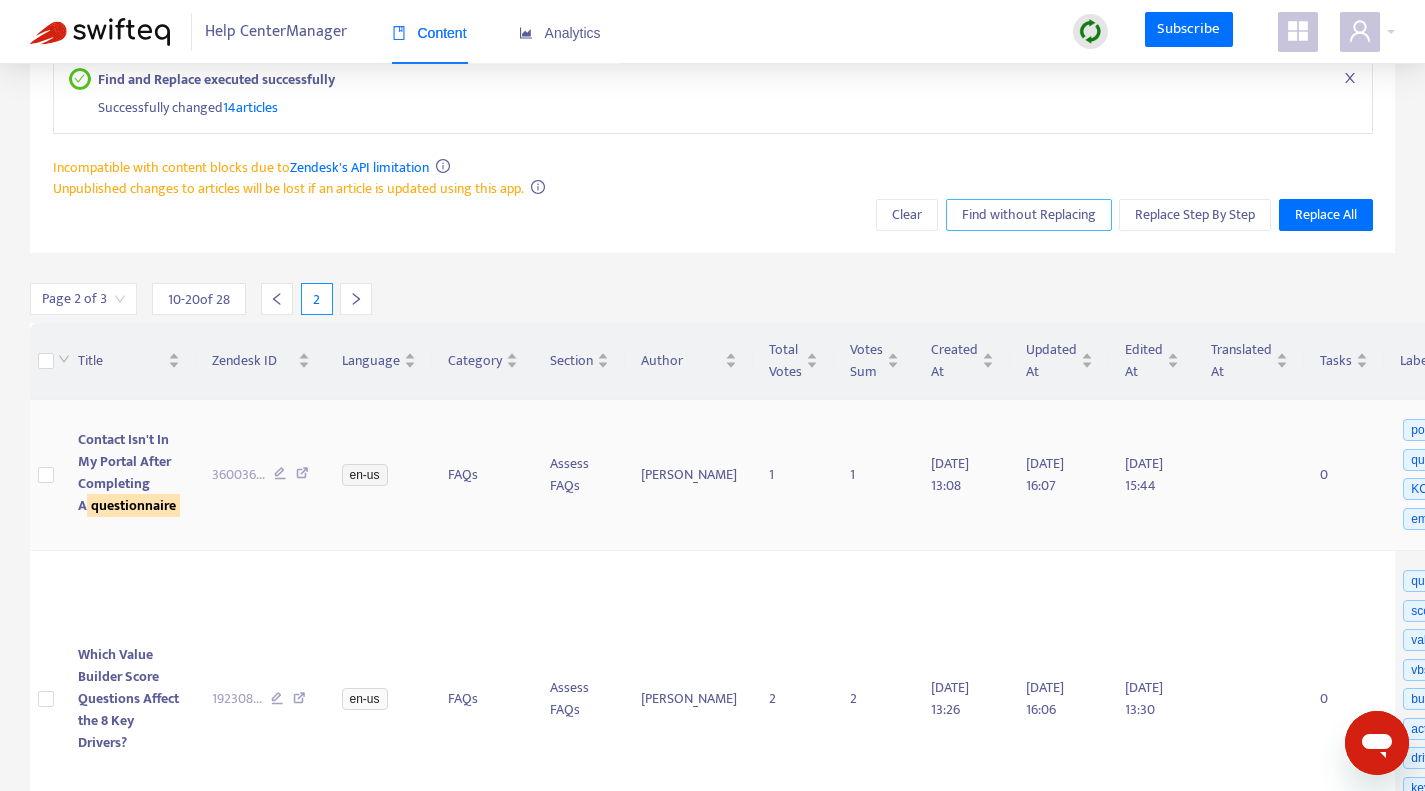 scroll, scrollTop: 500, scrollLeft: 0, axis: vertical 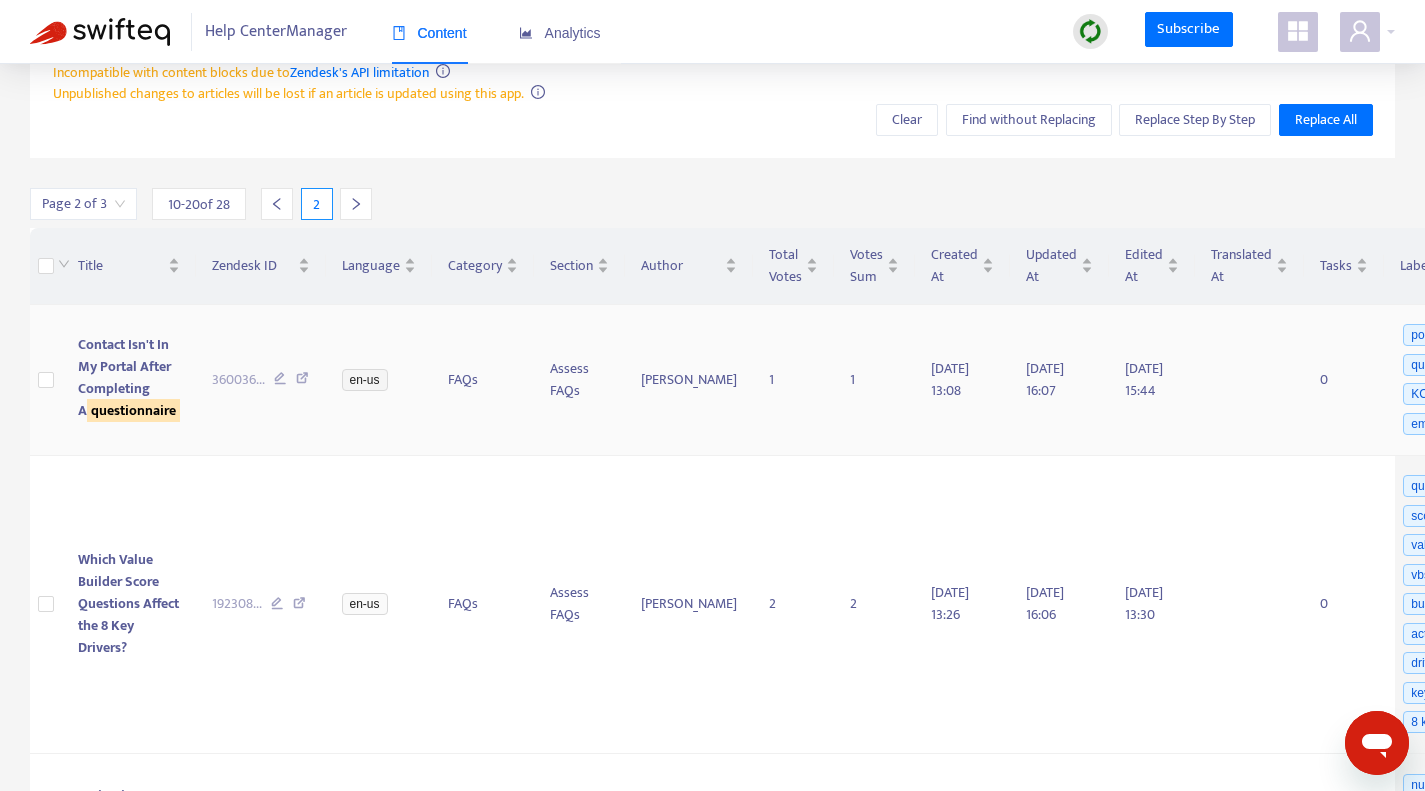 click at bounding box center (302, 381) 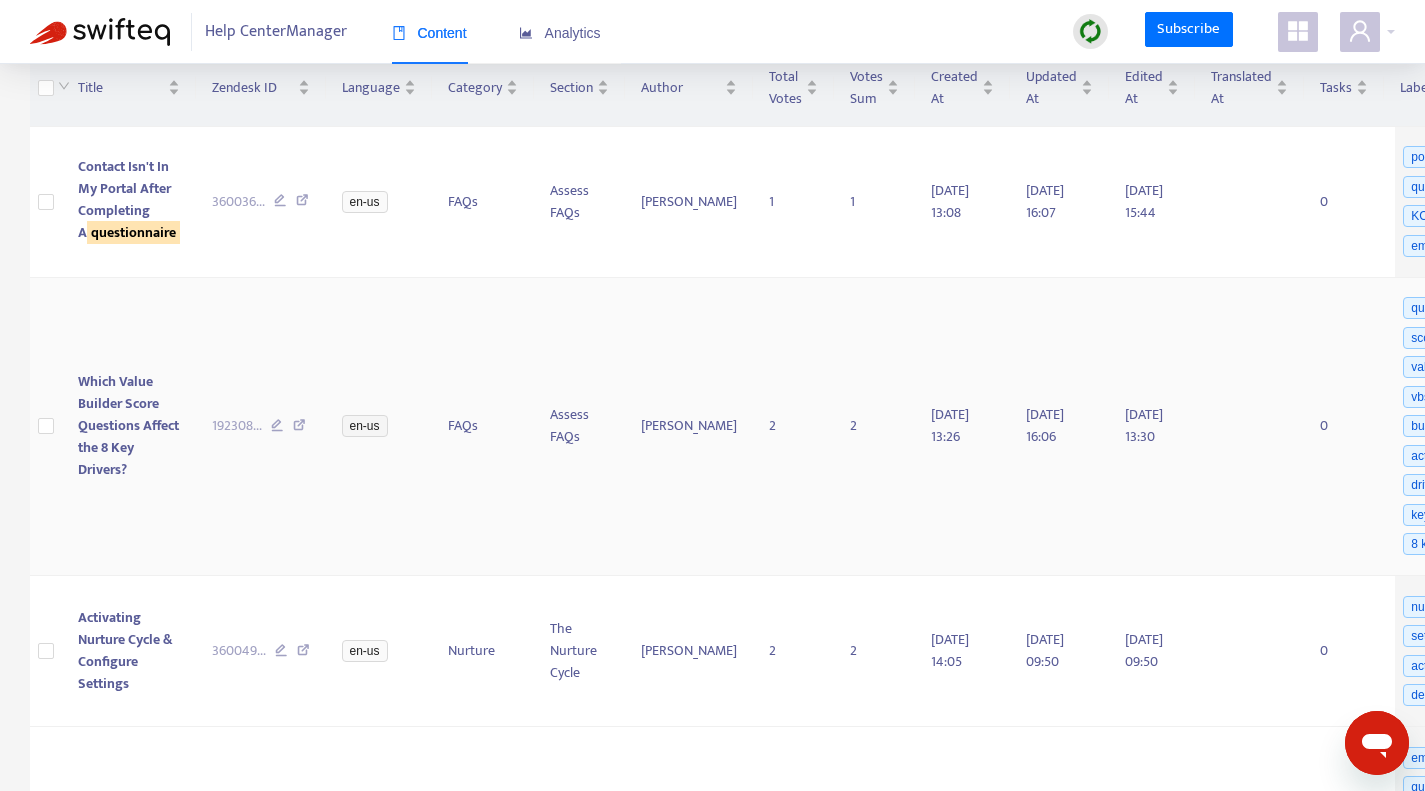 scroll, scrollTop: 700, scrollLeft: 0, axis: vertical 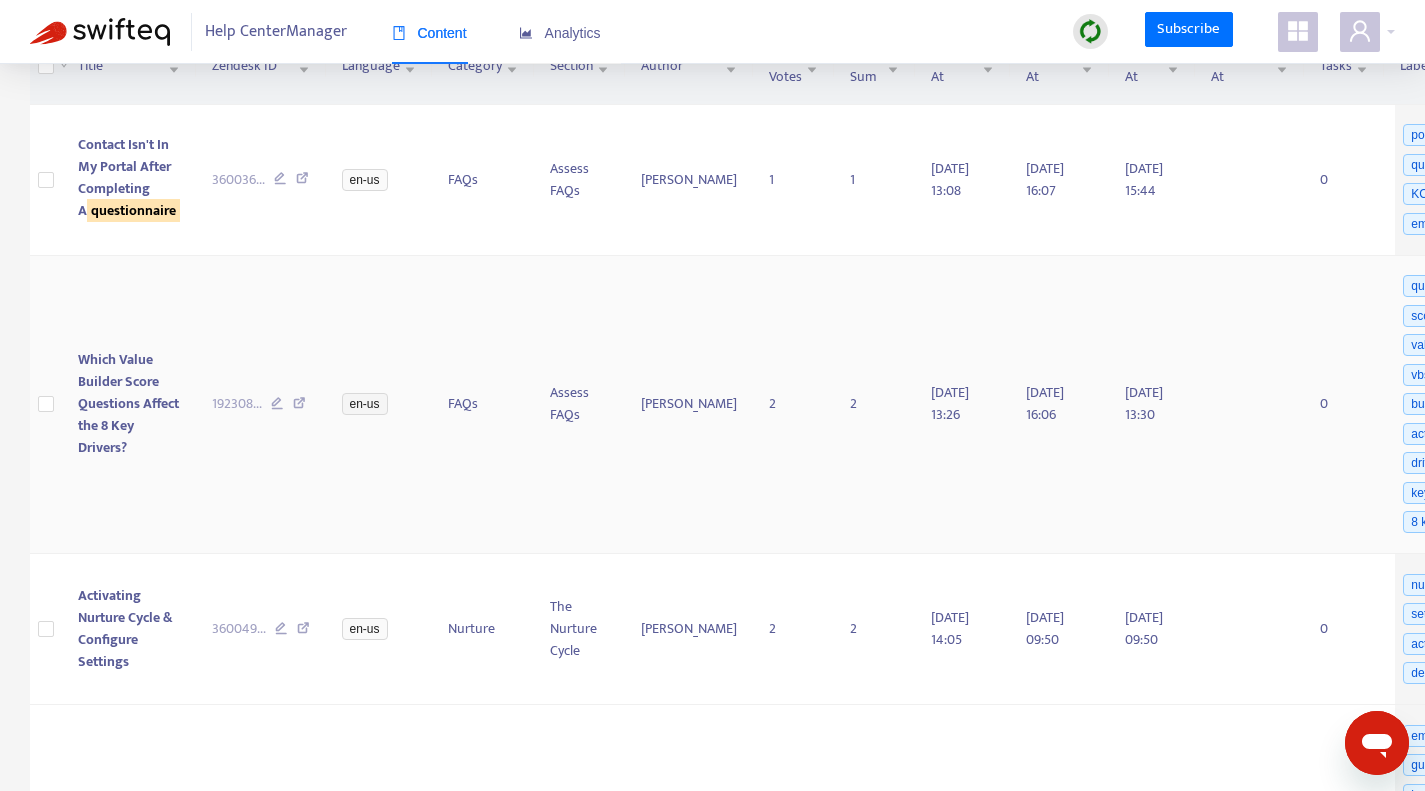 click at bounding box center (299, 406) 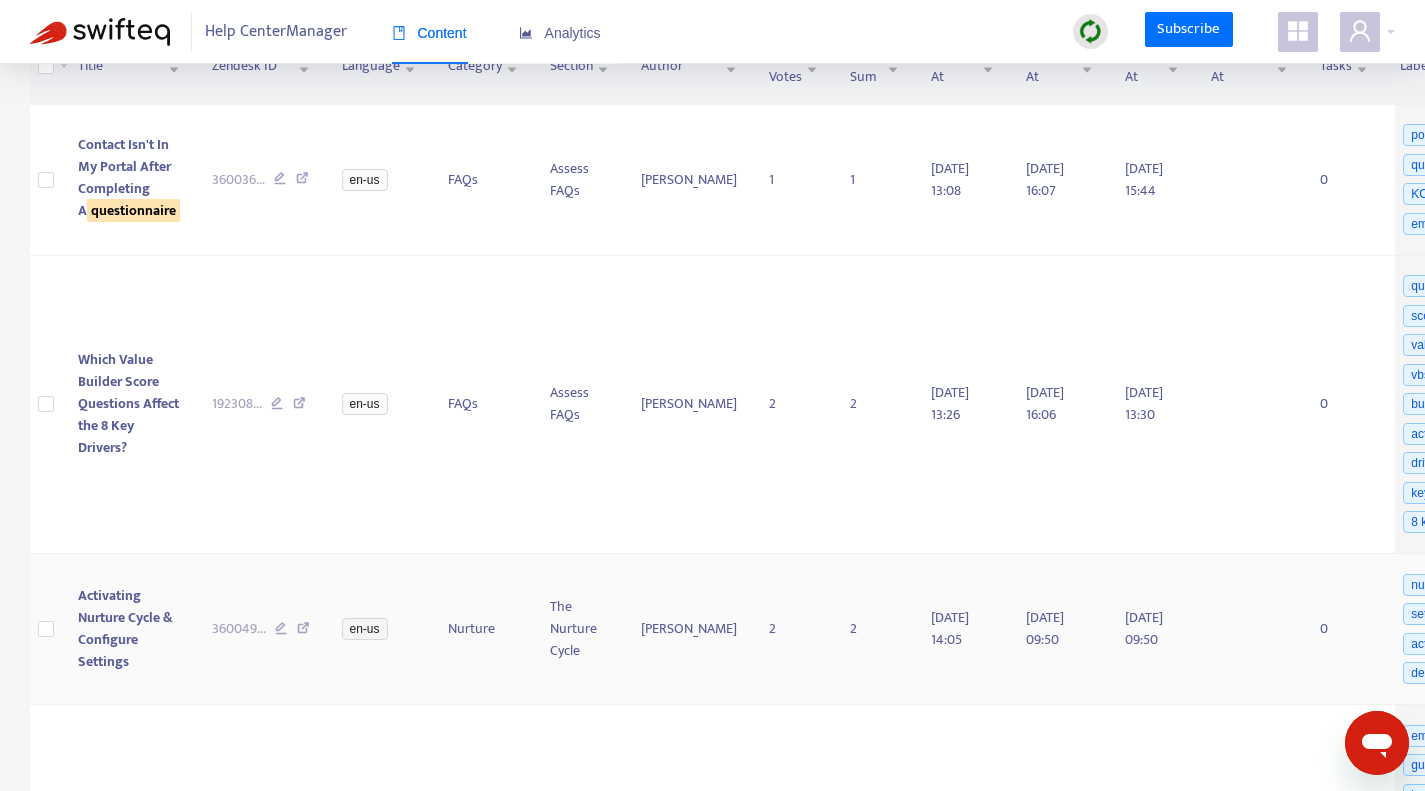 click at bounding box center [303, 631] 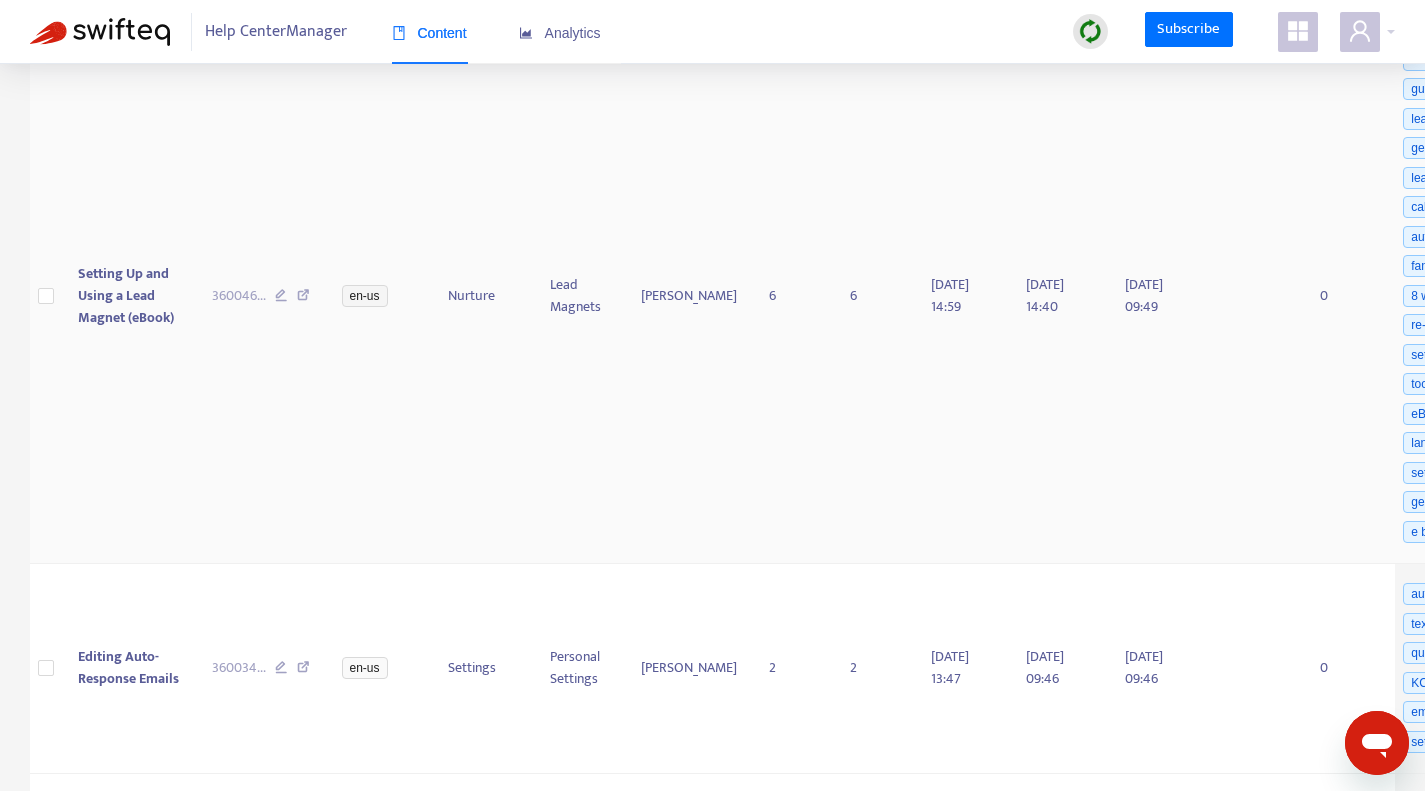 scroll, scrollTop: 1400, scrollLeft: 0, axis: vertical 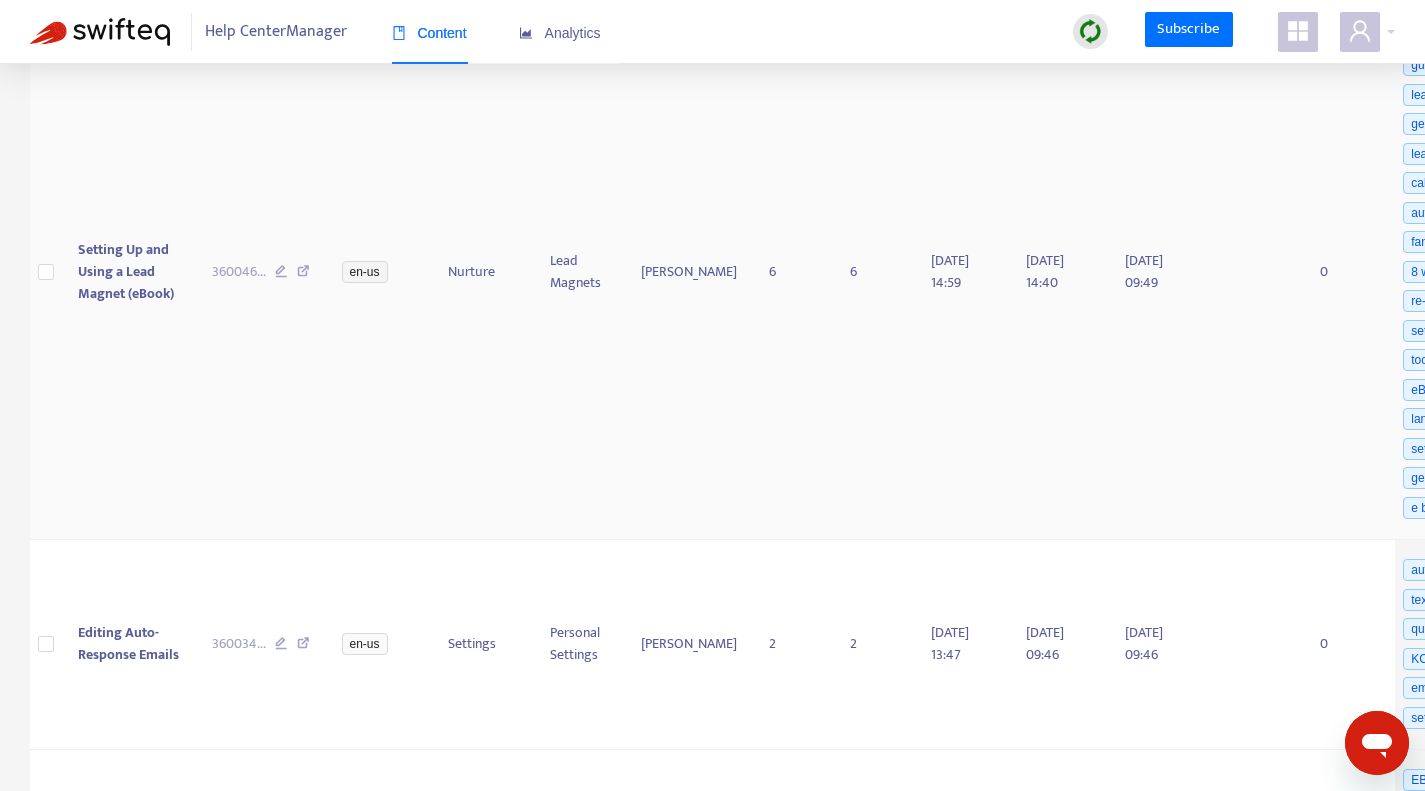 click at bounding box center (303, 274) 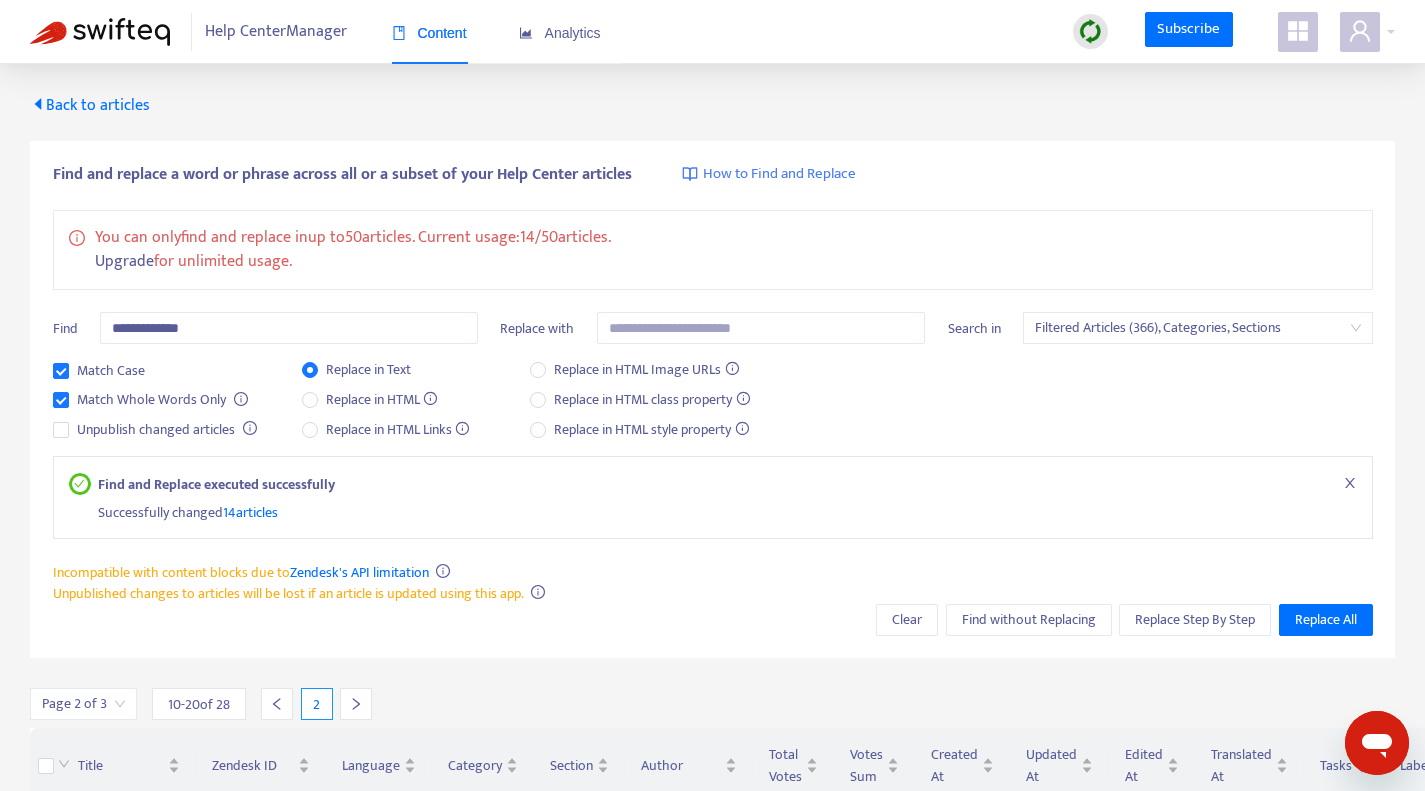 scroll, scrollTop: 1400, scrollLeft: 0, axis: vertical 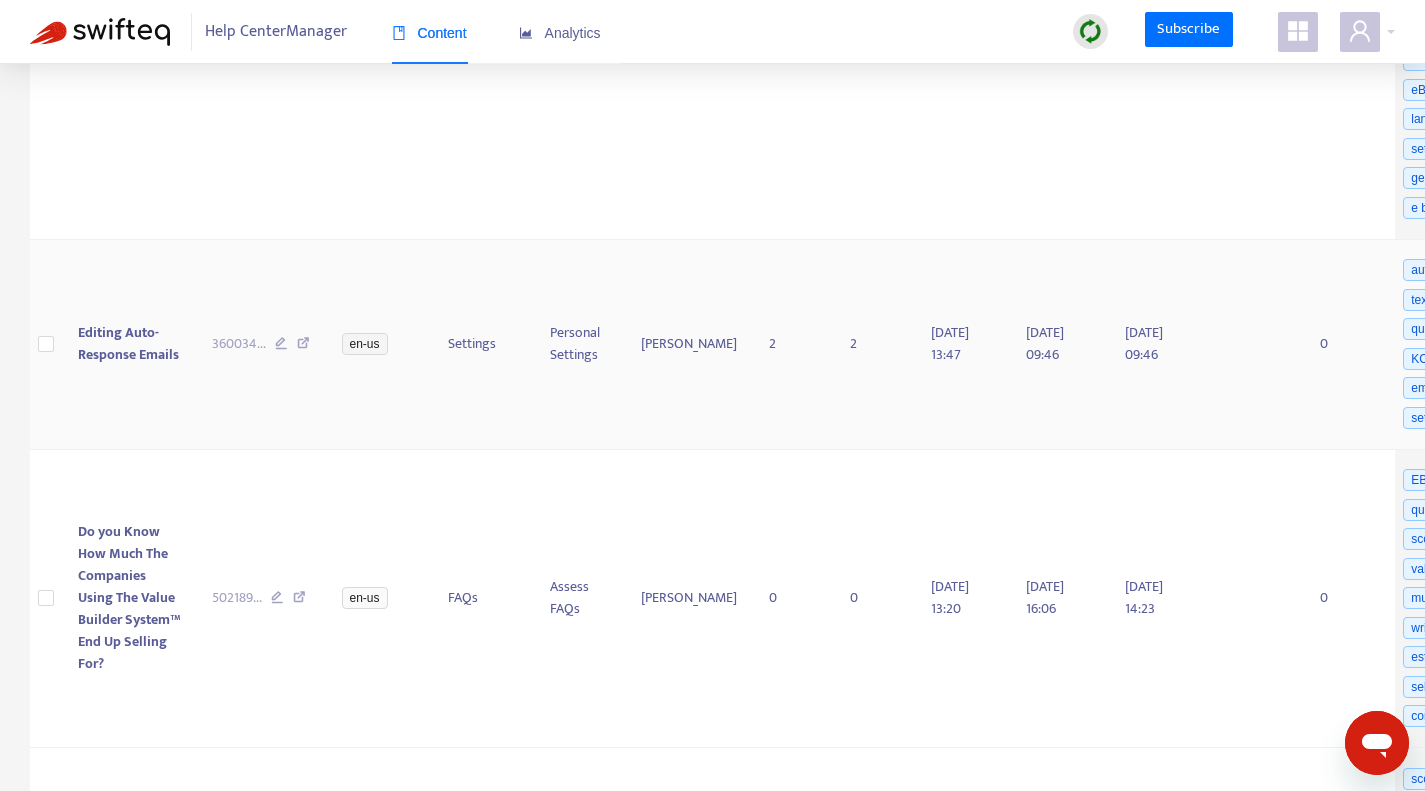 click on "360034 ..." at bounding box center (261, 345) 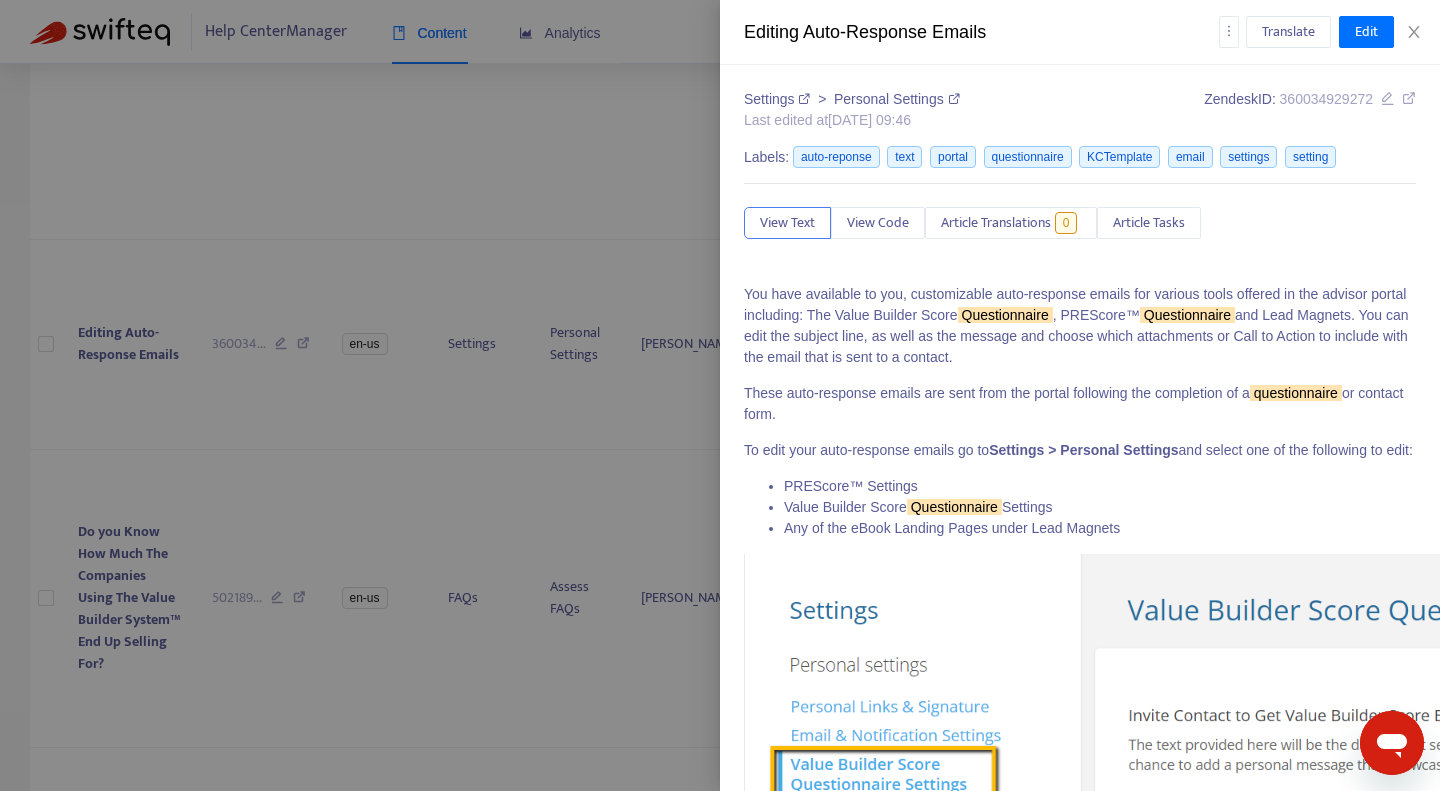 click on "Translate Edit" at bounding box center (1318, 32) 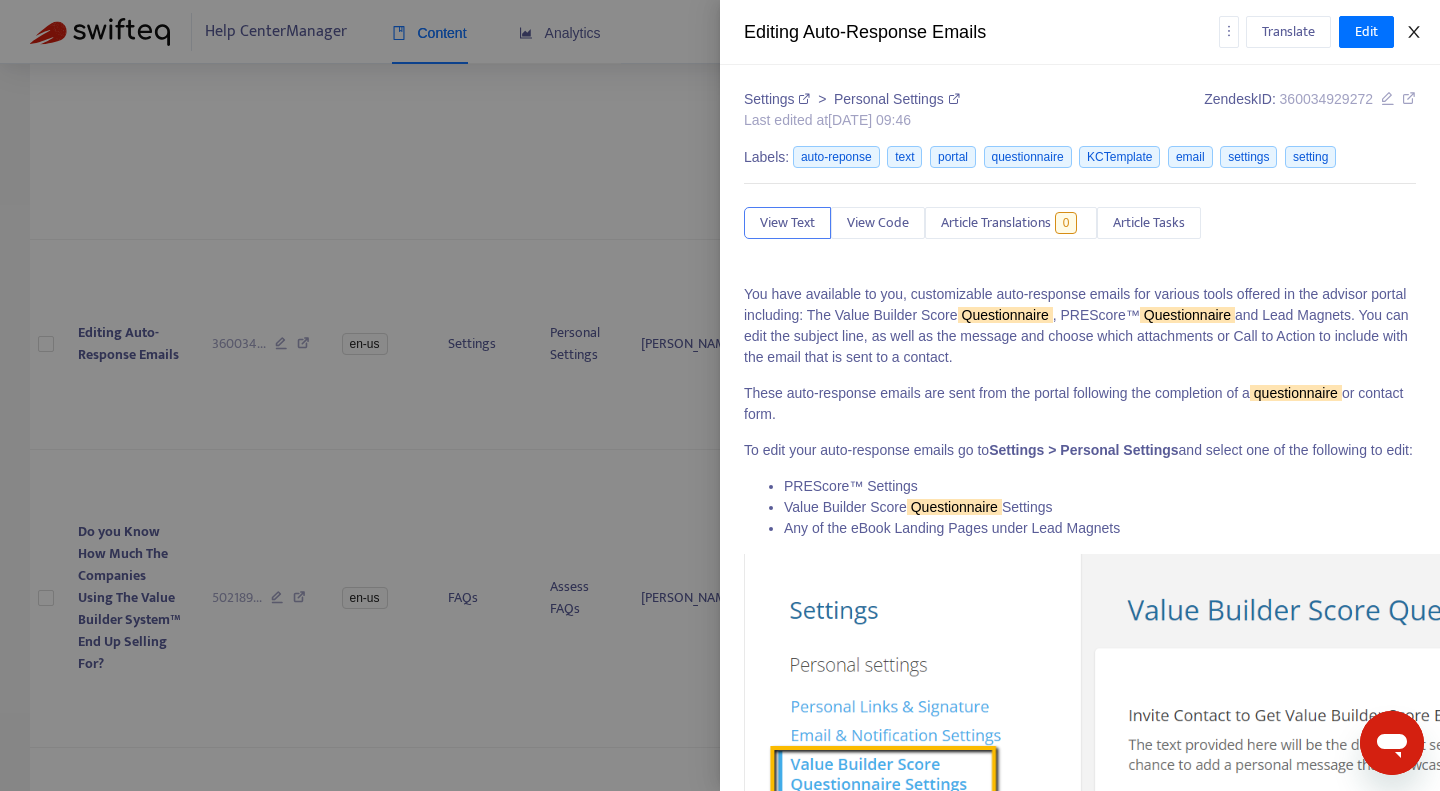 click 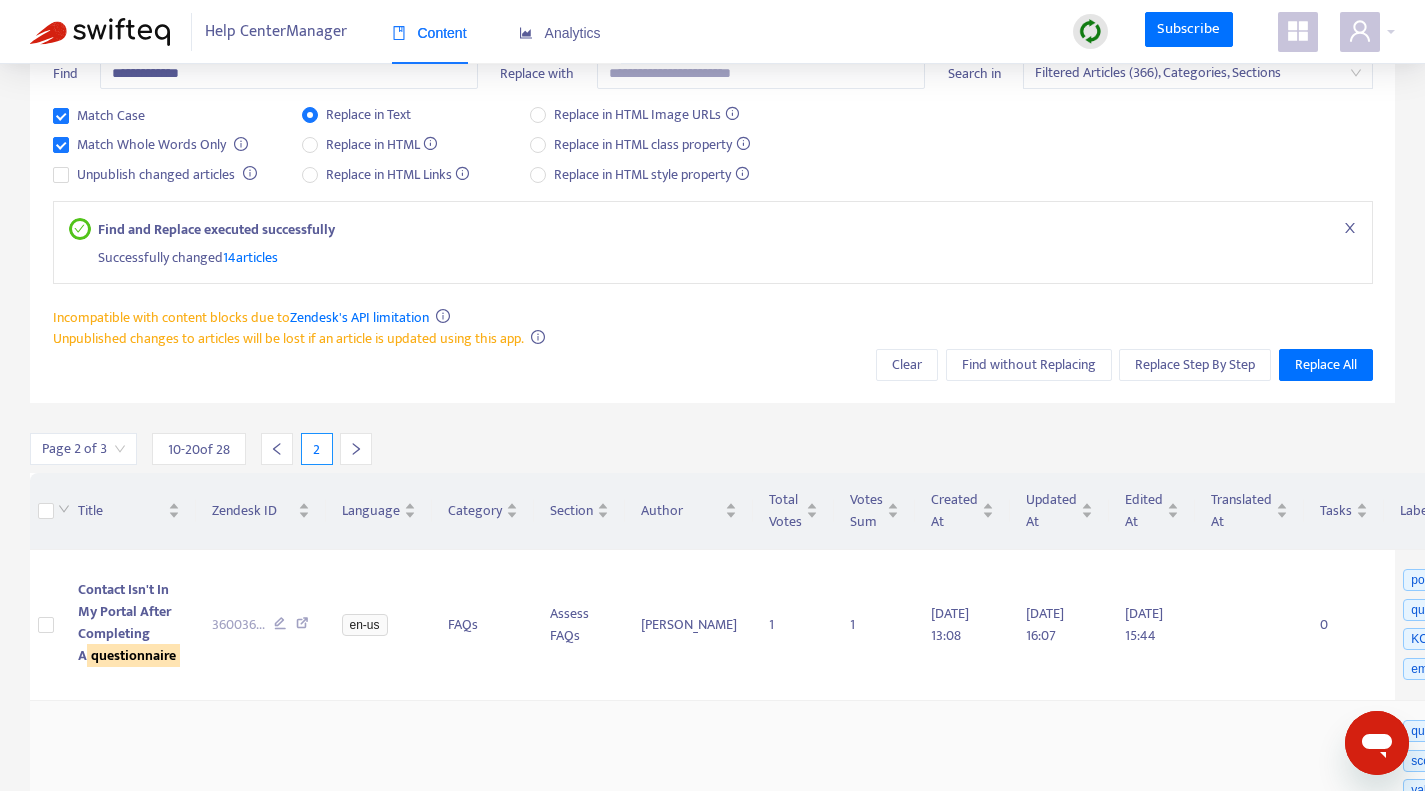 scroll, scrollTop: 0, scrollLeft: 0, axis: both 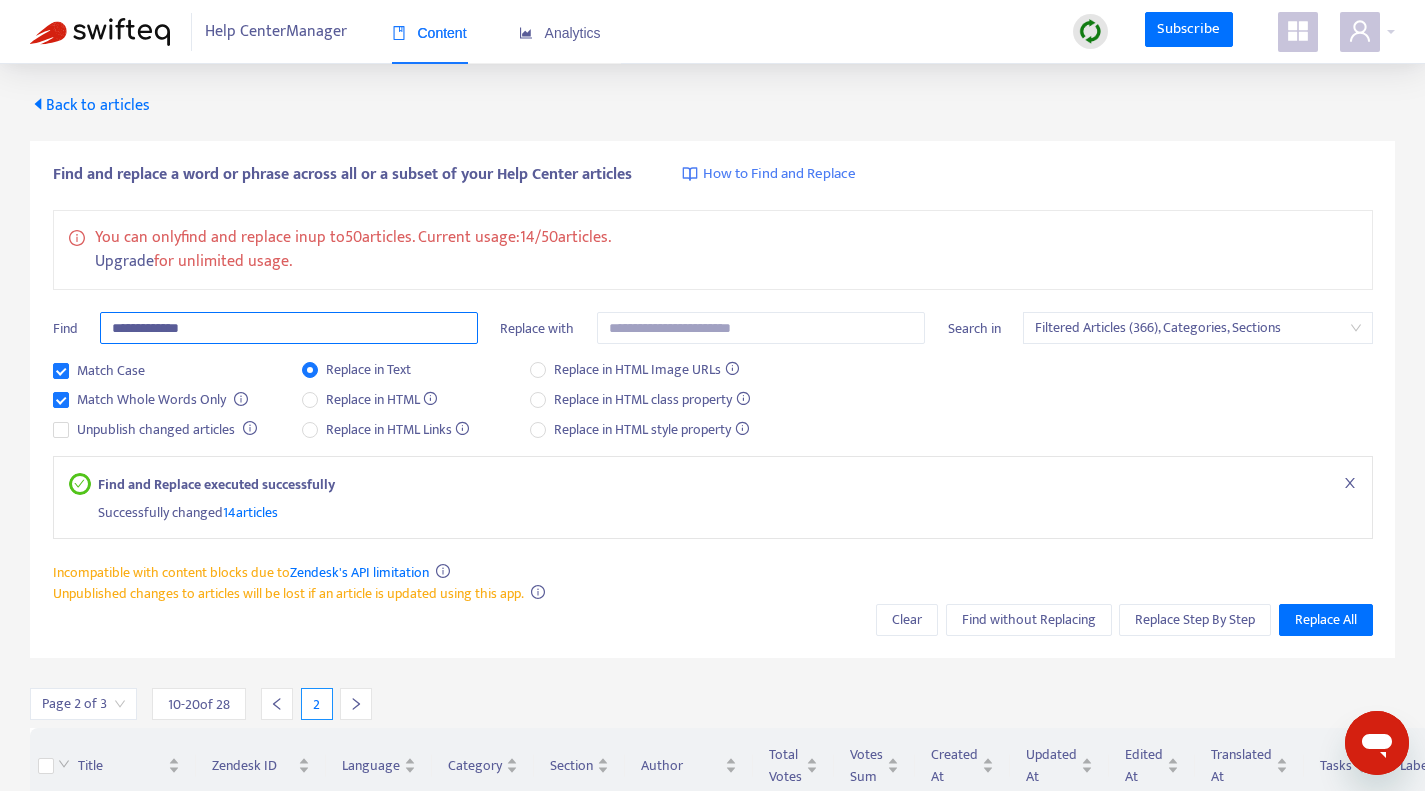 click on "**********" at bounding box center [289, 328] 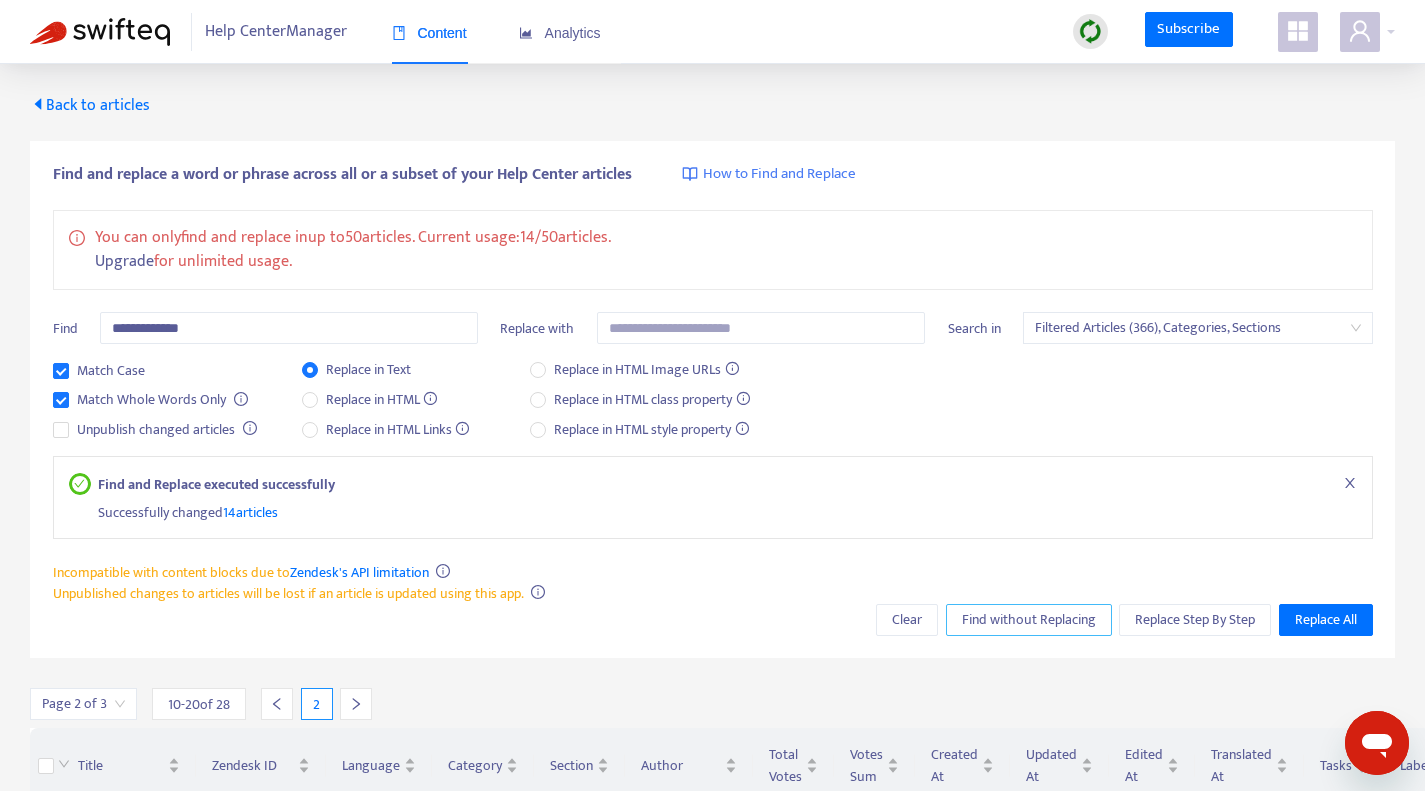 click on "Find without Replacing" at bounding box center (1029, 620) 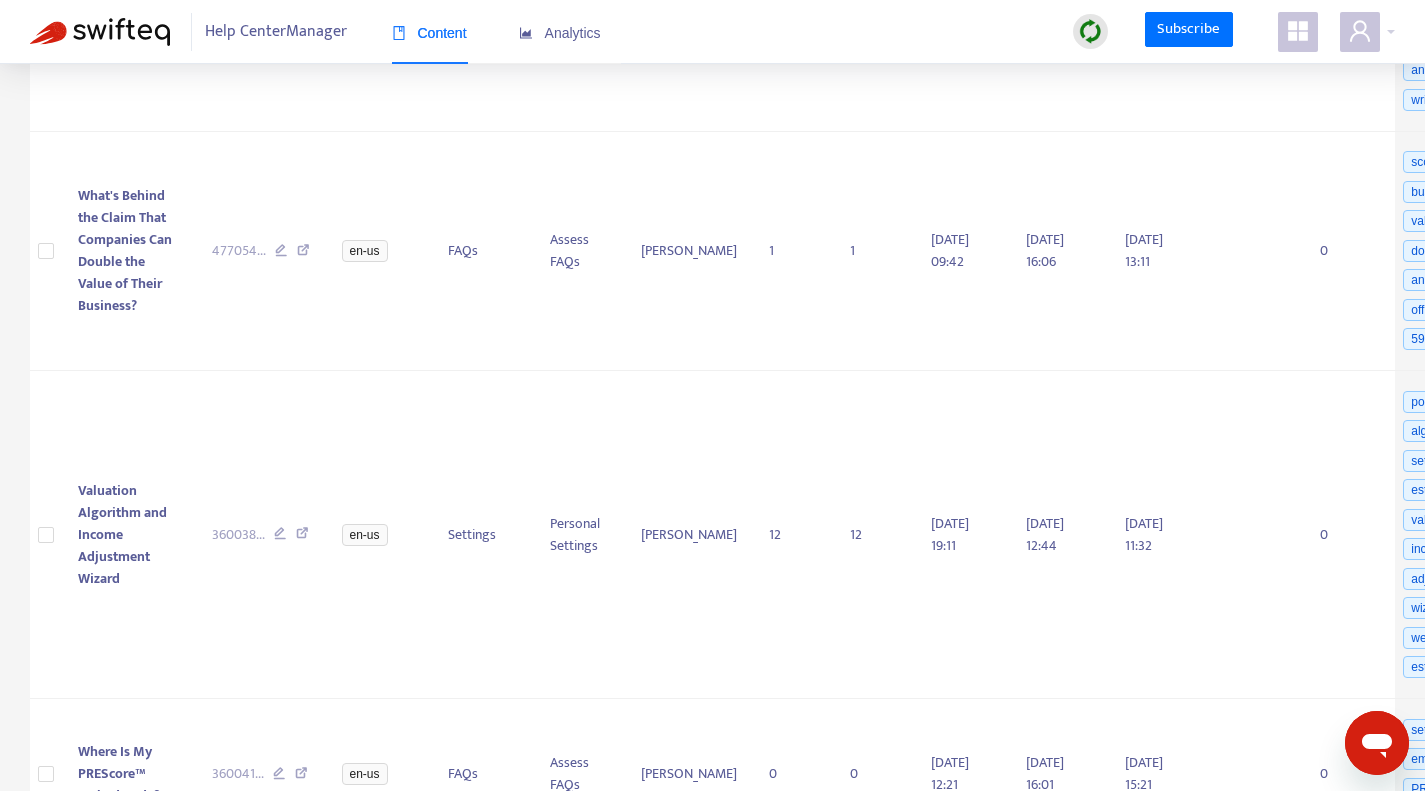 scroll, scrollTop: 2622, scrollLeft: 0, axis: vertical 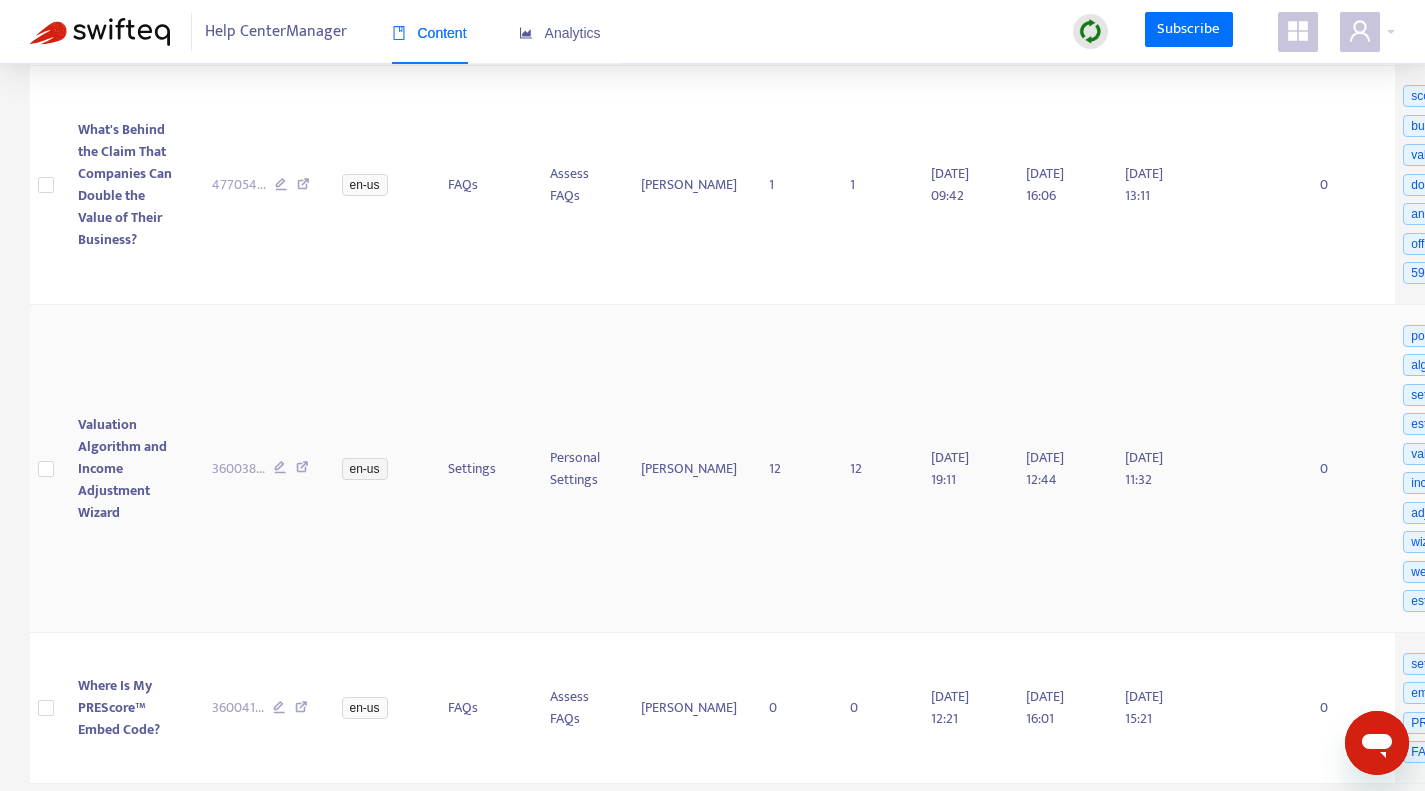 click at bounding box center [302, 470] 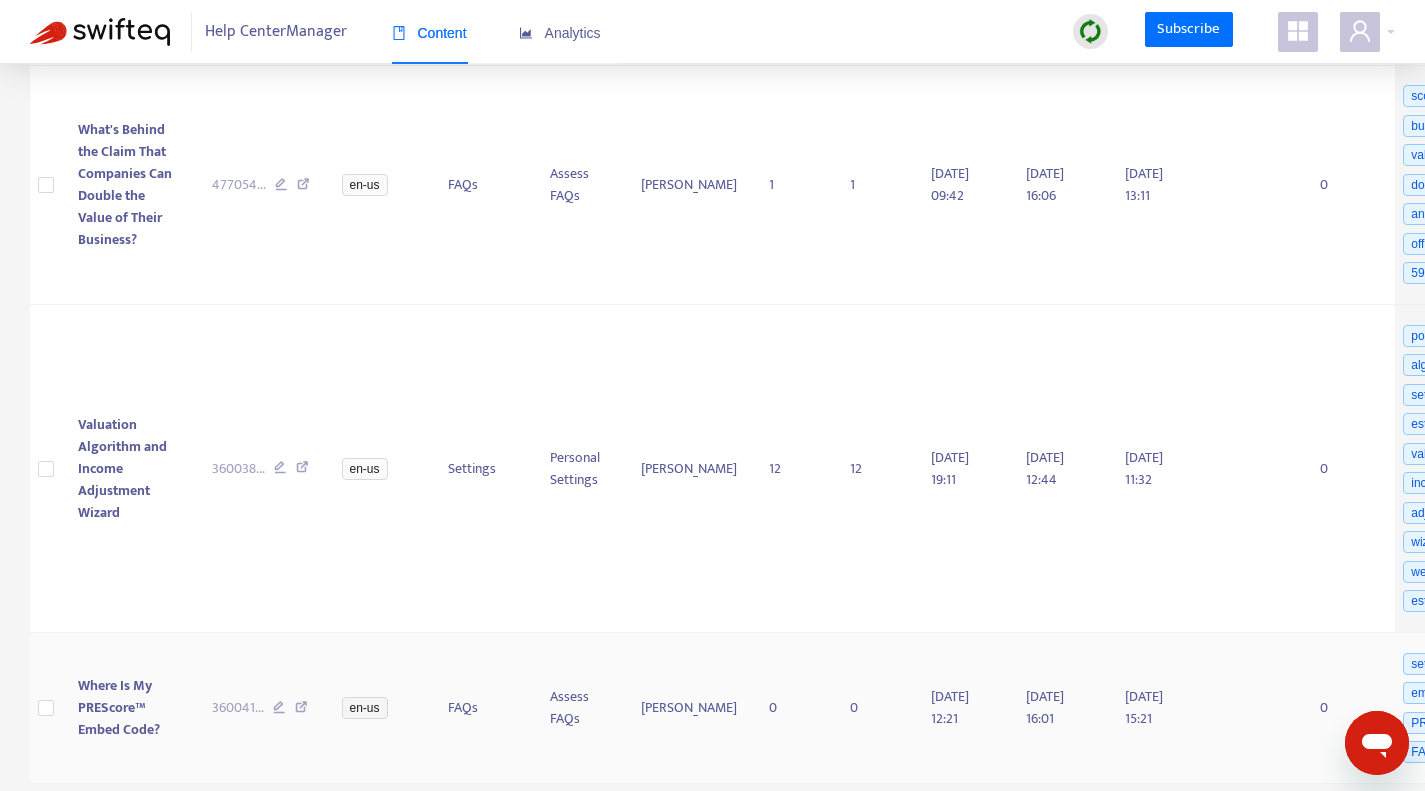 click at bounding box center [301, 710] 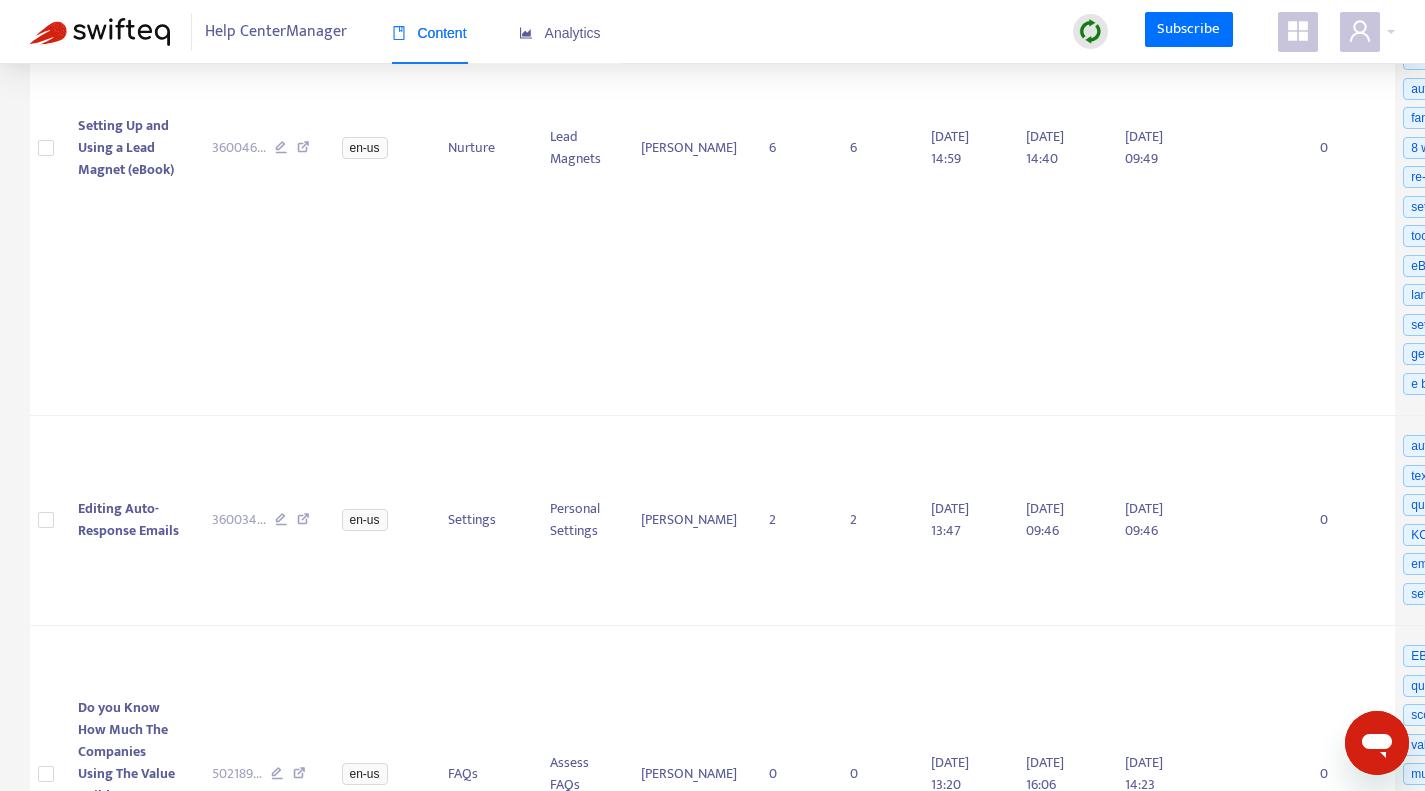 scroll, scrollTop: 1522, scrollLeft: 0, axis: vertical 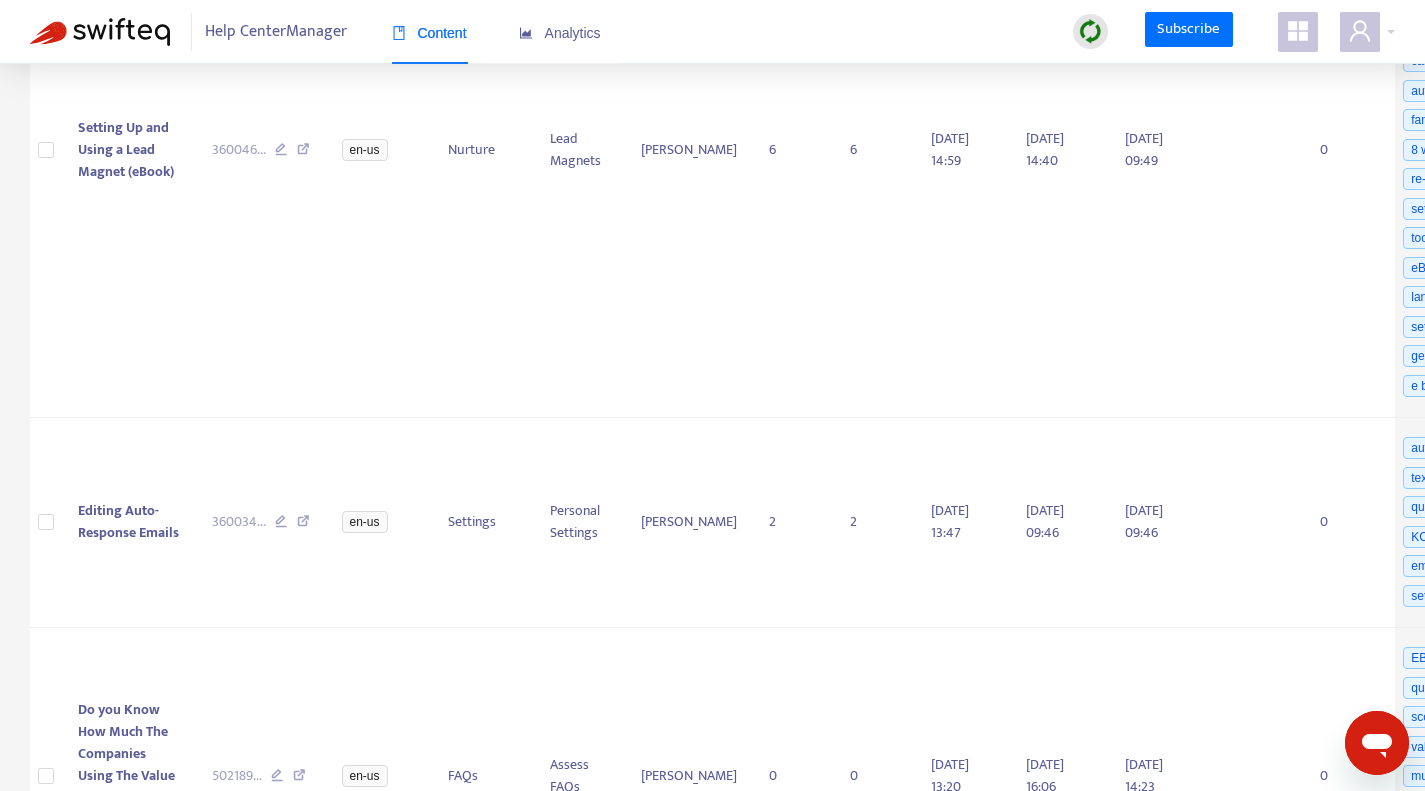 click at bounding box center [1090, 31] 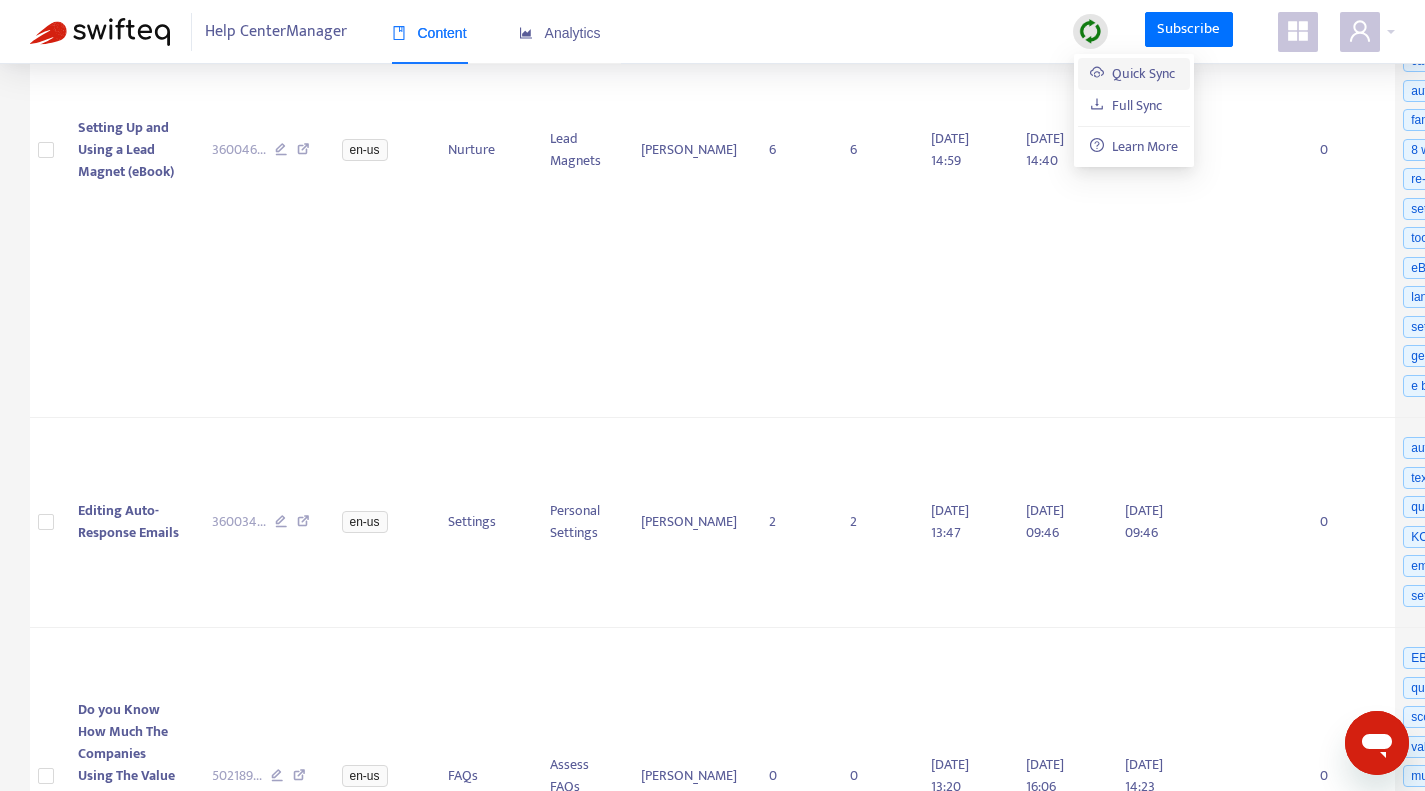 click on "Quick Sync" at bounding box center (1132, 73) 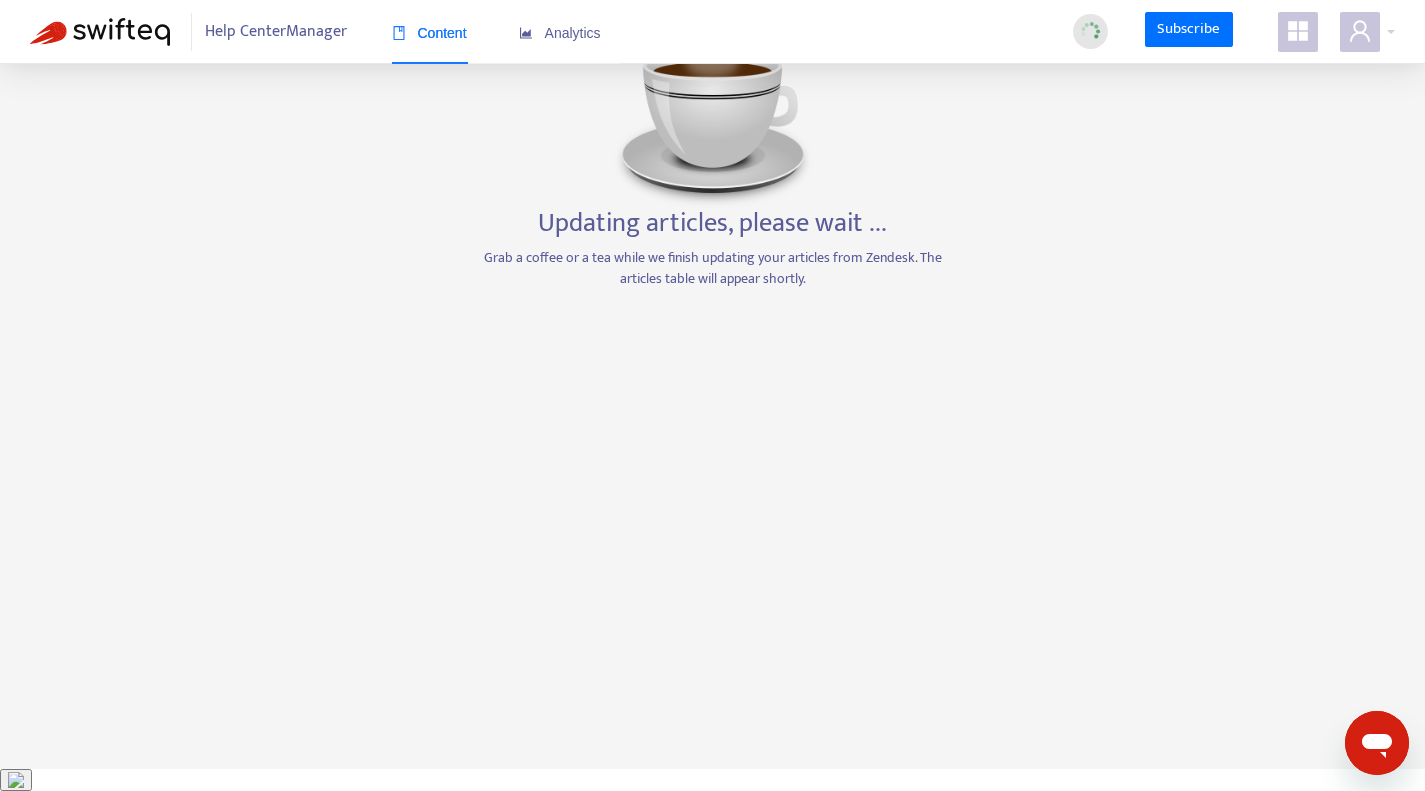 scroll, scrollTop: 64, scrollLeft: 0, axis: vertical 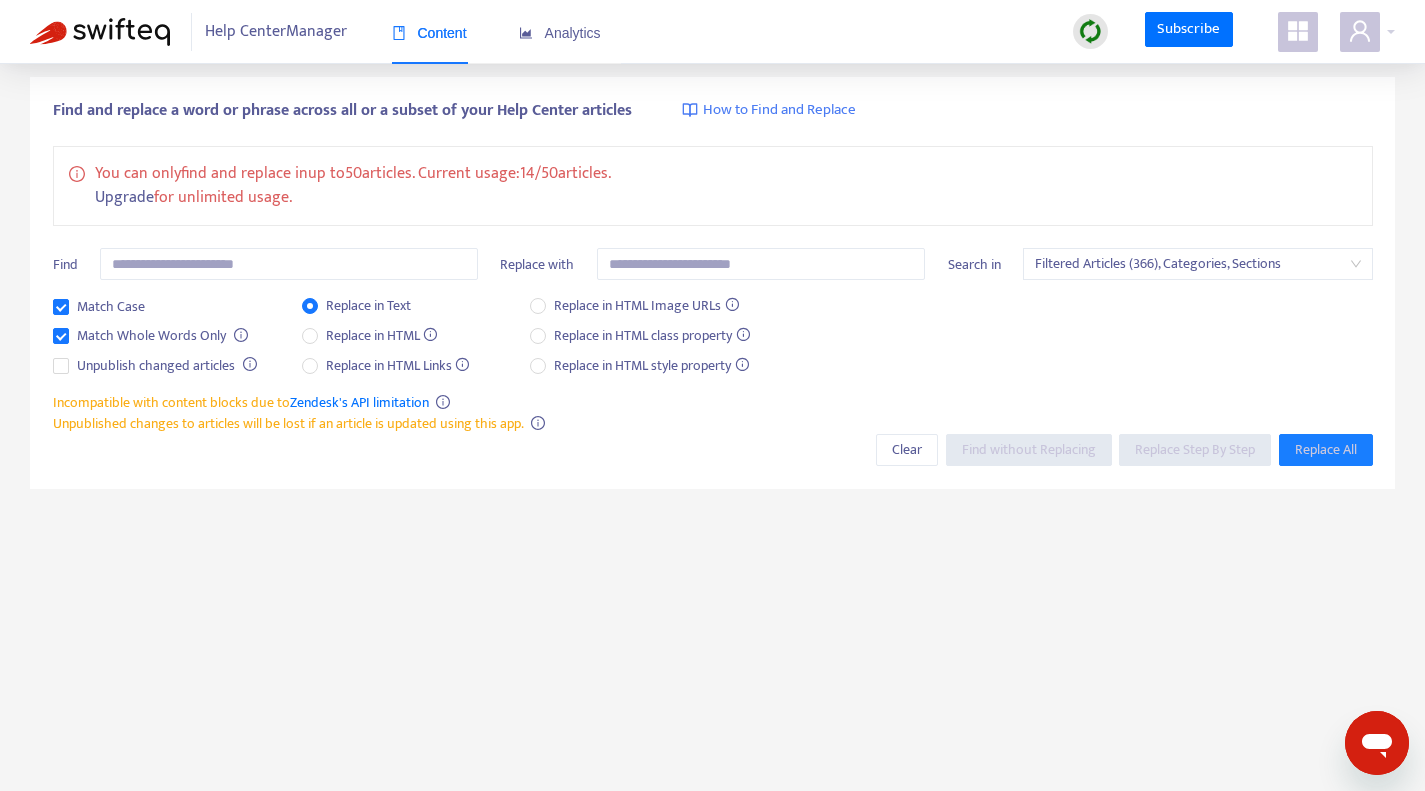 click on "Content" at bounding box center (429, 33) 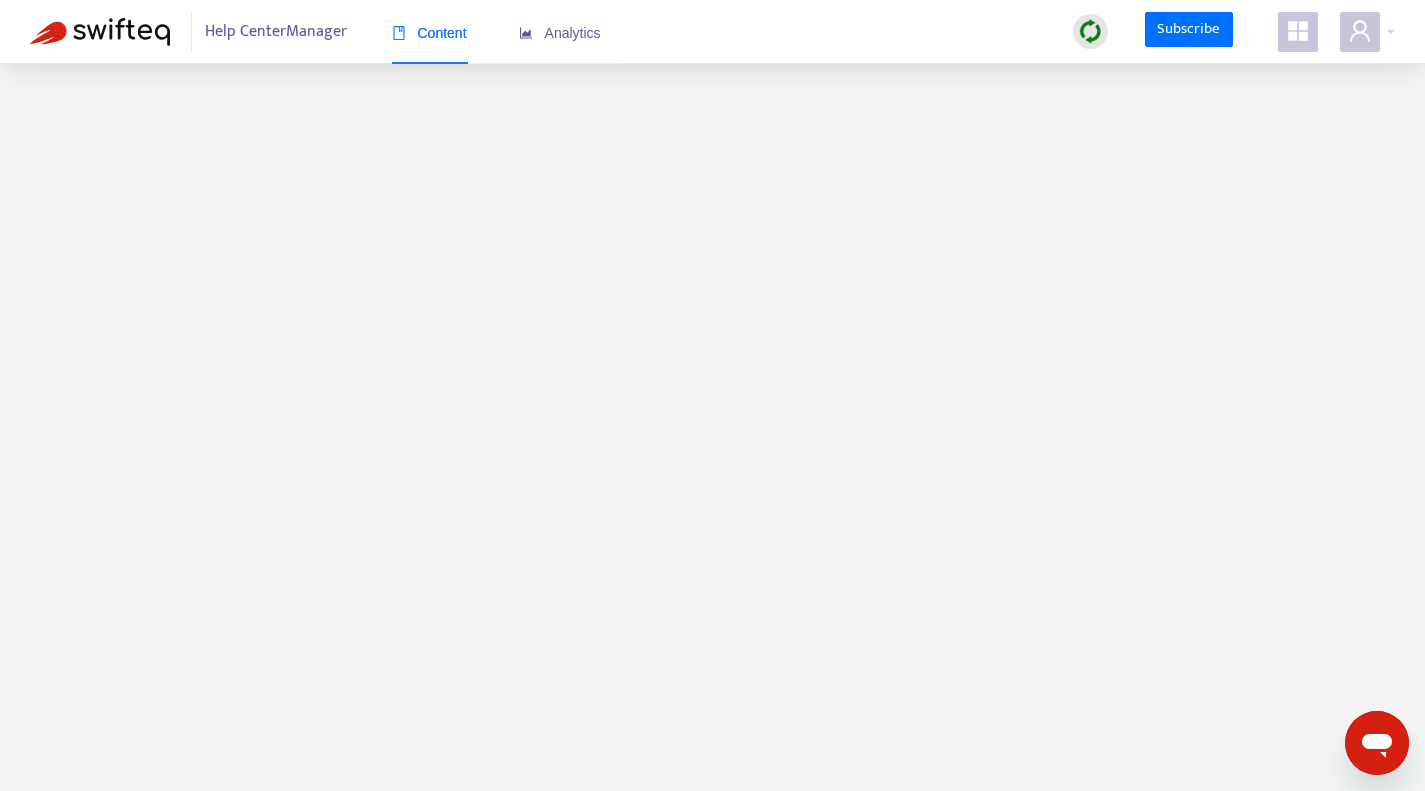 scroll, scrollTop: 0, scrollLeft: 0, axis: both 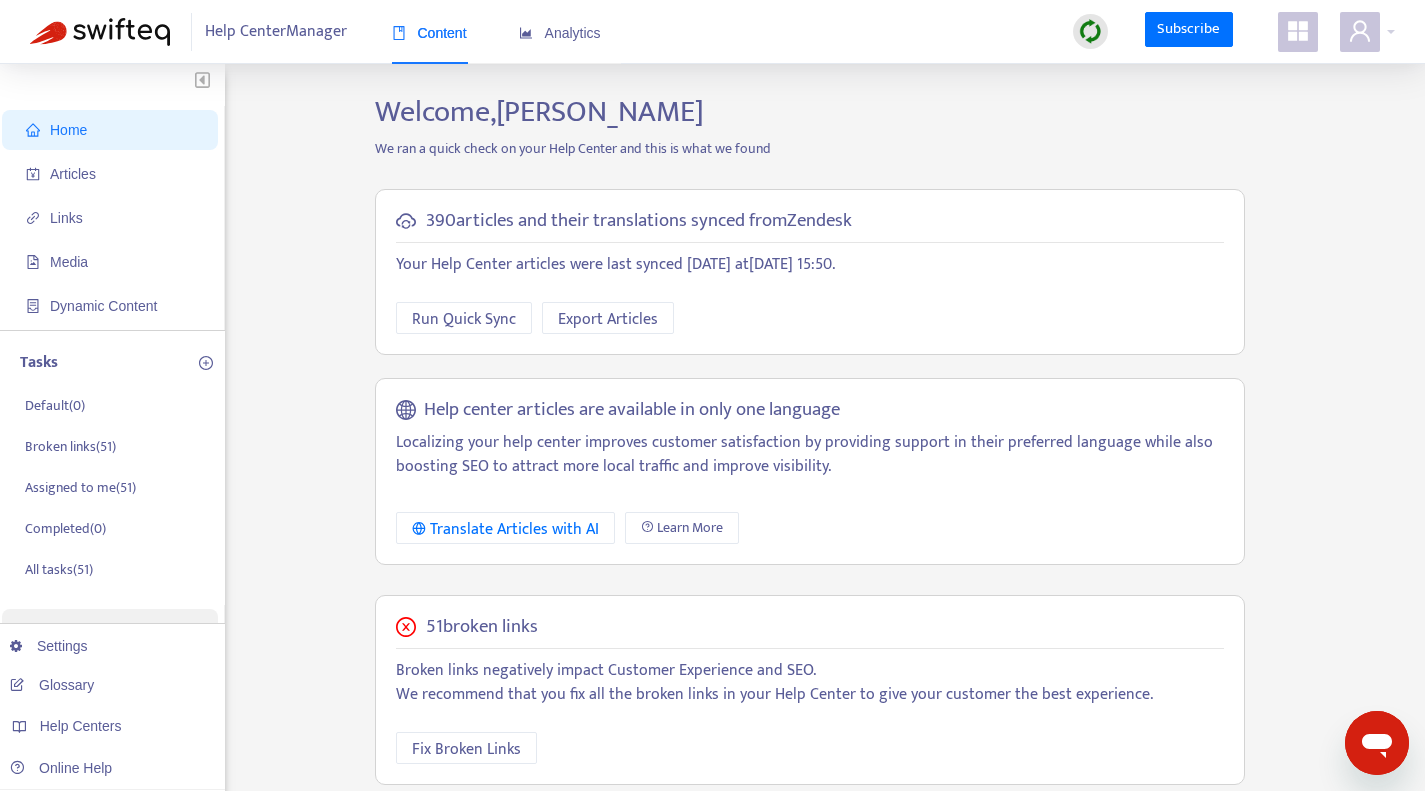 click on "Articles" at bounding box center (114, 174) 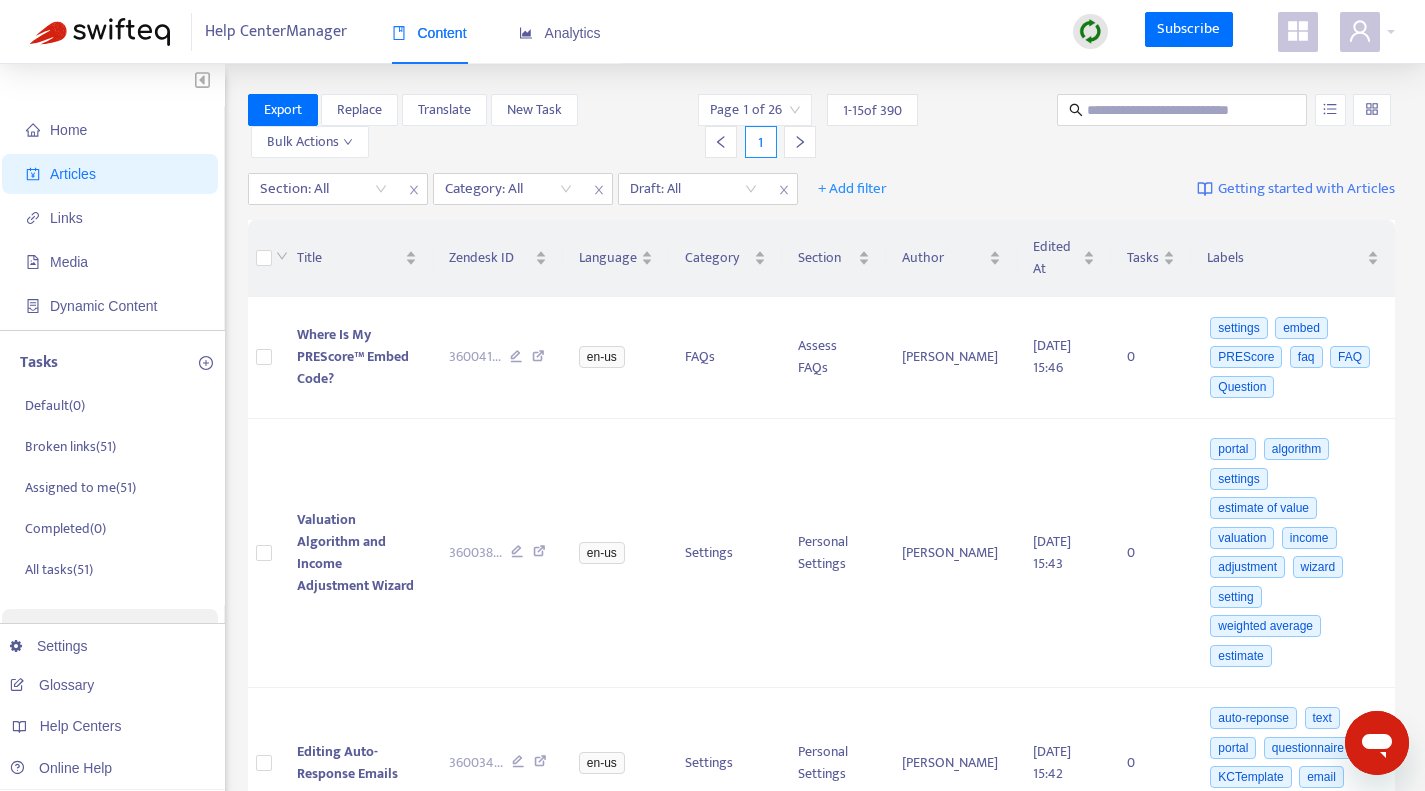 click at bounding box center (693, 189) 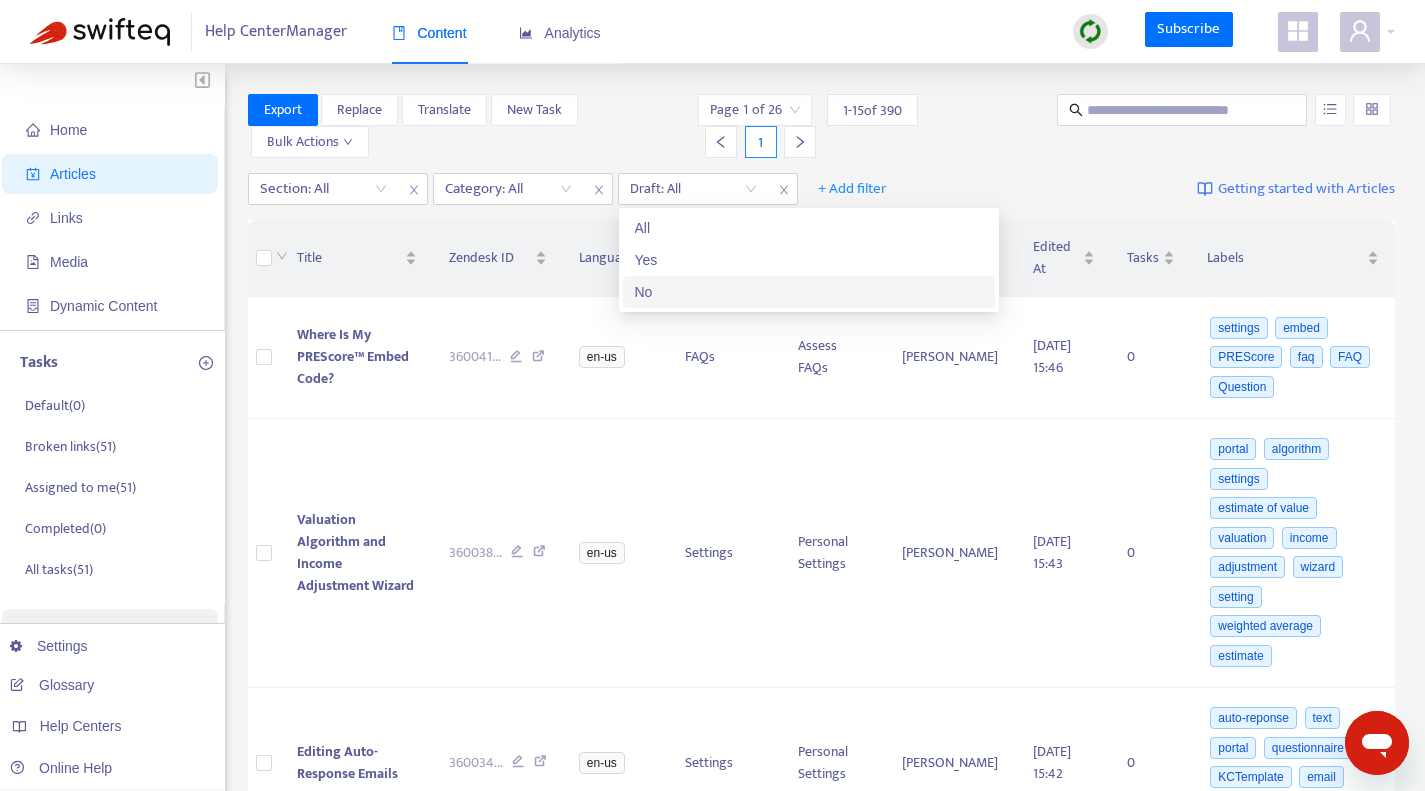 click on "No" at bounding box center [809, 292] 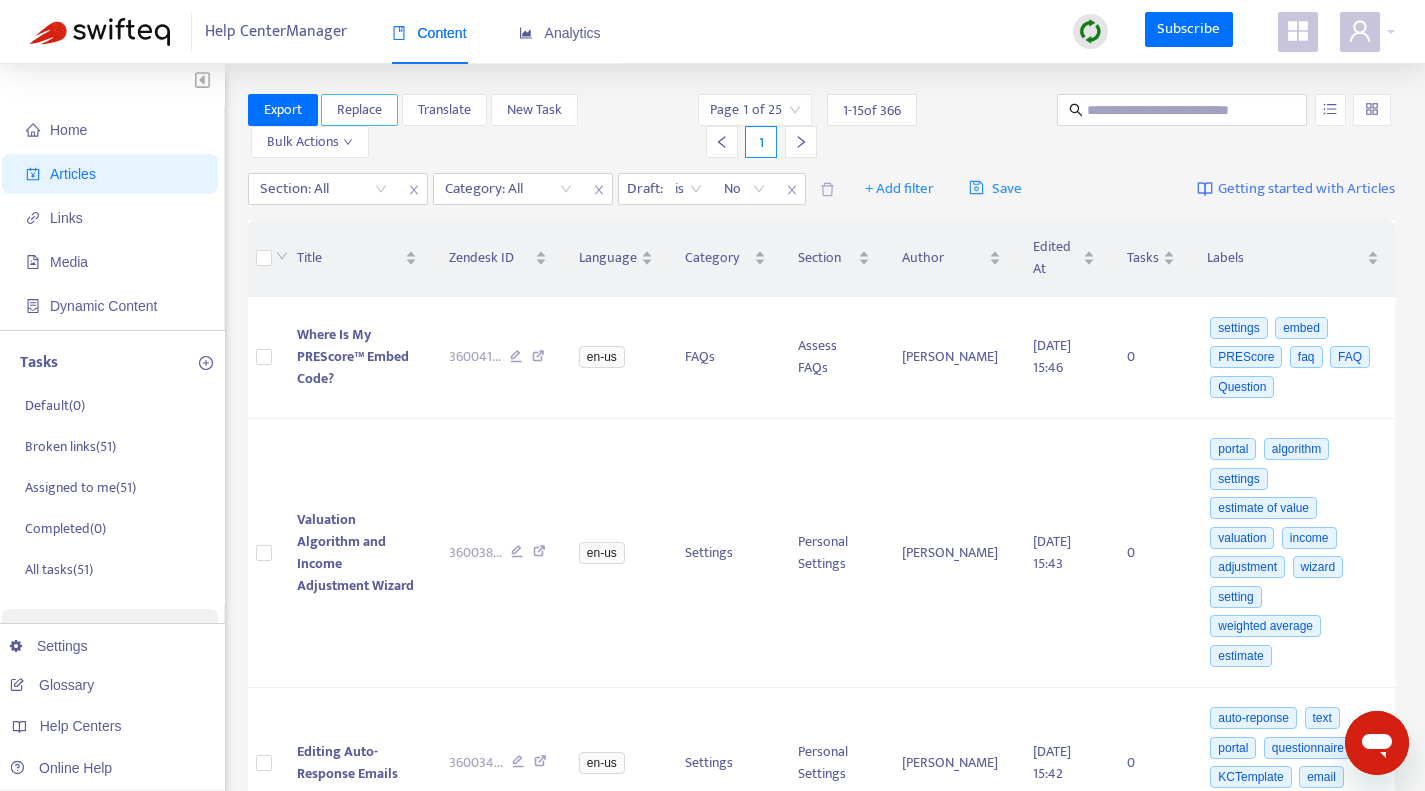 click on "Replace" at bounding box center [359, 110] 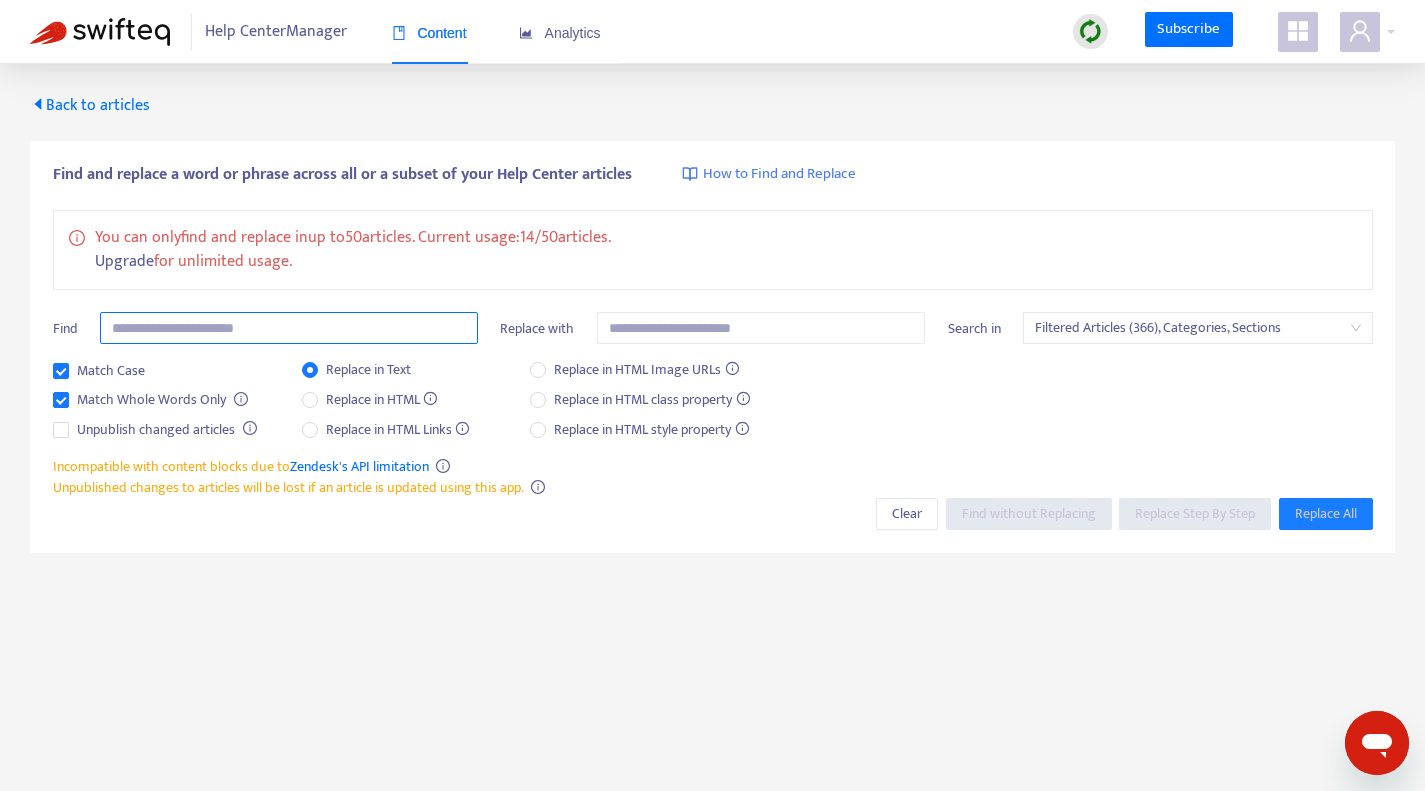 click at bounding box center (289, 328) 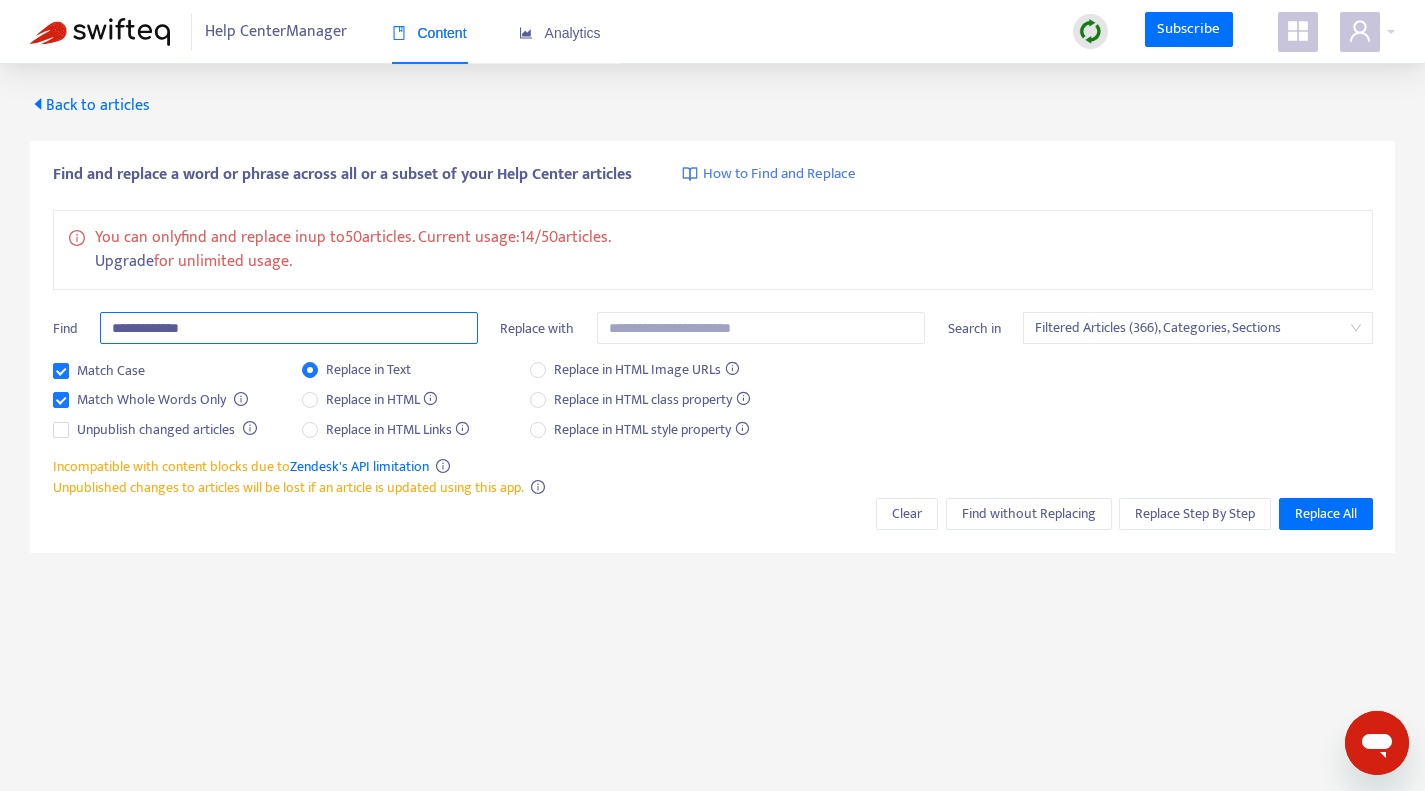 type on "**********" 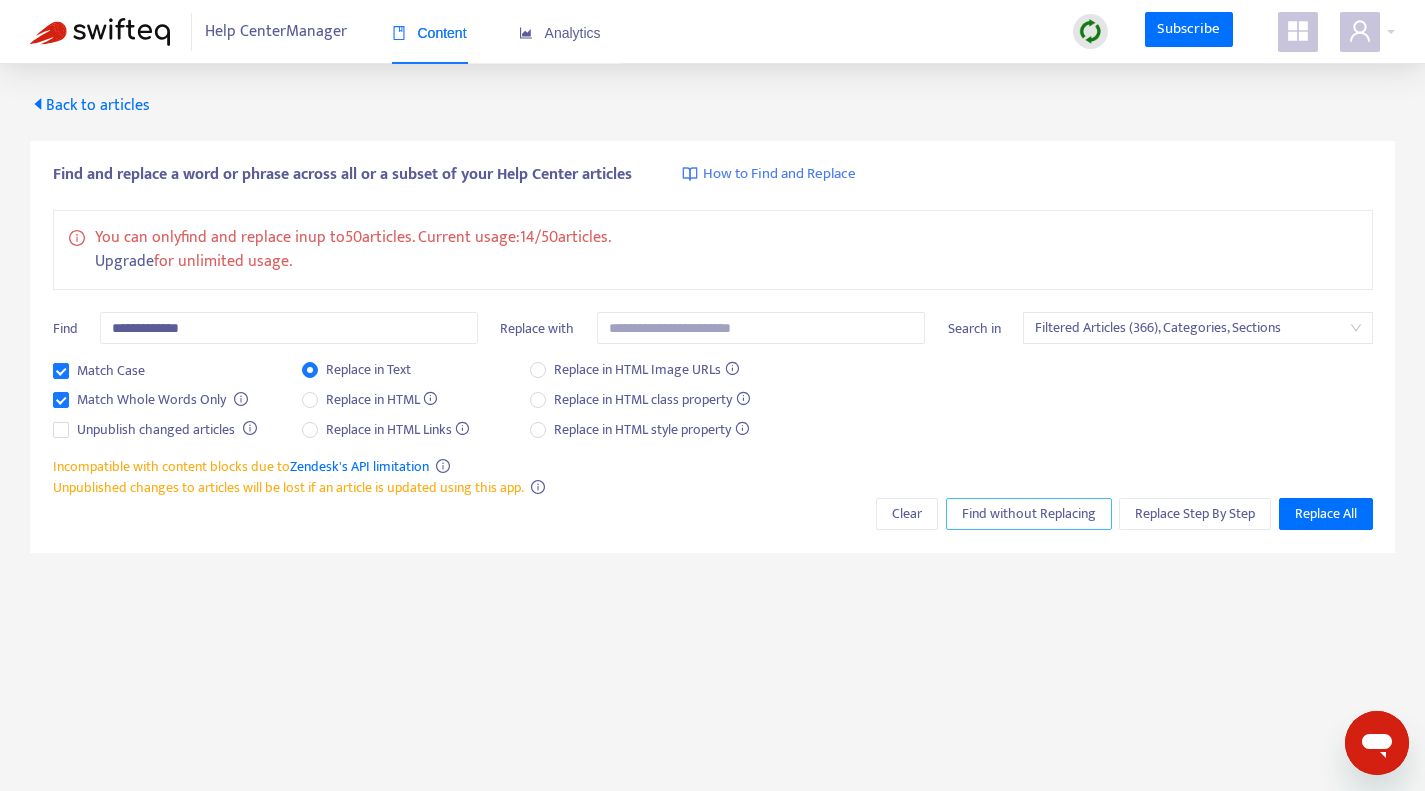 click on "Find without Replacing" at bounding box center (1029, 514) 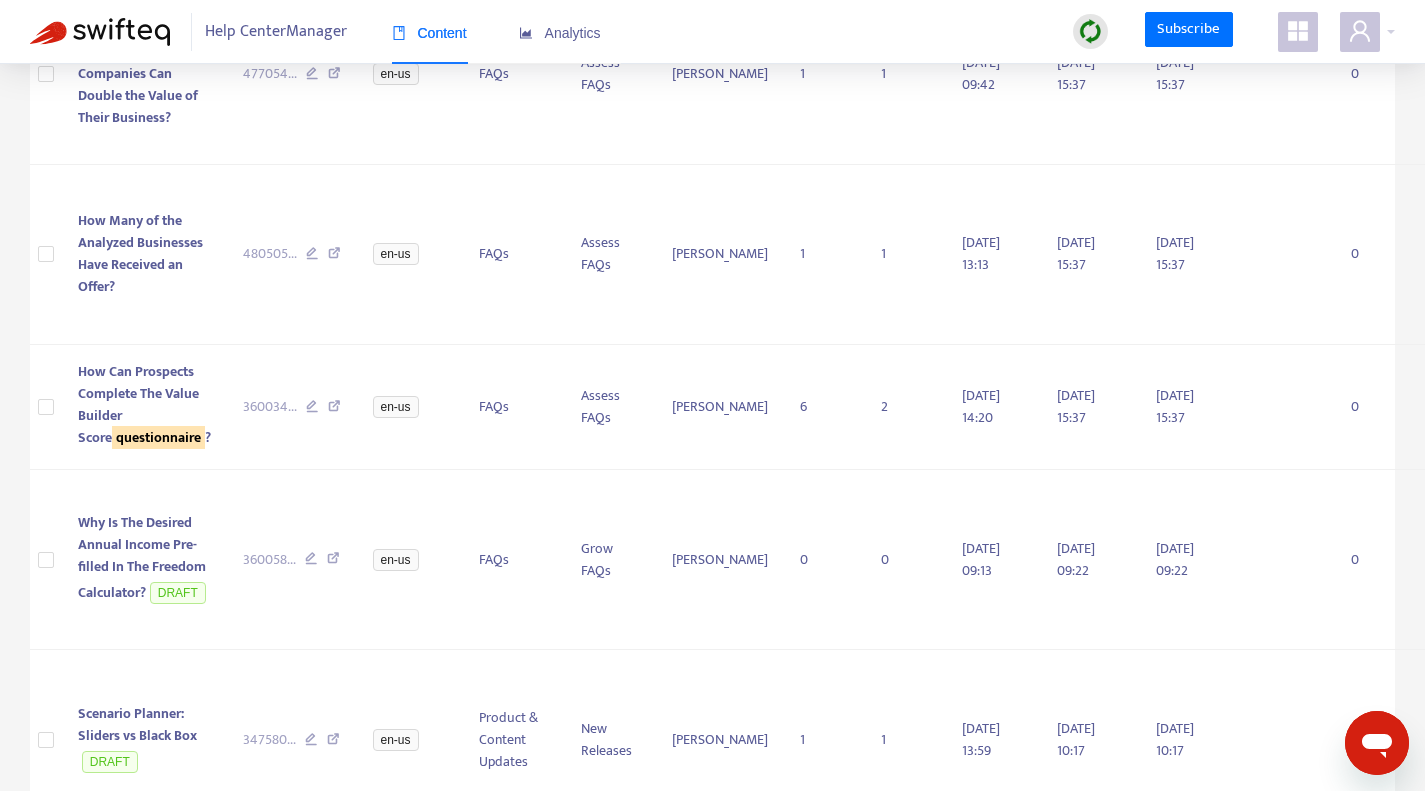 scroll, scrollTop: 500, scrollLeft: 0, axis: vertical 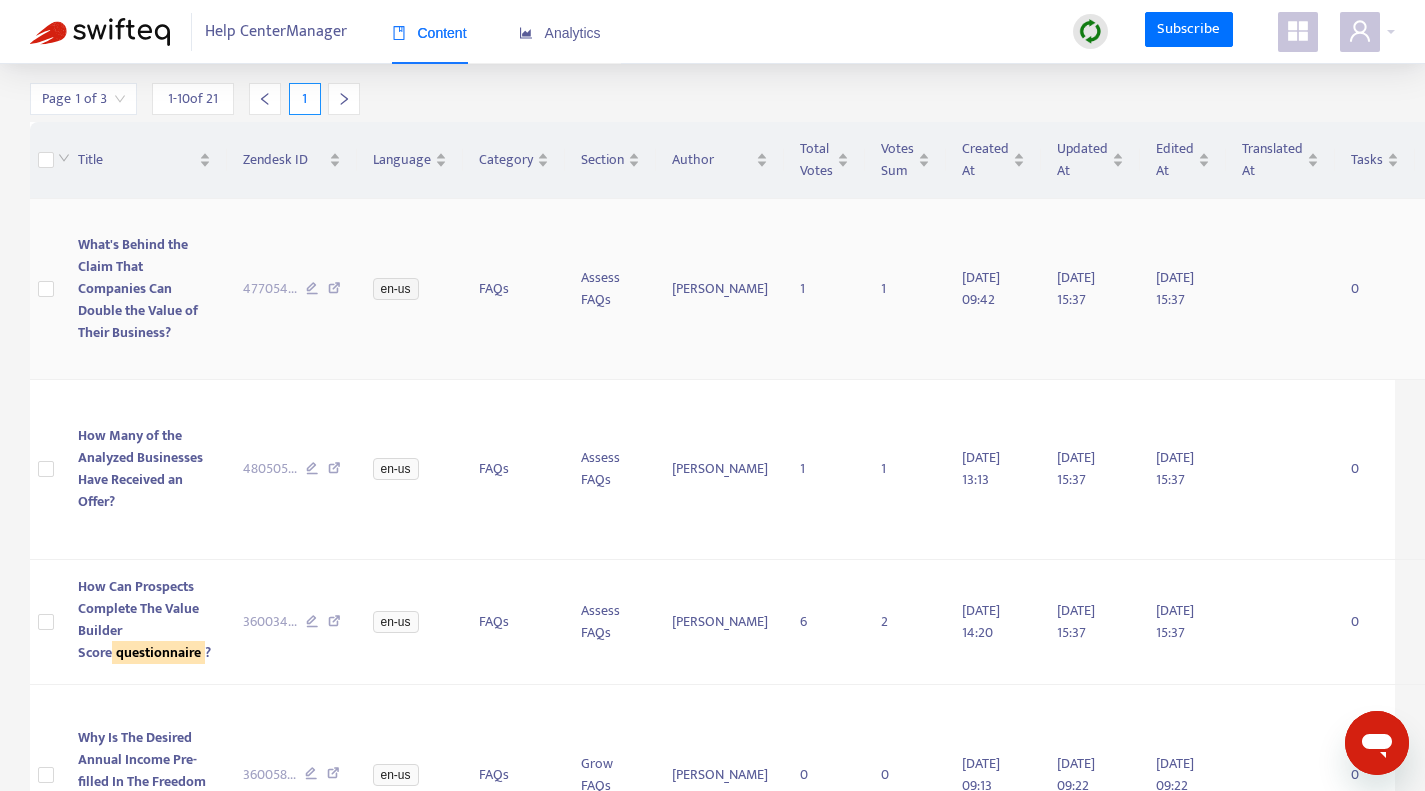 click at bounding box center (334, 291) 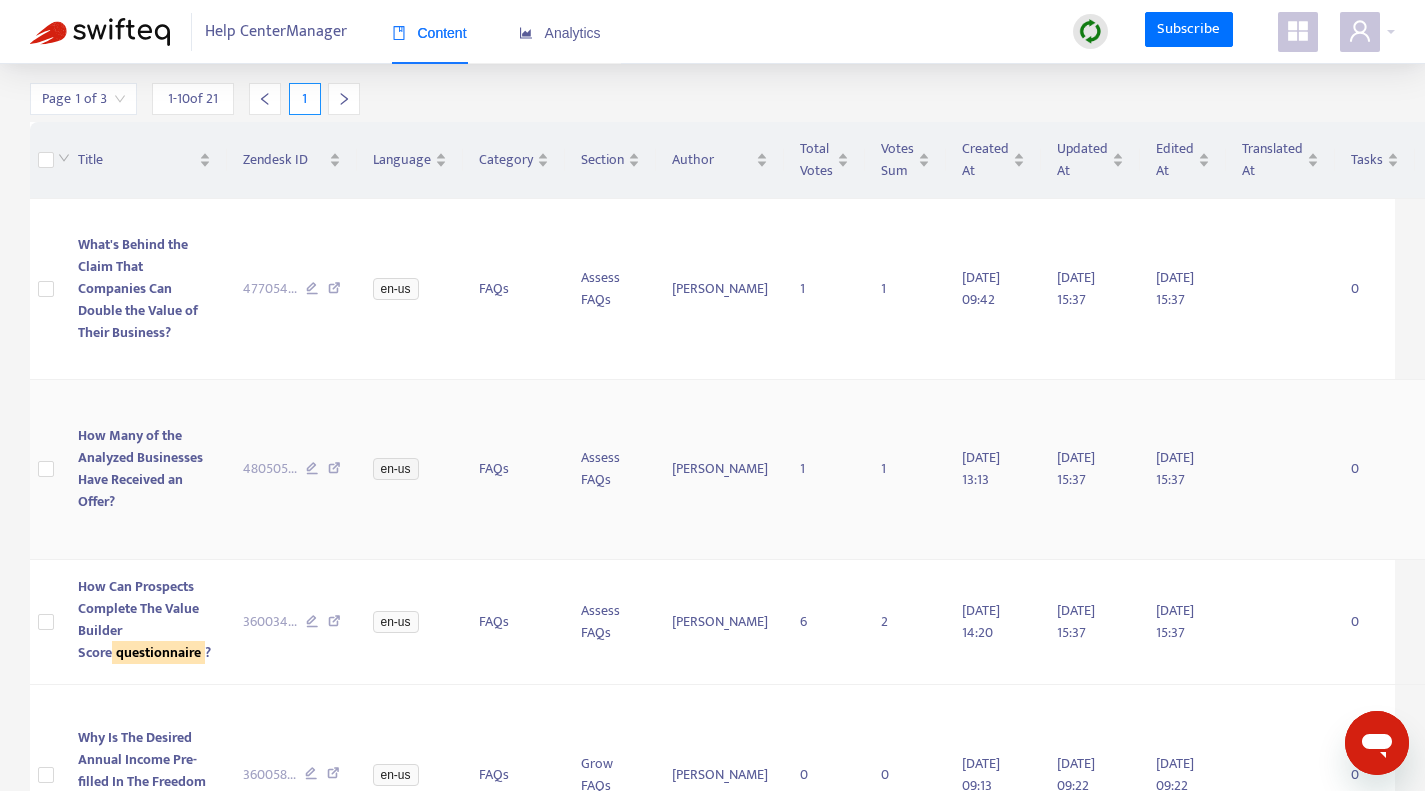 click at bounding box center [334, 471] 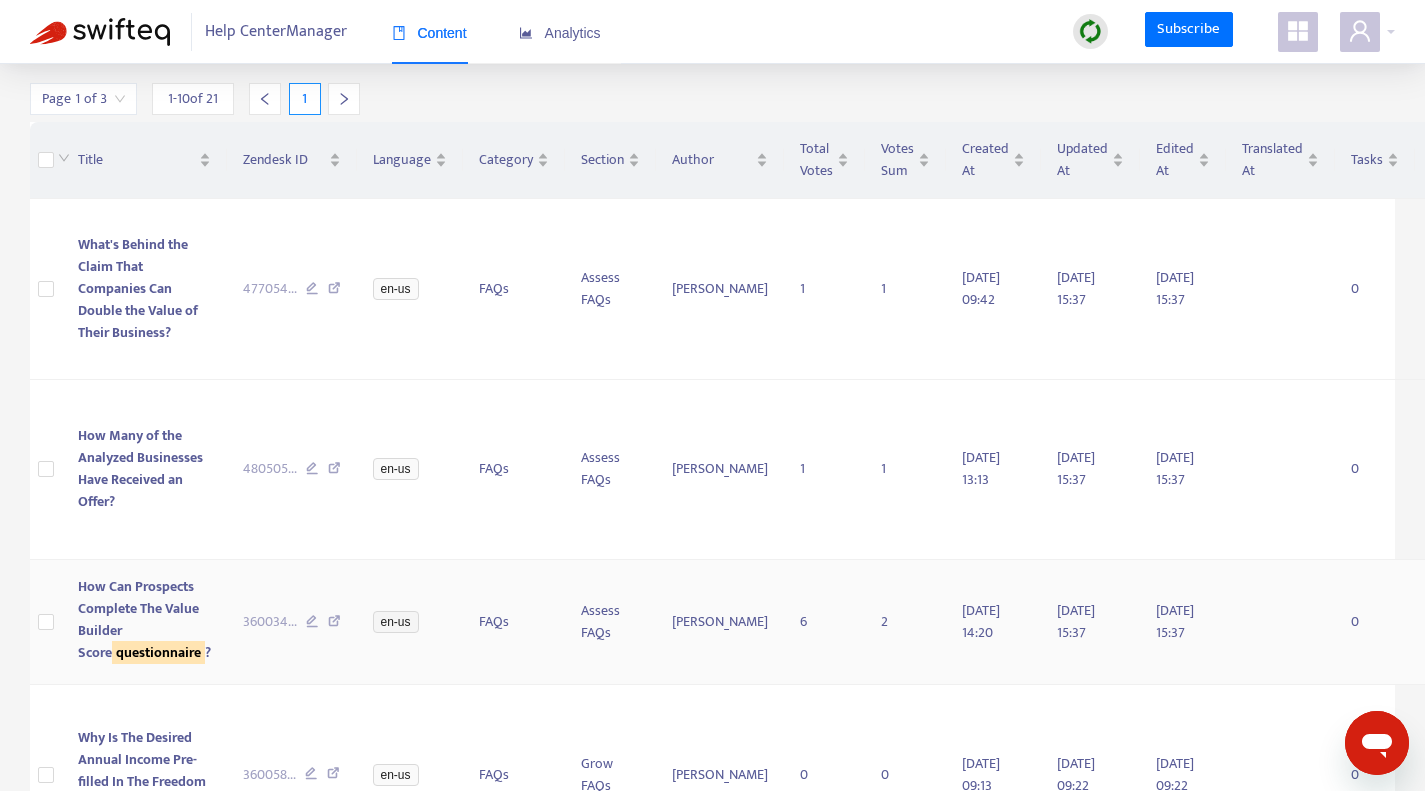 click on "360034 ..." at bounding box center [292, 622] 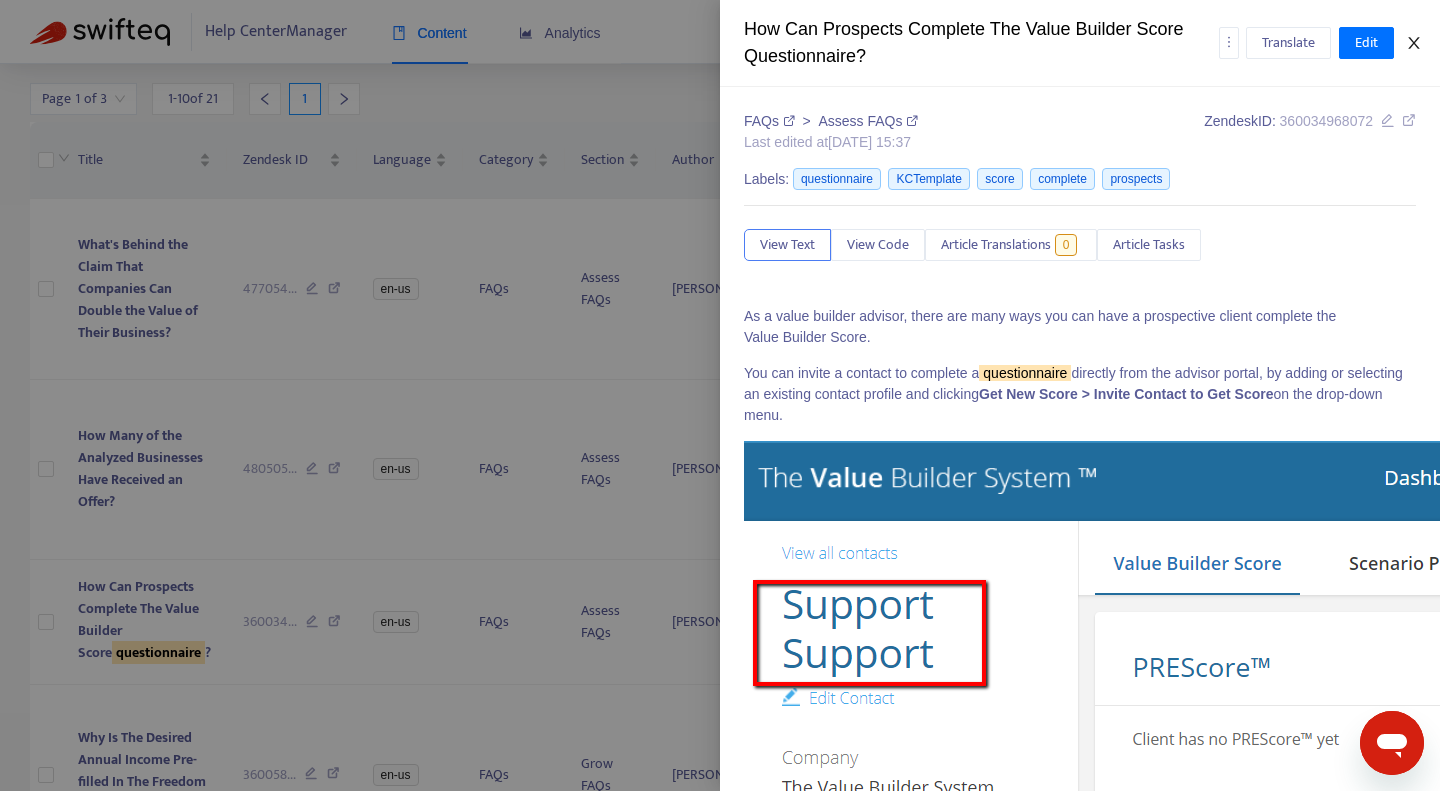 click 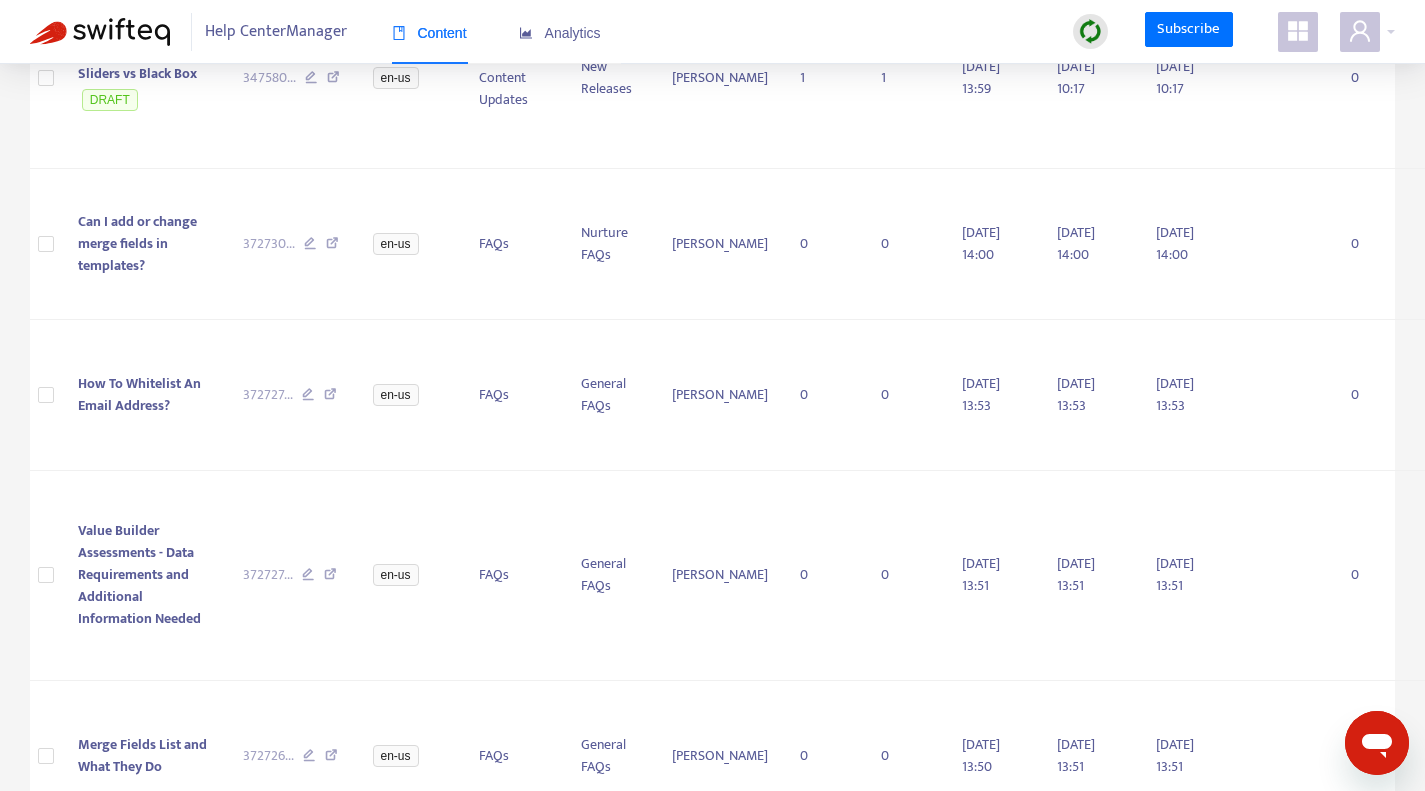 scroll, scrollTop: 1400, scrollLeft: 0, axis: vertical 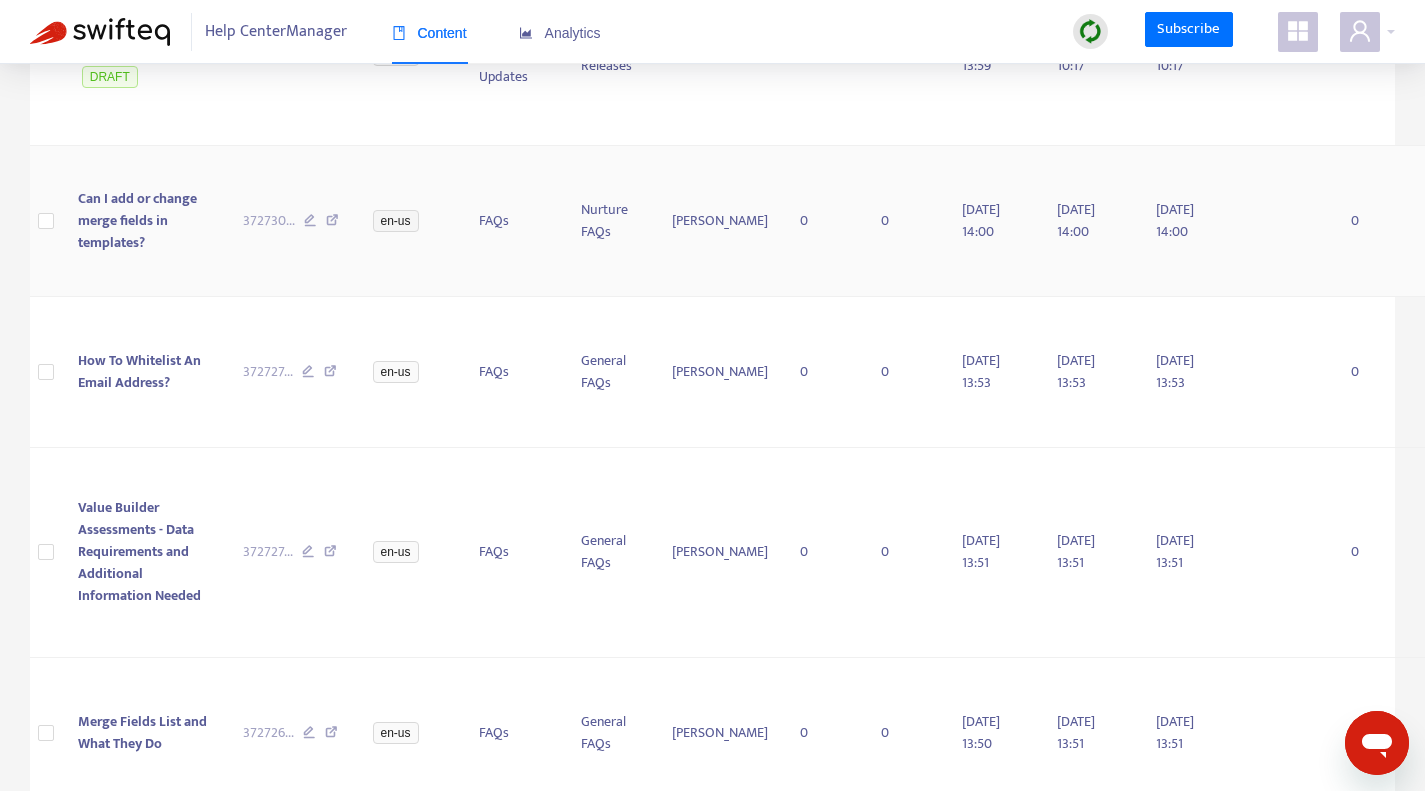 click at bounding box center [332, 223] 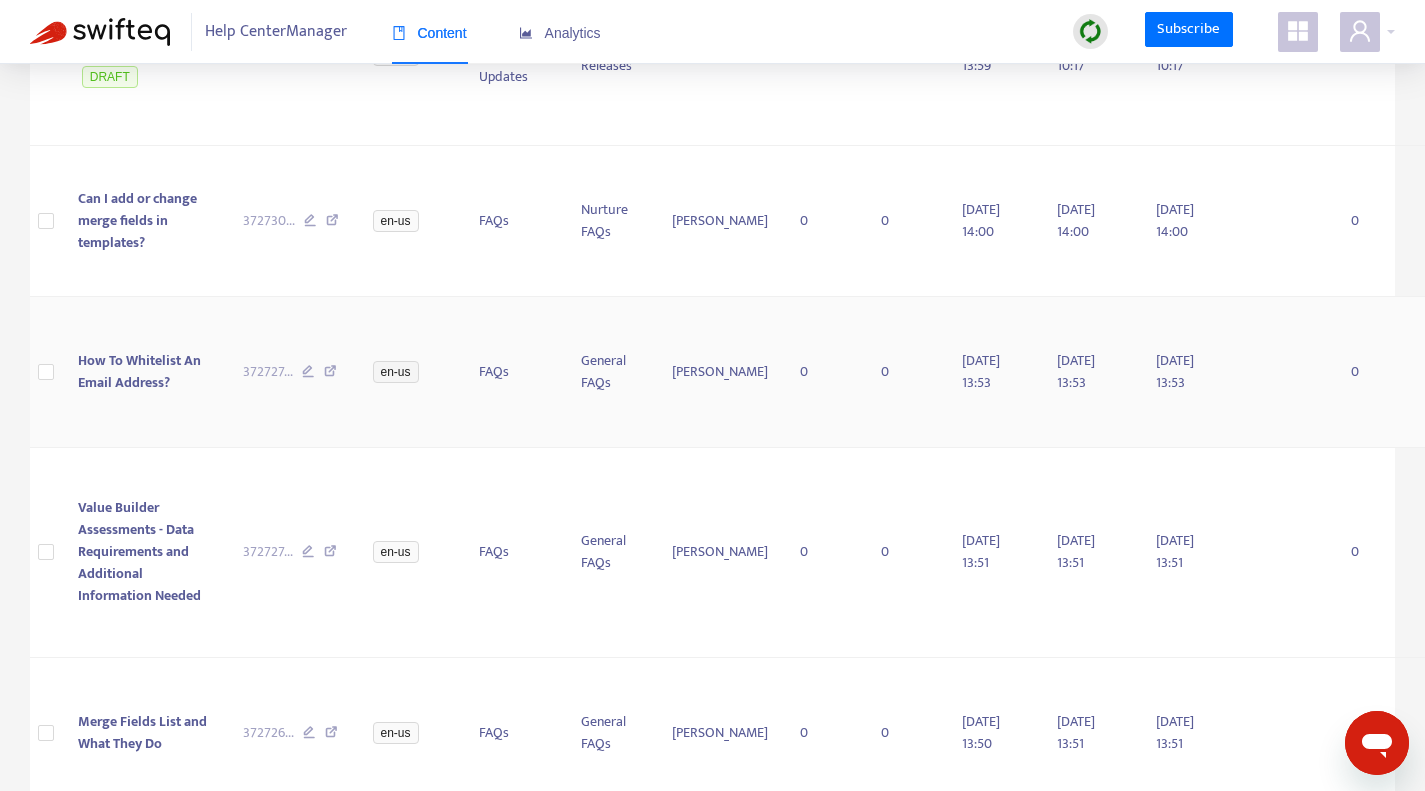 click at bounding box center (330, 374) 